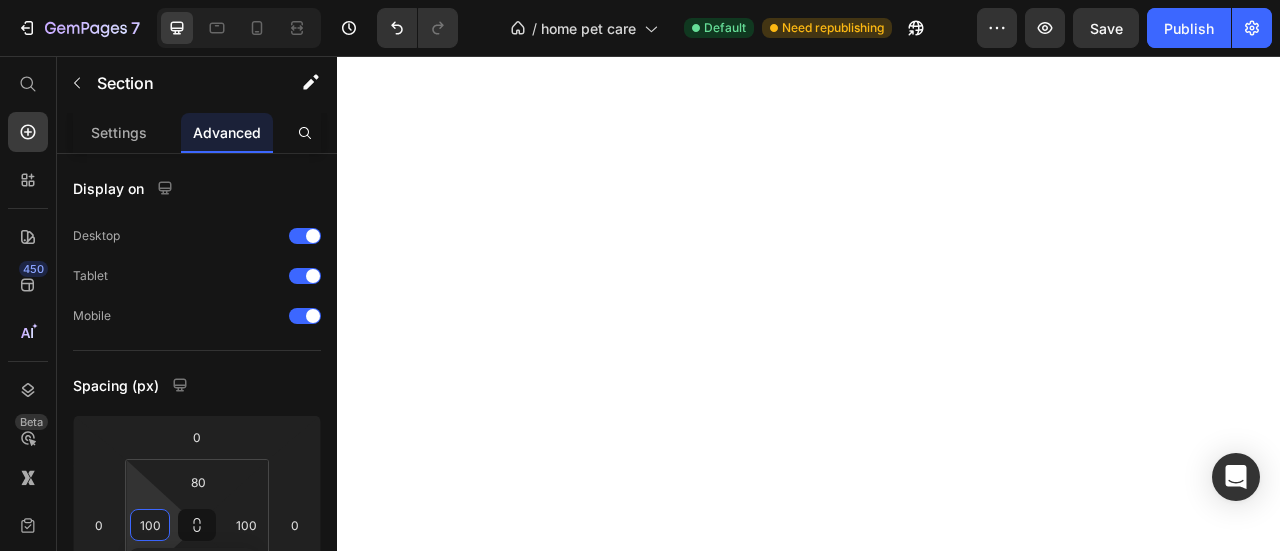 scroll, scrollTop: 0, scrollLeft: 0, axis: both 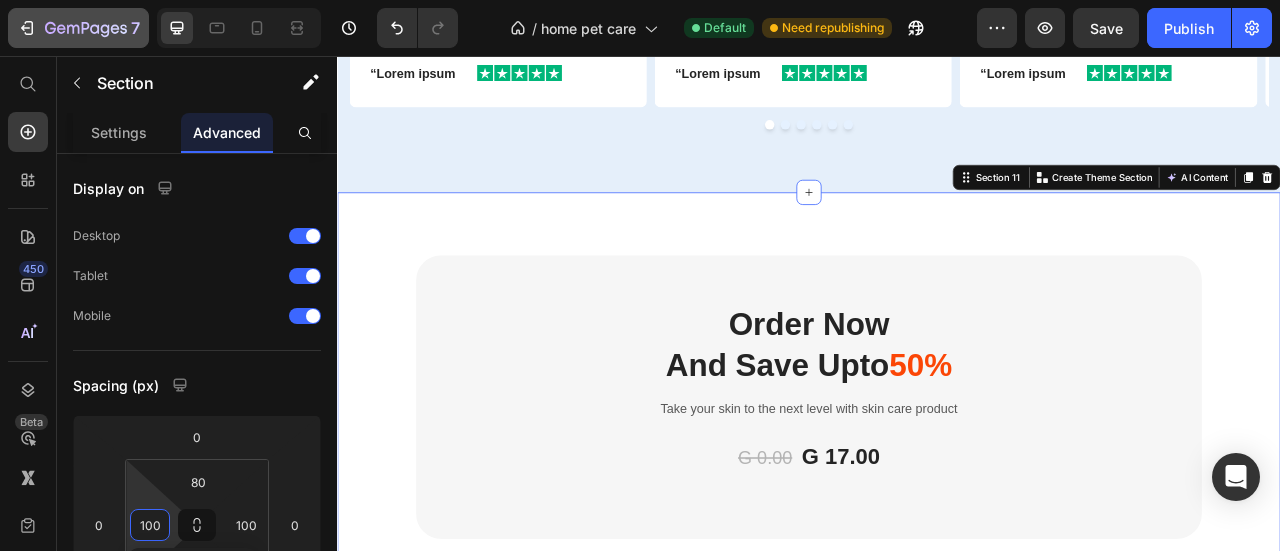 click 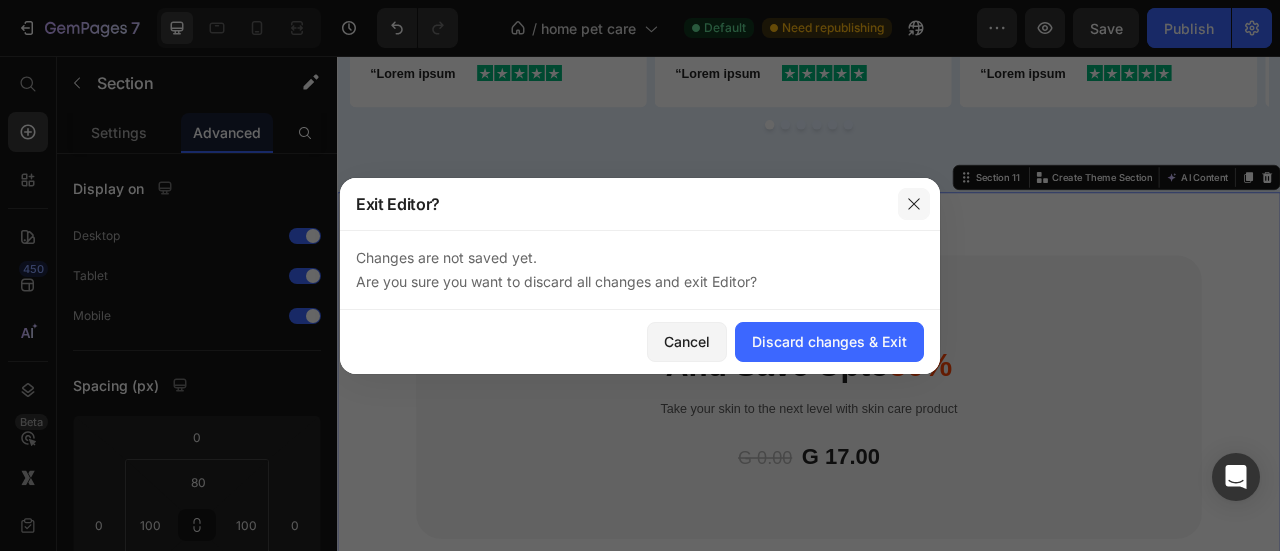 drag, startPoint x: 753, startPoint y: 192, endPoint x: 923, endPoint y: 209, distance: 170.84789 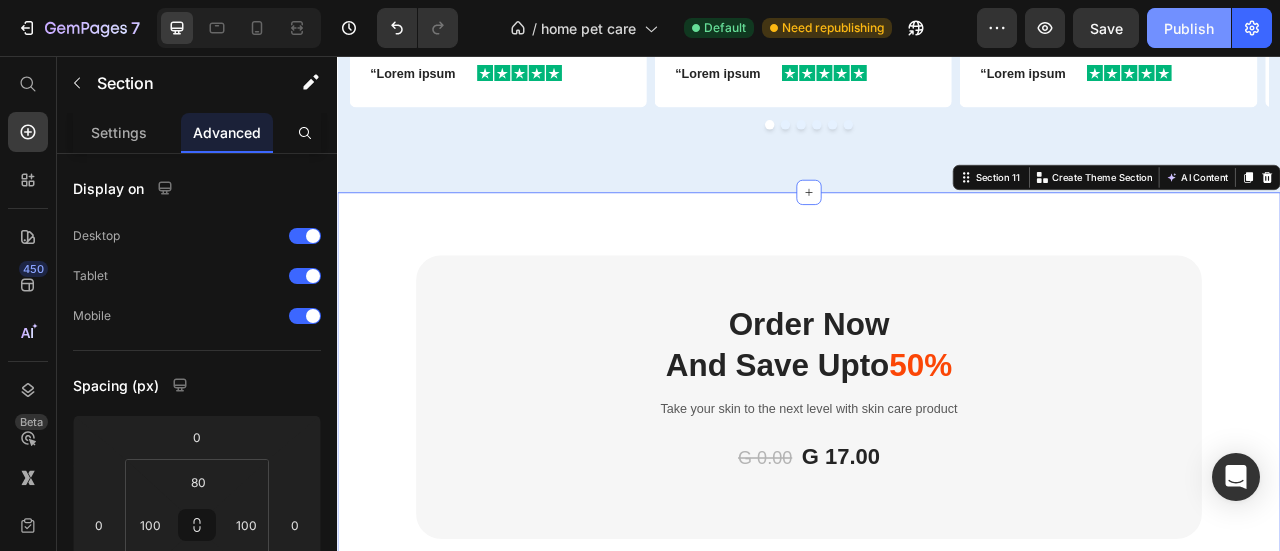 click on "Publish" 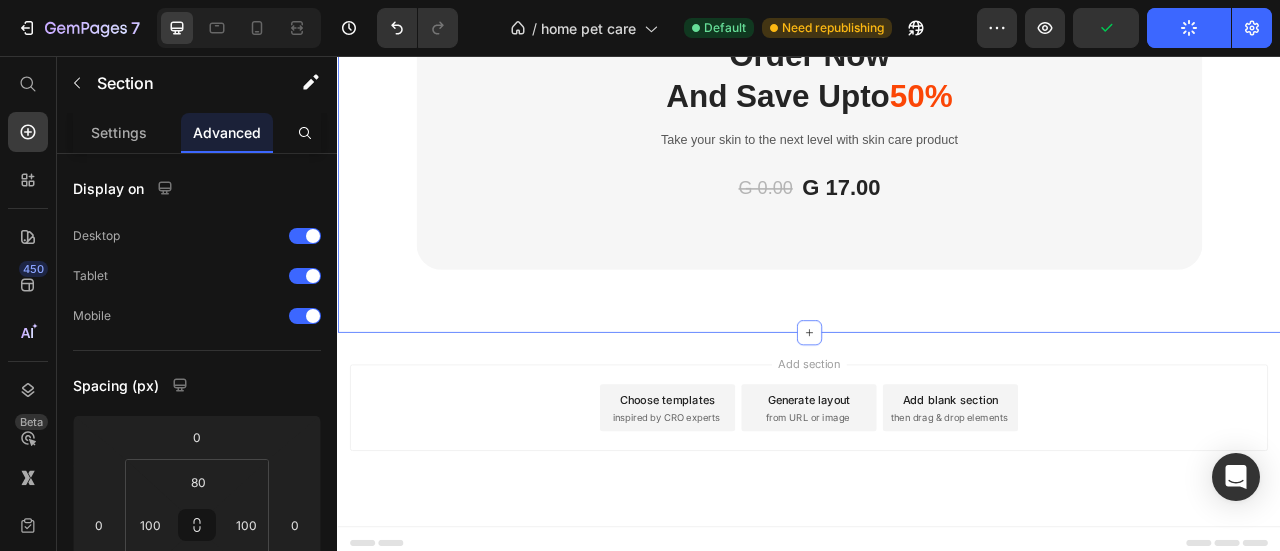 scroll, scrollTop: 5091, scrollLeft: 0, axis: vertical 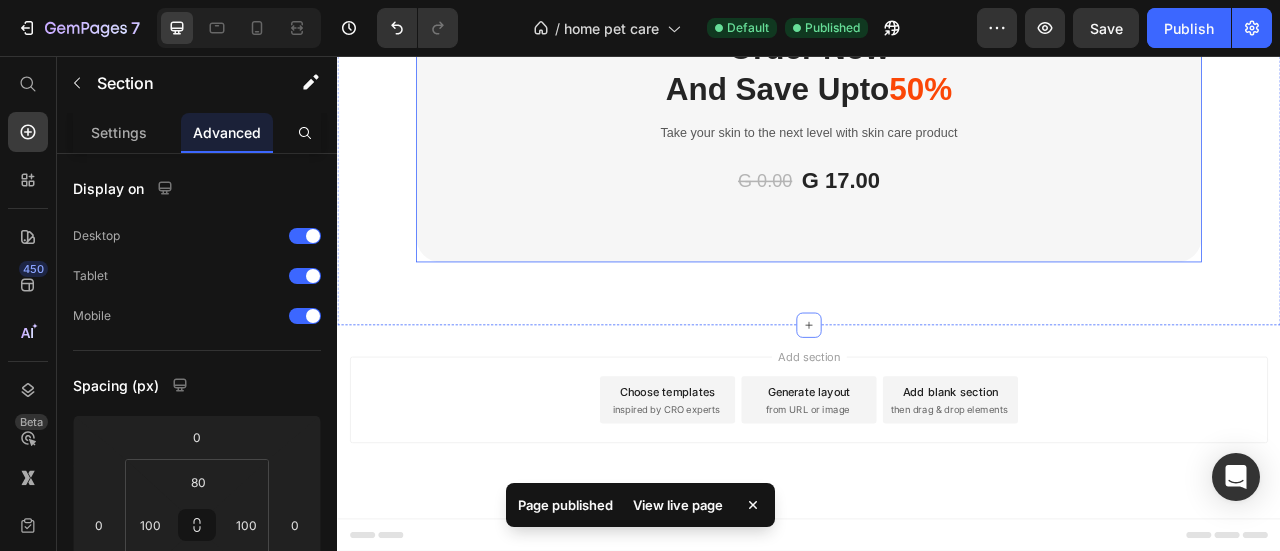 click on "Order Now And Save Upto  50% Heading Take your skin to the next level with skin care product Text block G 0.00 (P) Price G 17.00 (P) Price Row Product Row Row" at bounding box center [937, 137] 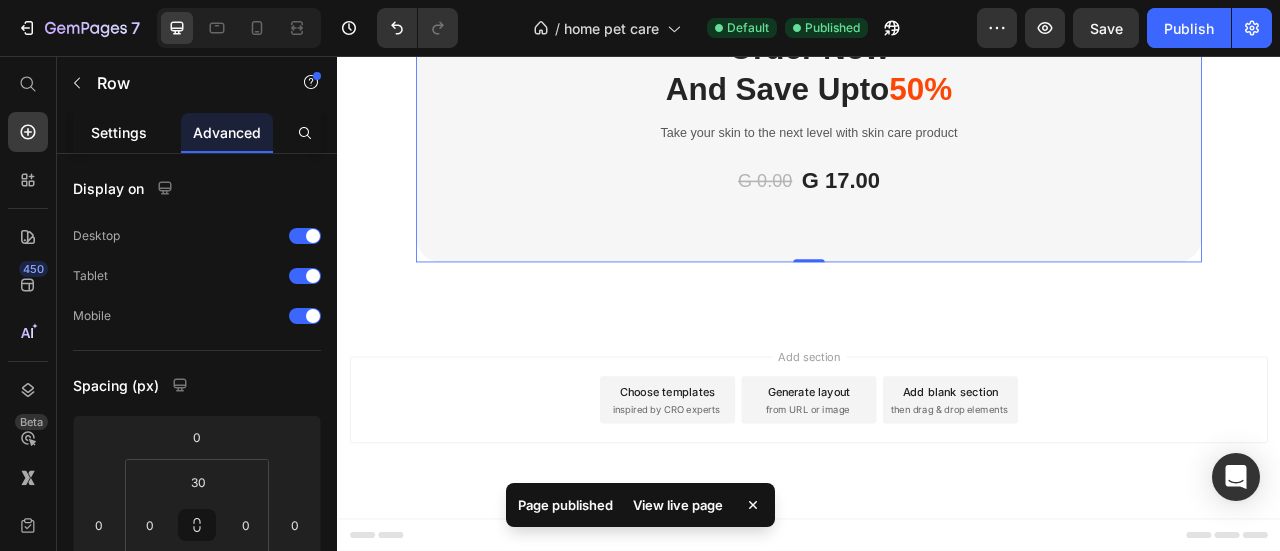 click on "Settings" at bounding box center [119, 132] 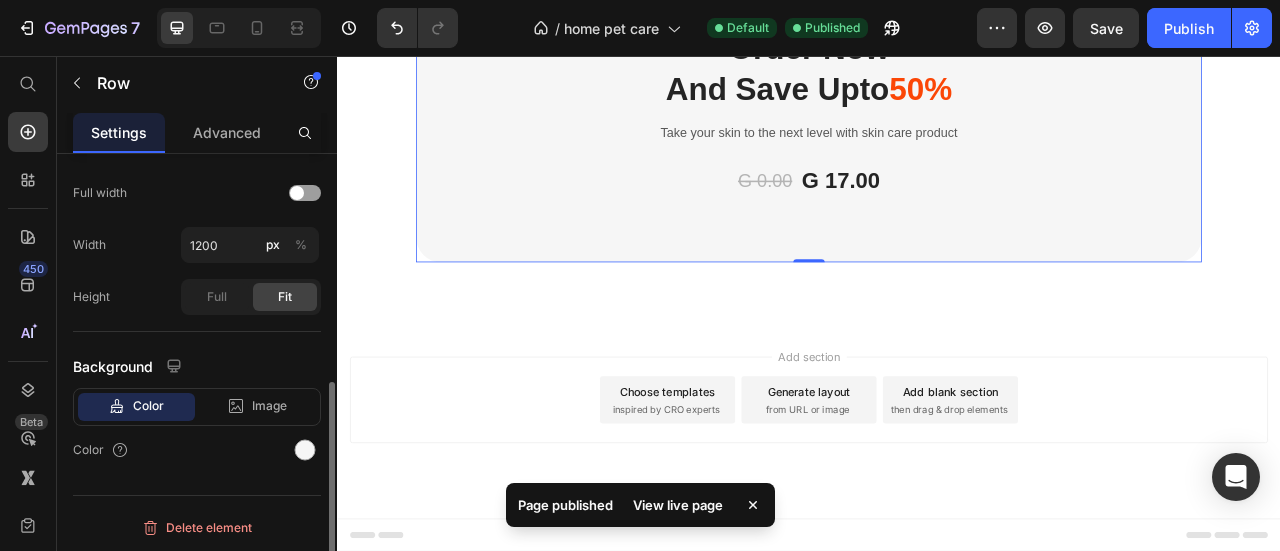 scroll, scrollTop: 456, scrollLeft: 0, axis: vertical 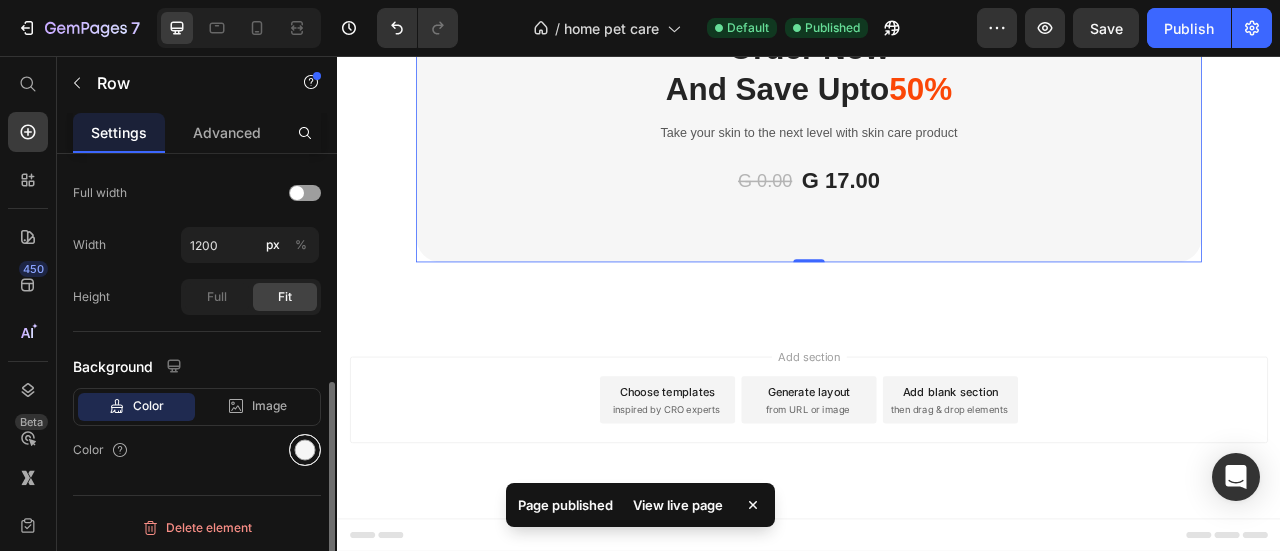 click at bounding box center [305, 450] 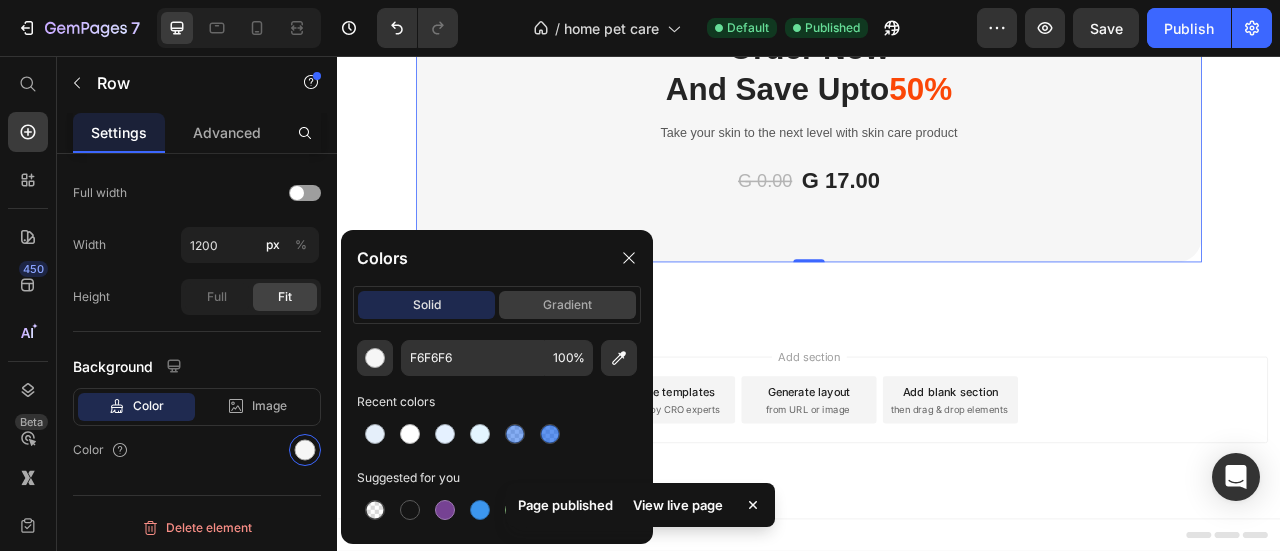 click on "gradient" 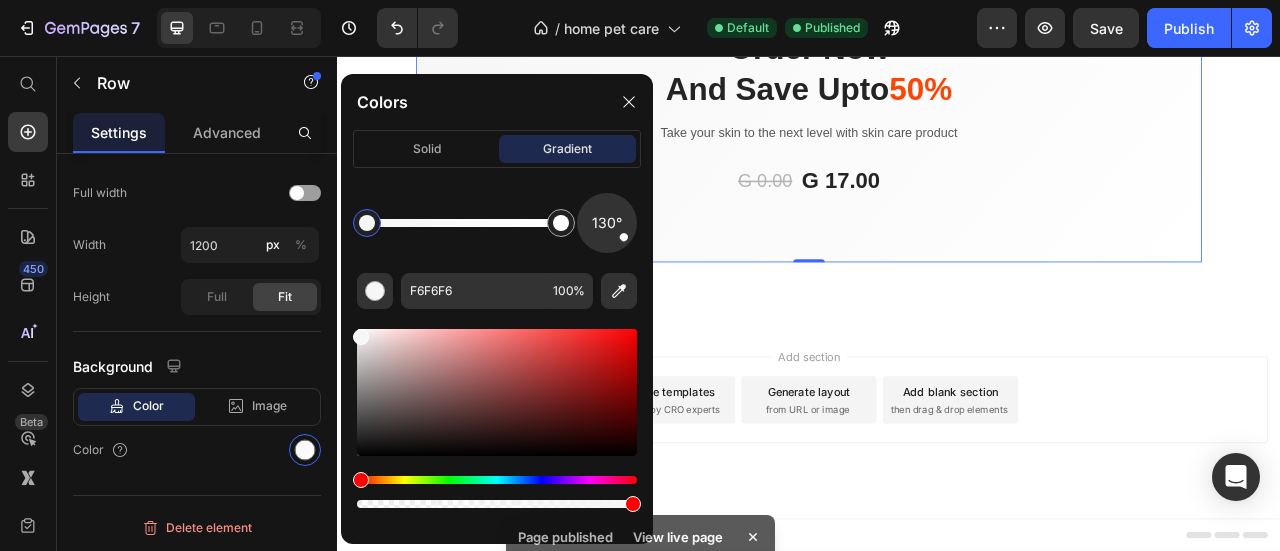scroll, scrollTop: 456, scrollLeft: 0, axis: vertical 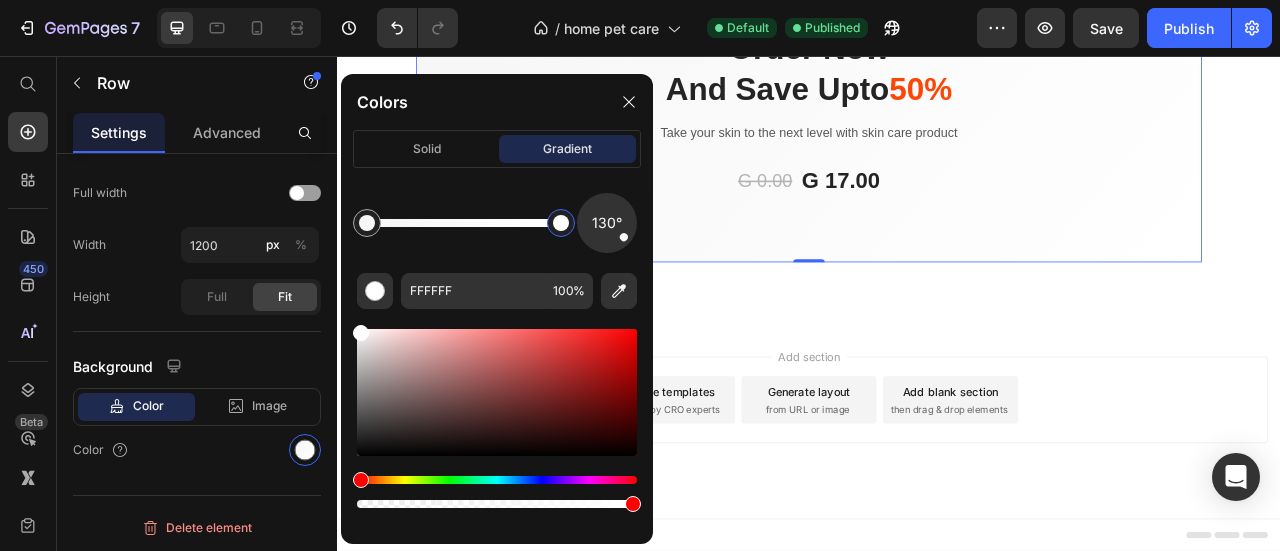 click at bounding box center (561, 223) 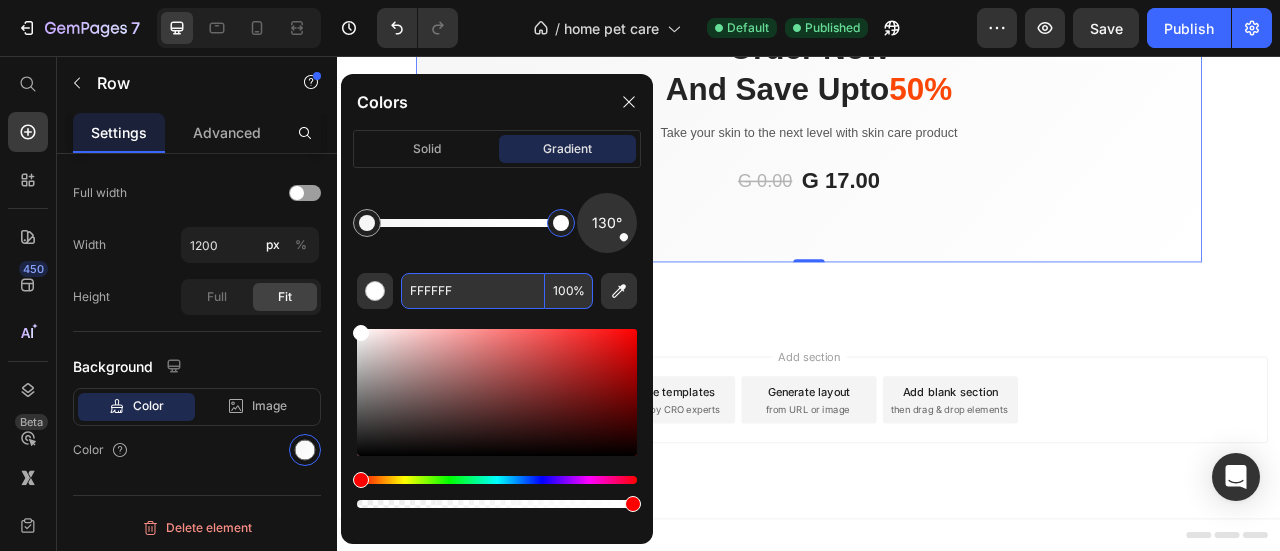 click on "FFFFFF" at bounding box center (473, 291) 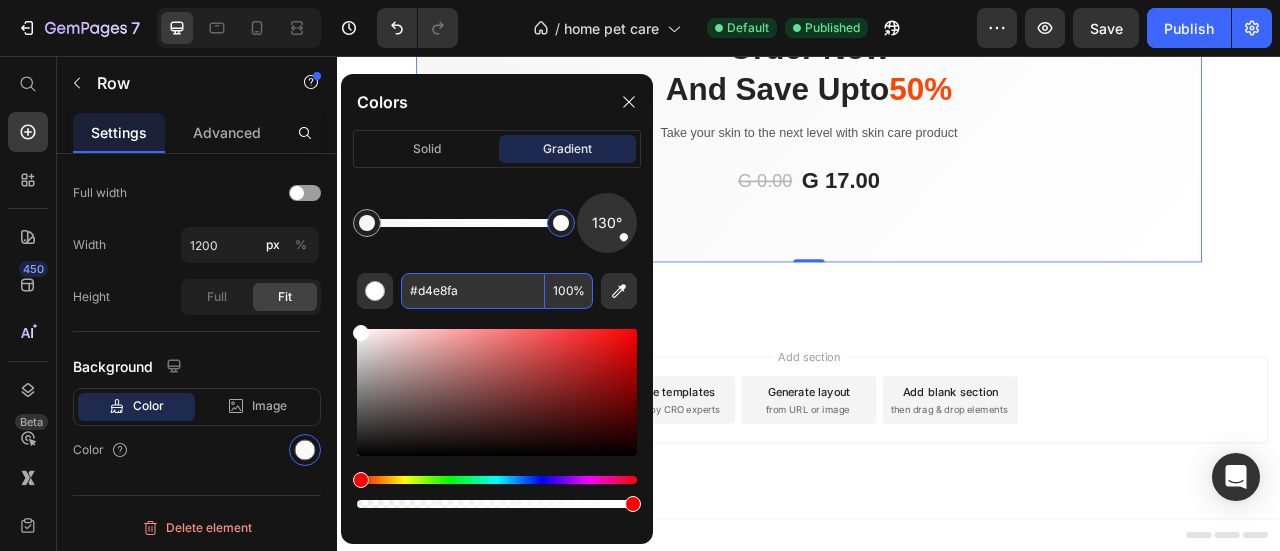 type on "D4E8FA" 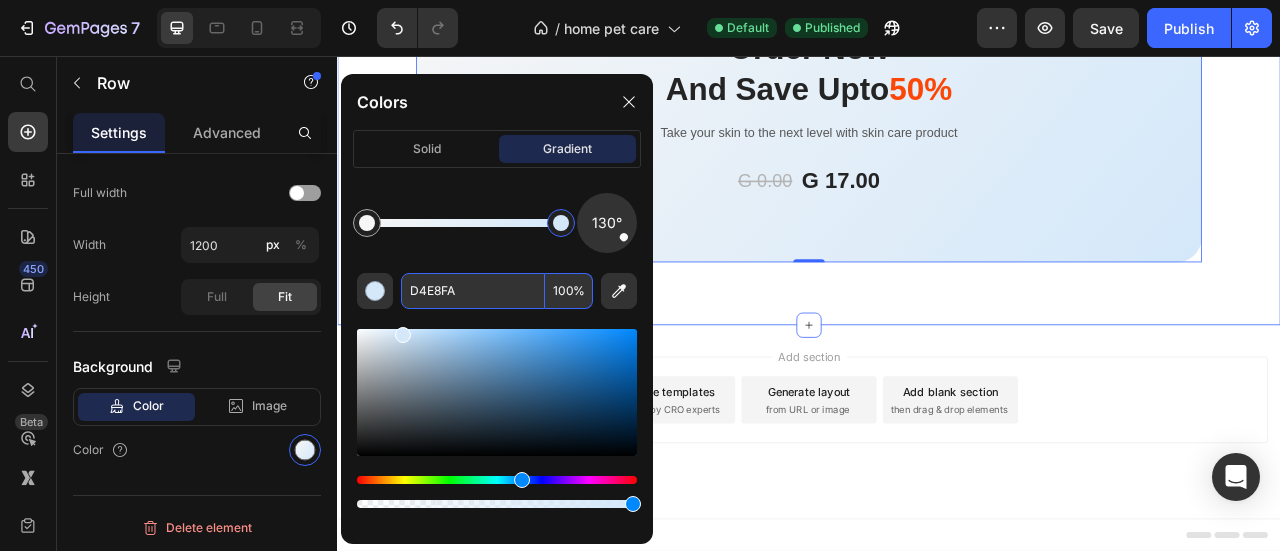 click on "Order Now And Save Upto  50% Heading Take your skin to the next level with skin care product Text block G 0.00 (P) Price G 17.00 (P) Price Row Product Row Row   0 Section 11" at bounding box center [937, 137] 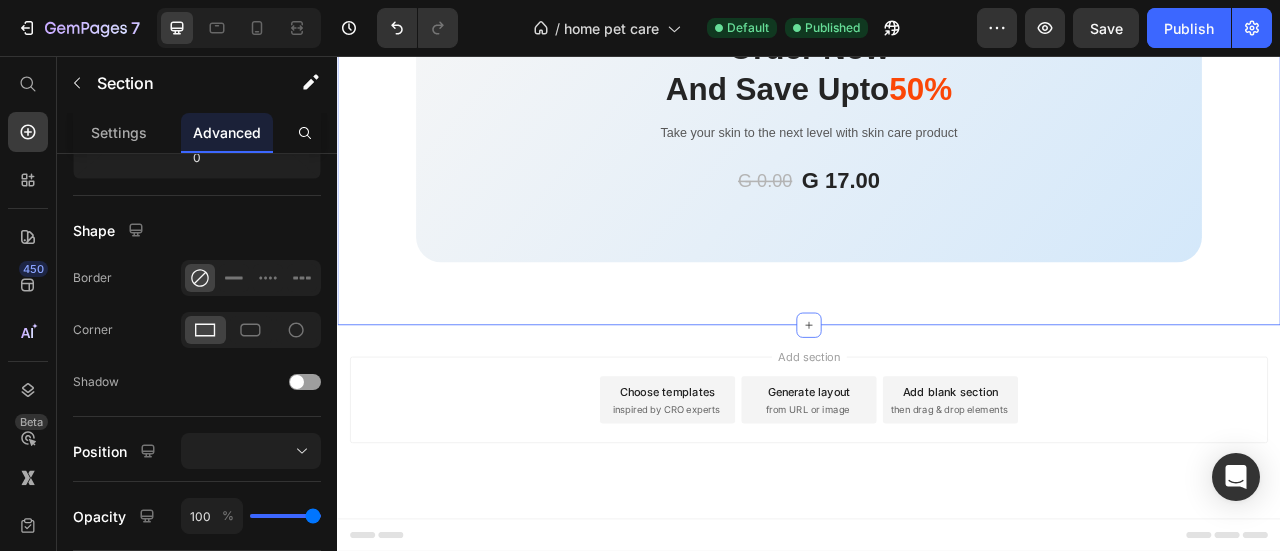 scroll, scrollTop: 0, scrollLeft: 0, axis: both 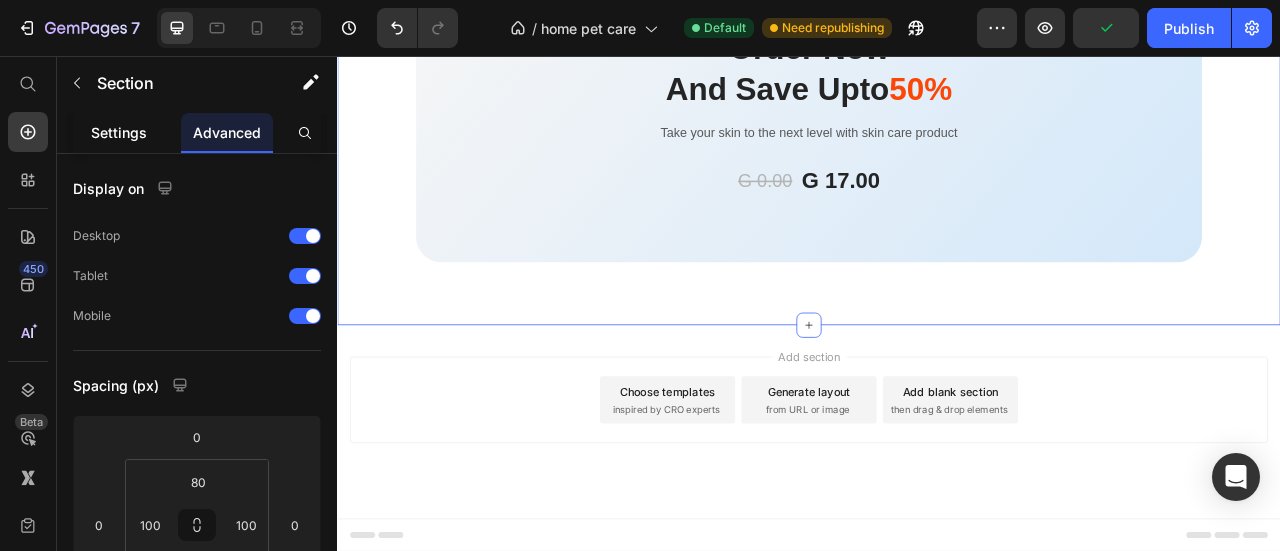 click on "Settings" at bounding box center [119, 132] 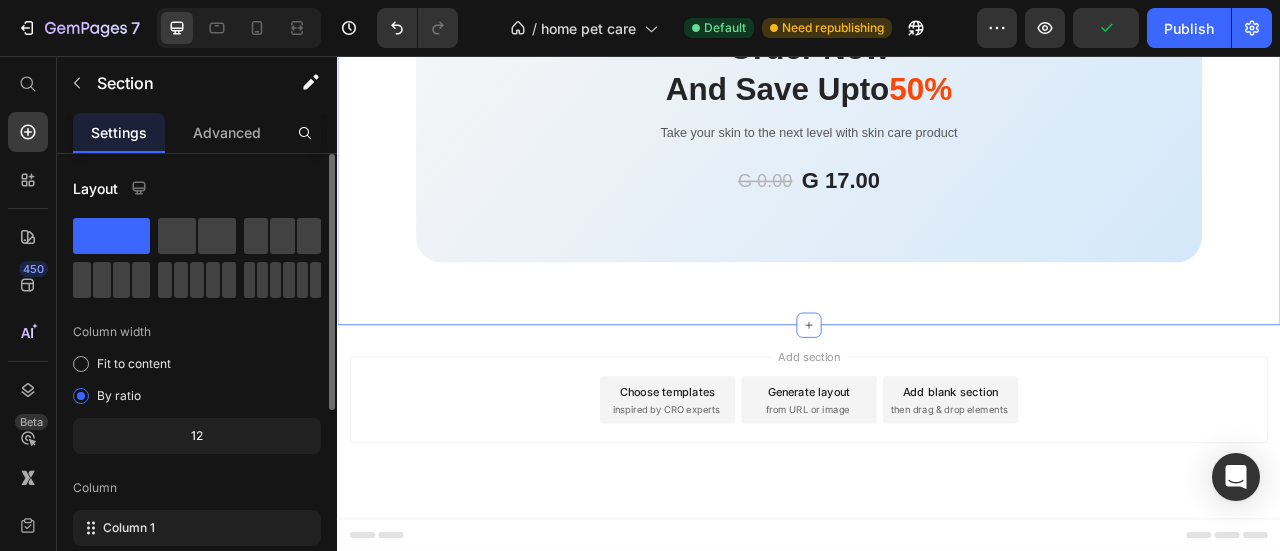 scroll, scrollTop: 300, scrollLeft: 0, axis: vertical 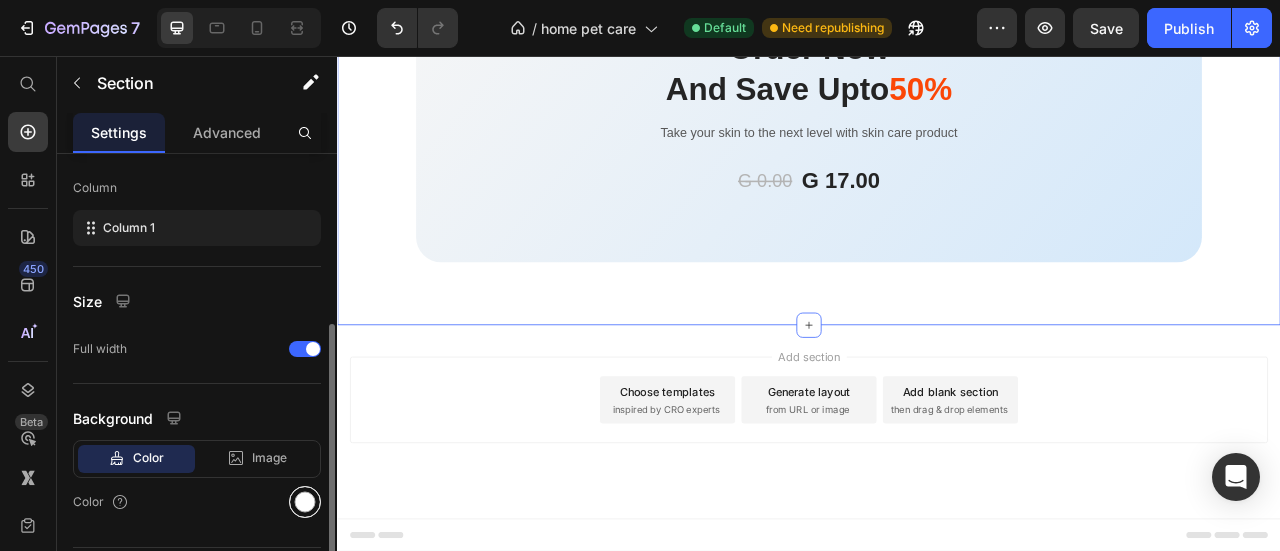click at bounding box center [305, 502] 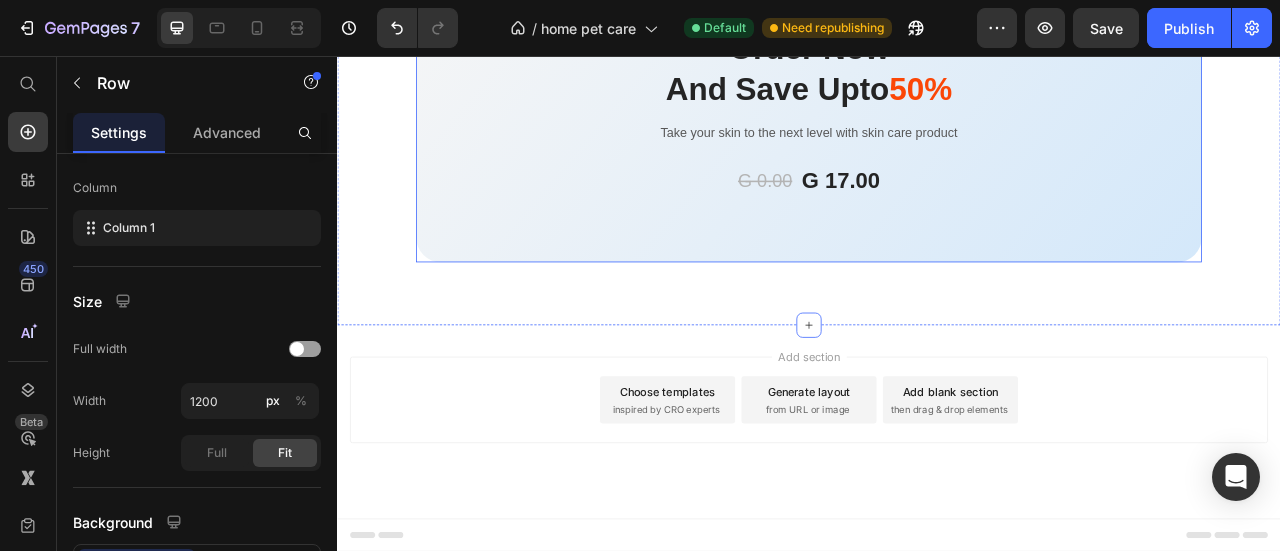 click on "Order Now And Save Upto  50% Heading Take your skin to the next level with skin care product Text block G 0.00 (P) Price G 17.00 (P) Price Row Product Row Row" at bounding box center [937, 137] 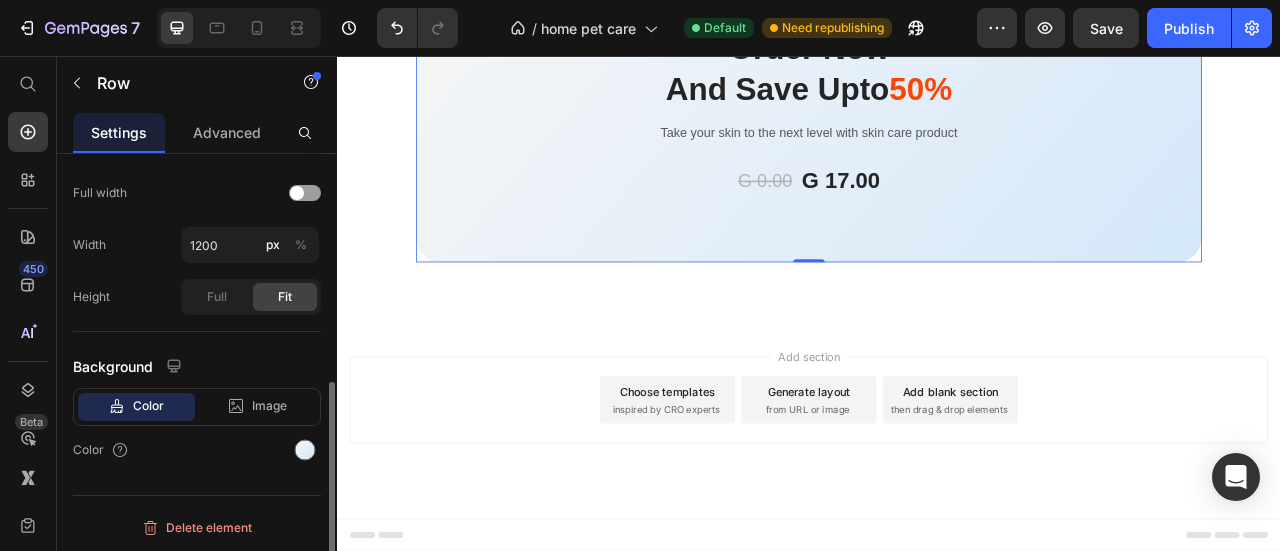 scroll, scrollTop: 456, scrollLeft: 0, axis: vertical 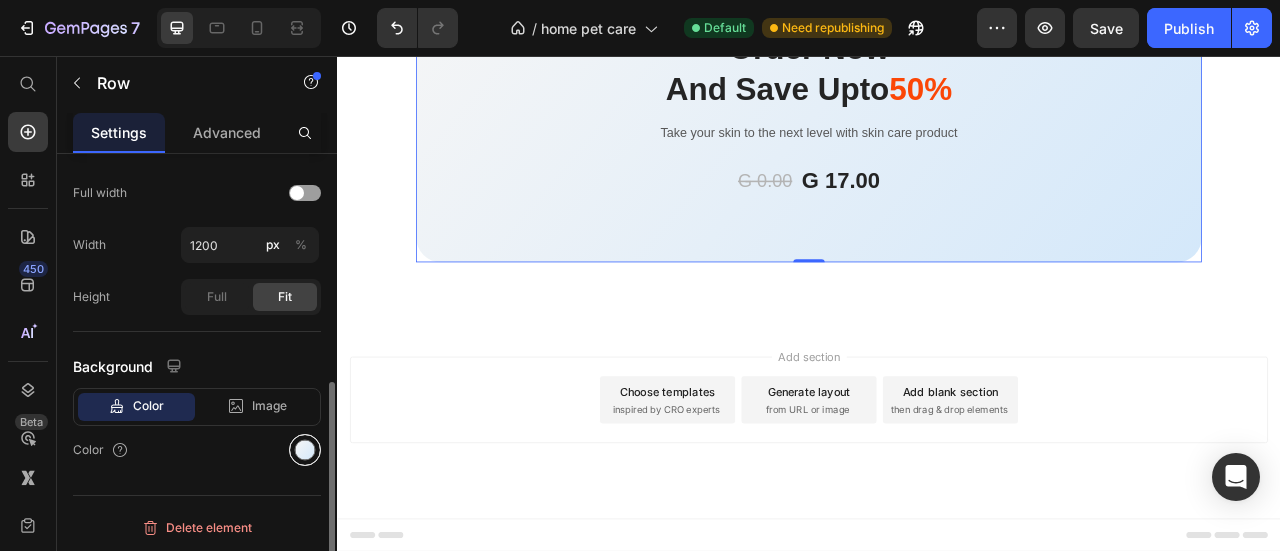 click at bounding box center (305, 450) 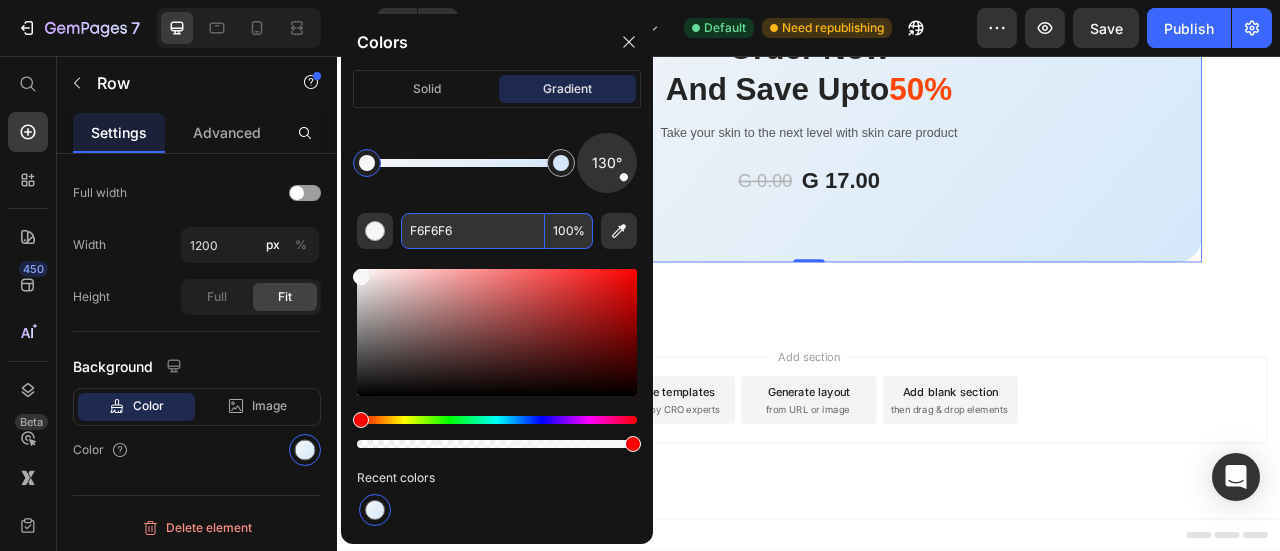 click on "F6F6F6" at bounding box center (473, 231) 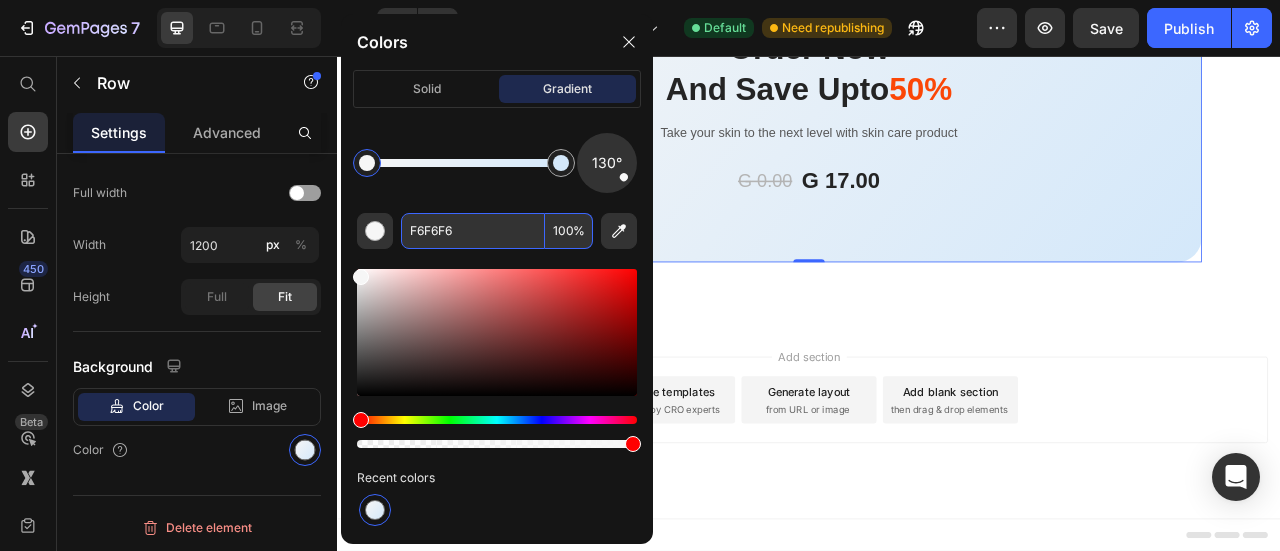 paste on "#f7f9ed" 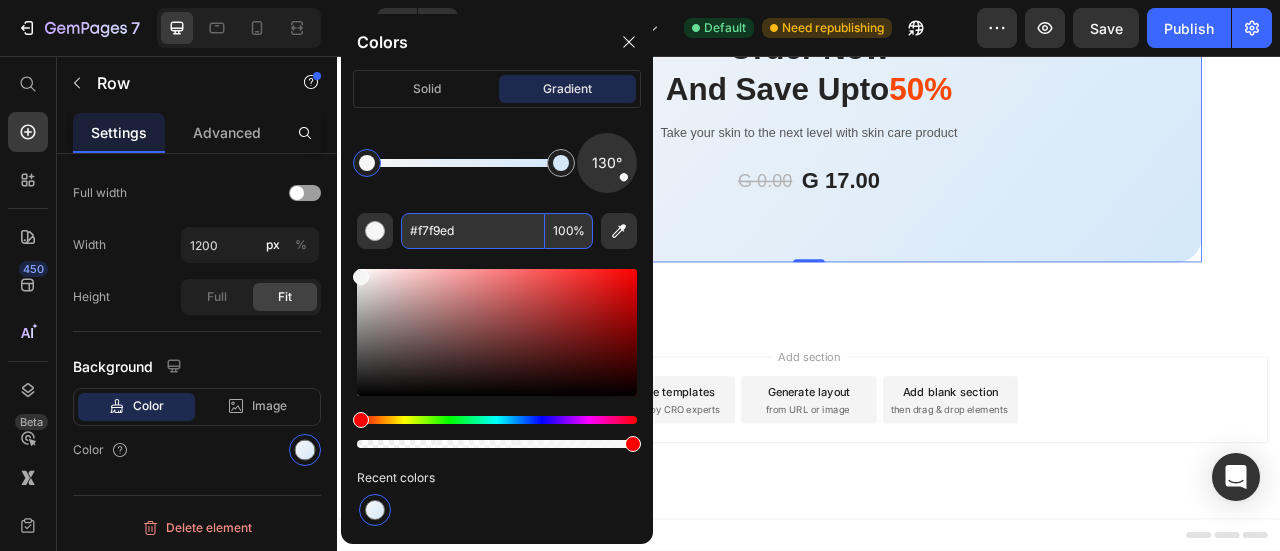 type on "F7F9ED" 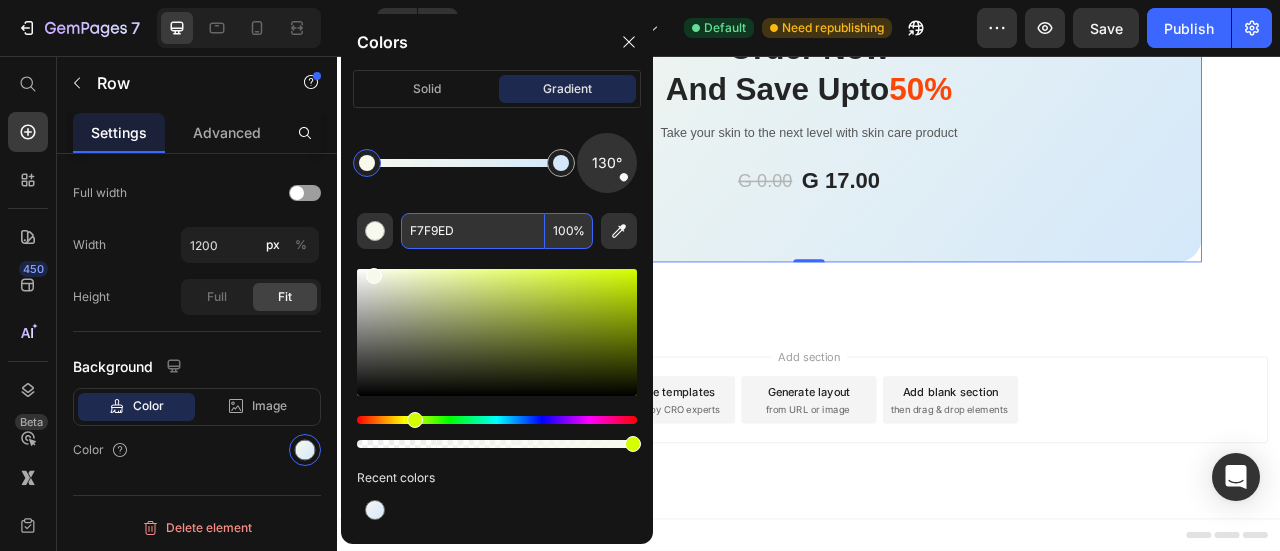 scroll, scrollTop: 456, scrollLeft: 0, axis: vertical 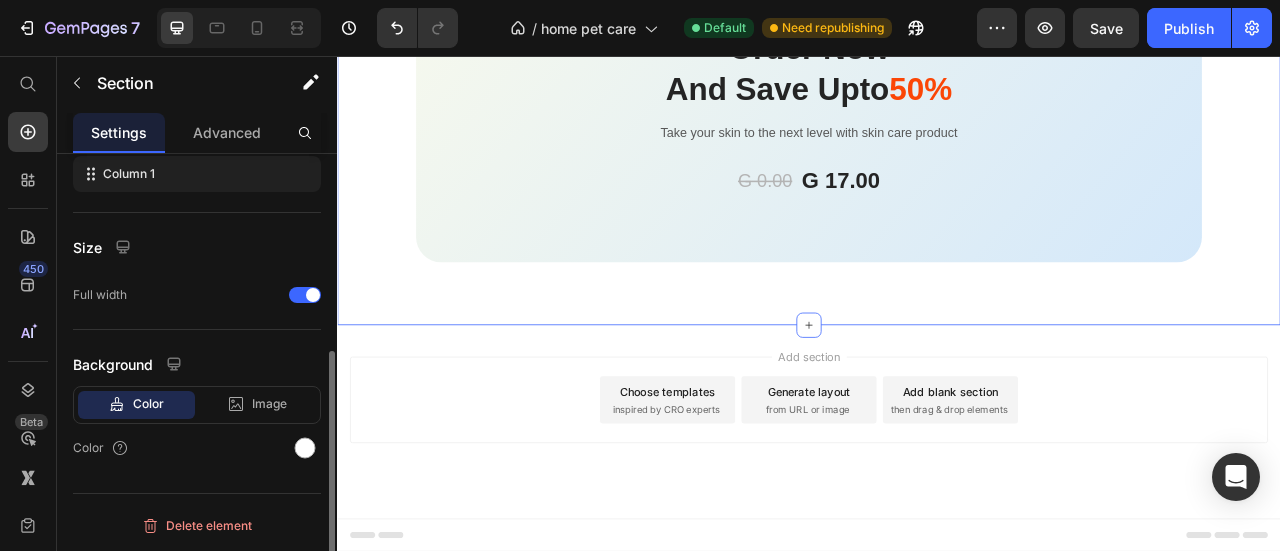click on "Order Now And Save Upto  50% Heading Take your skin to the next level with skin care product Text block G 0.00 (P) Price G 17.00 (P) Price Row Product Row Row Section 11   You can create reusable sections Create Theme Section AI Content Write with GemAI What would you like to describe here? Tone and Voice Persuasive Product Show more Generate" at bounding box center (937, 137) 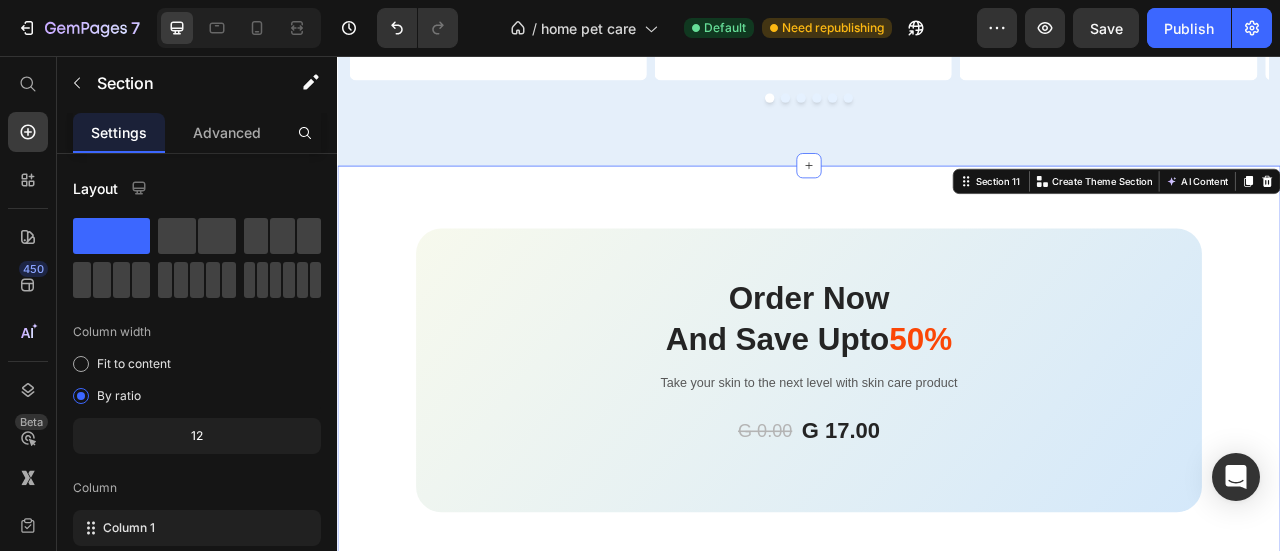 scroll, scrollTop: 4591, scrollLeft: 0, axis: vertical 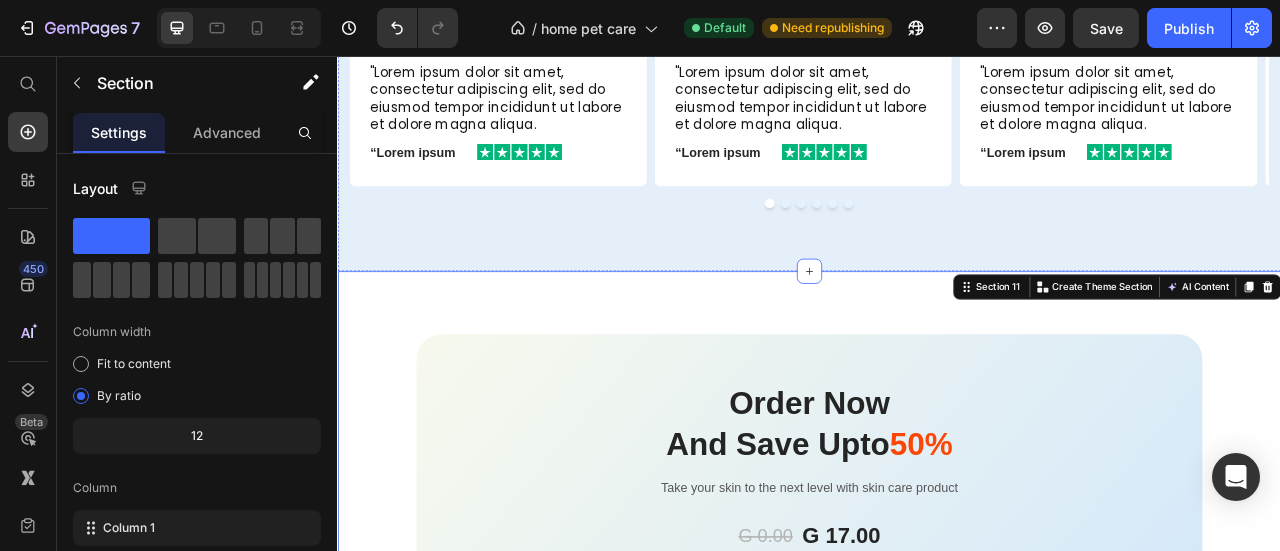 click on "A BRAND COMMITTED TO ANIMALS" at bounding box center [937, -22] 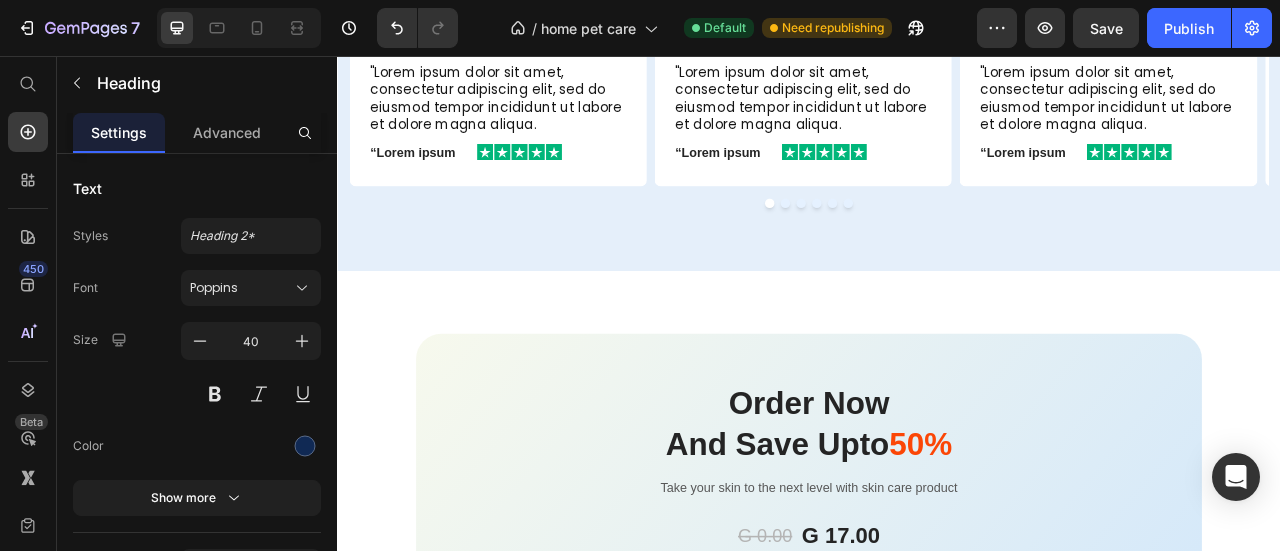 drag, startPoint x: 468, startPoint y: 125, endPoint x: 657, endPoint y: 186, distance: 198.6001 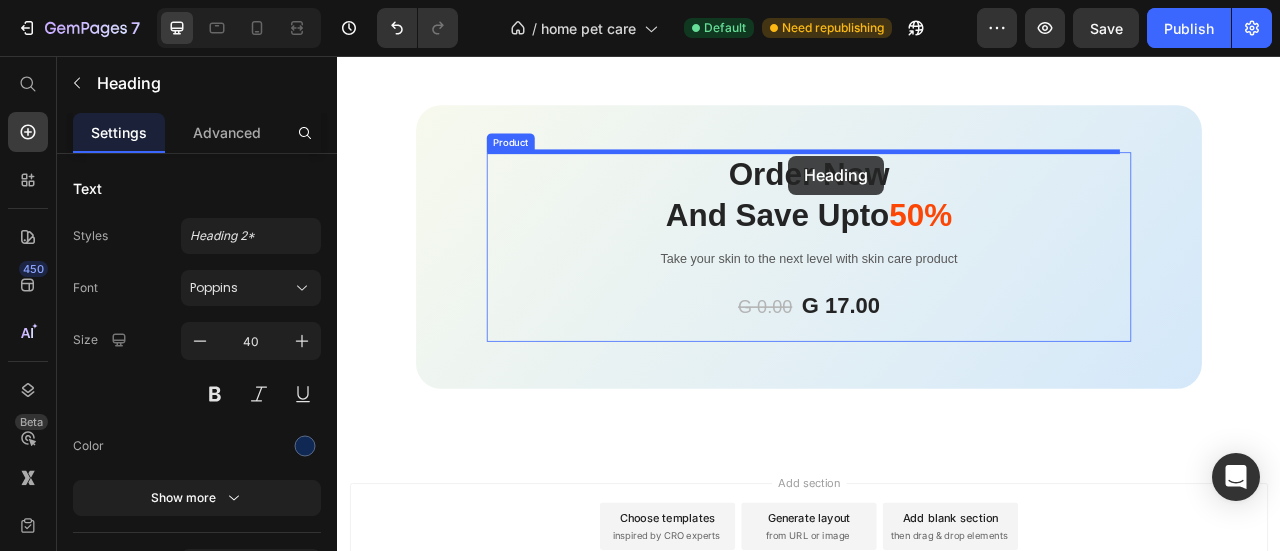 drag, startPoint x: 823, startPoint y: 170, endPoint x: 911, endPoint y: 183, distance: 88.95505 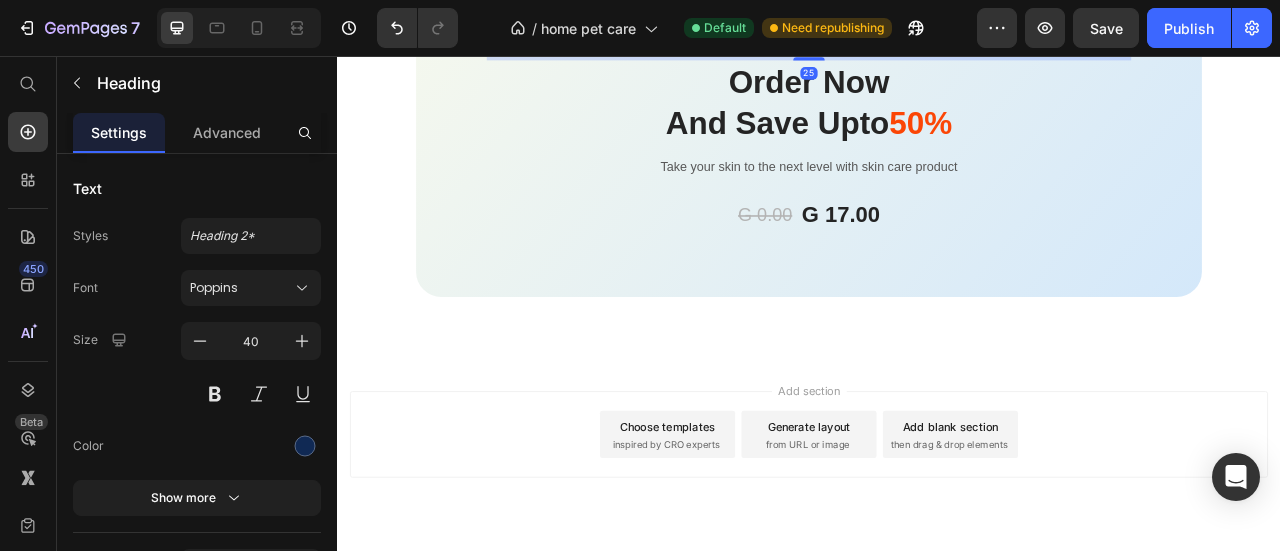 click on "25" at bounding box center (937, 48) 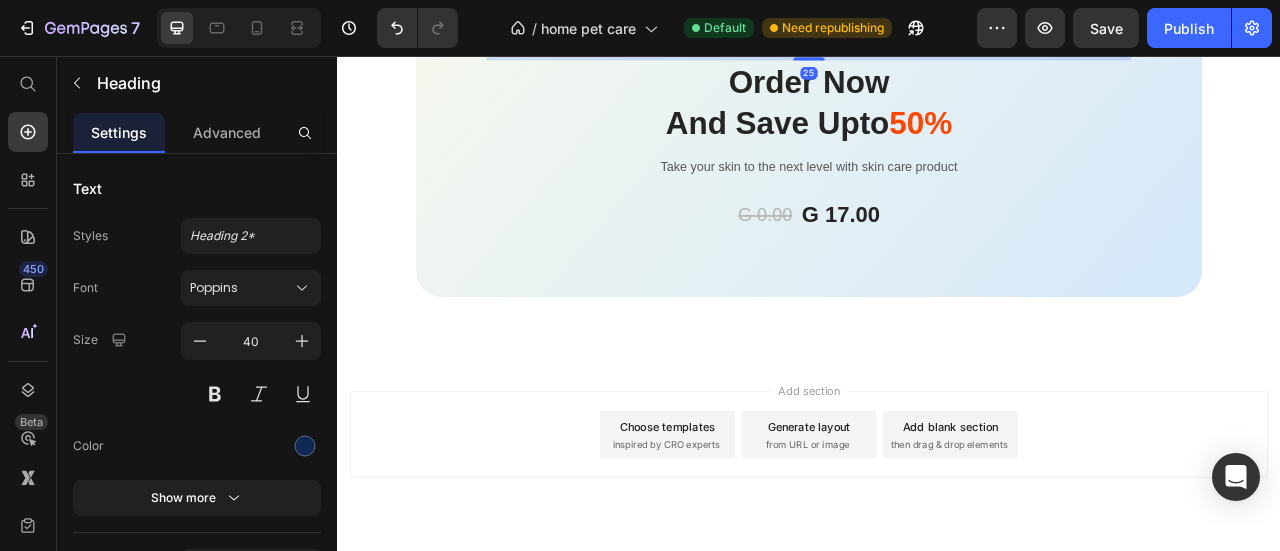 click on "A BRAND COMMITTED TO ANIMALS" at bounding box center (937, 8) 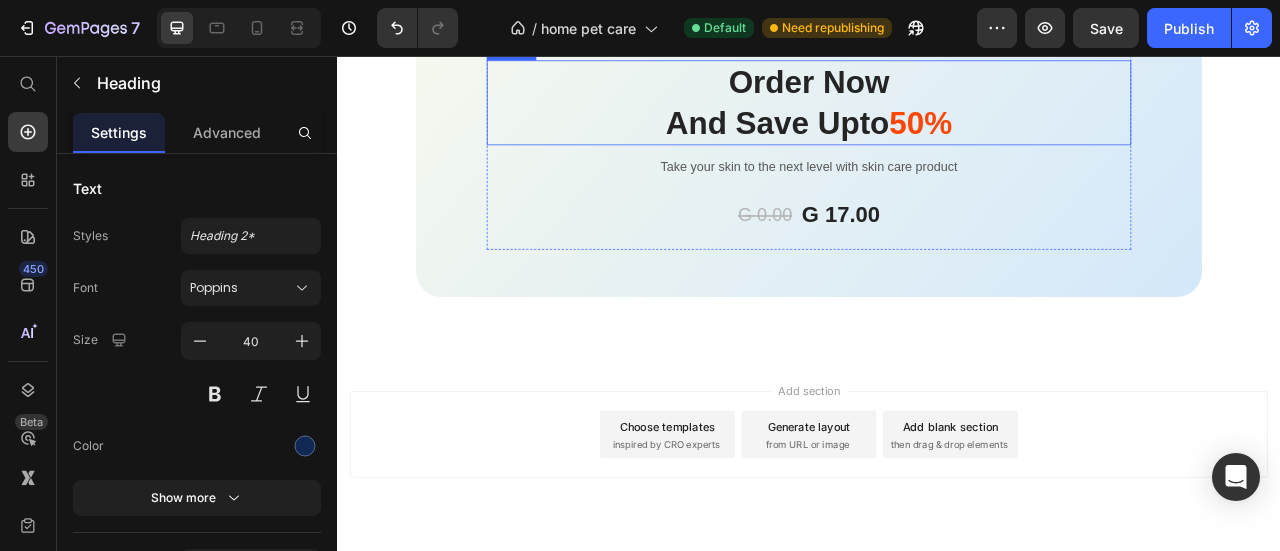 click on "Order Now And Save Upto  50%" at bounding box center (937, 115) 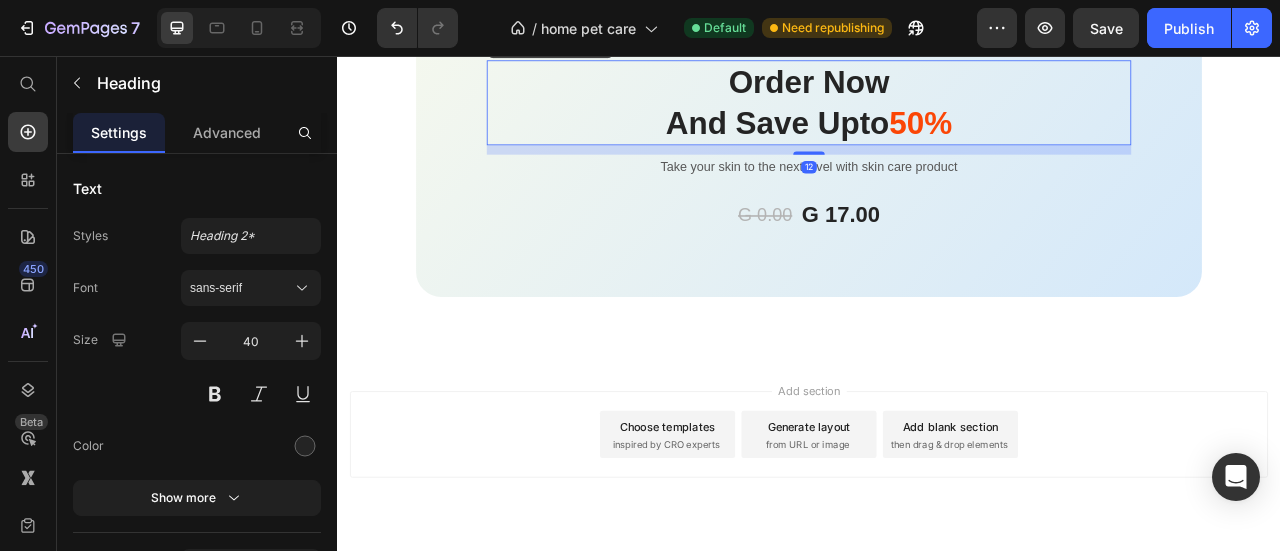 click 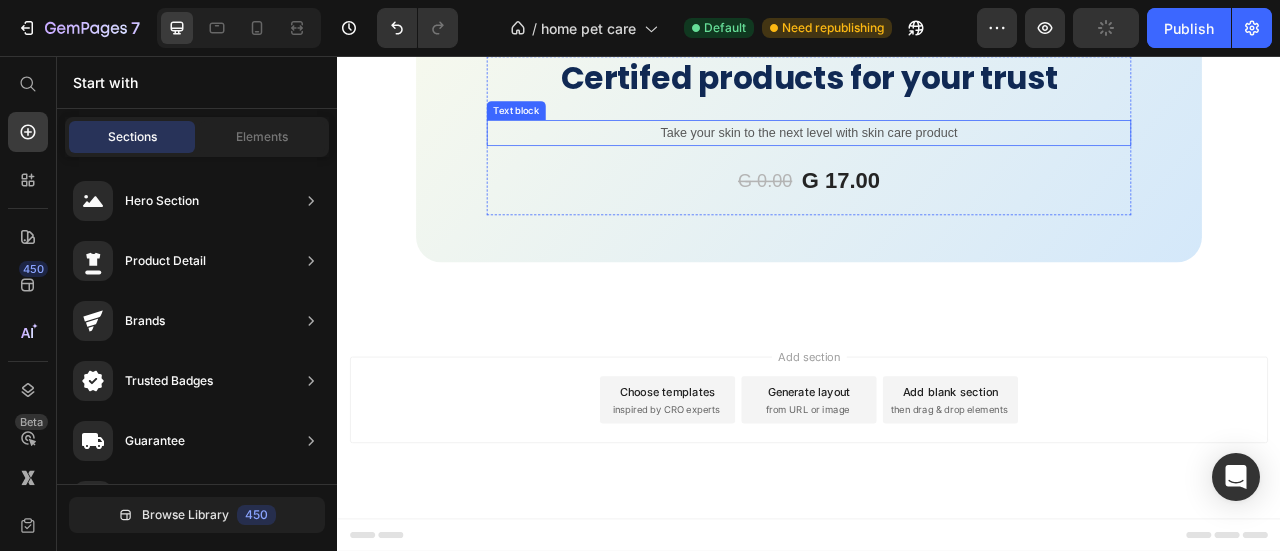 click on "Take your skin to the next level with skin care product" at bounding box center (937, 153) 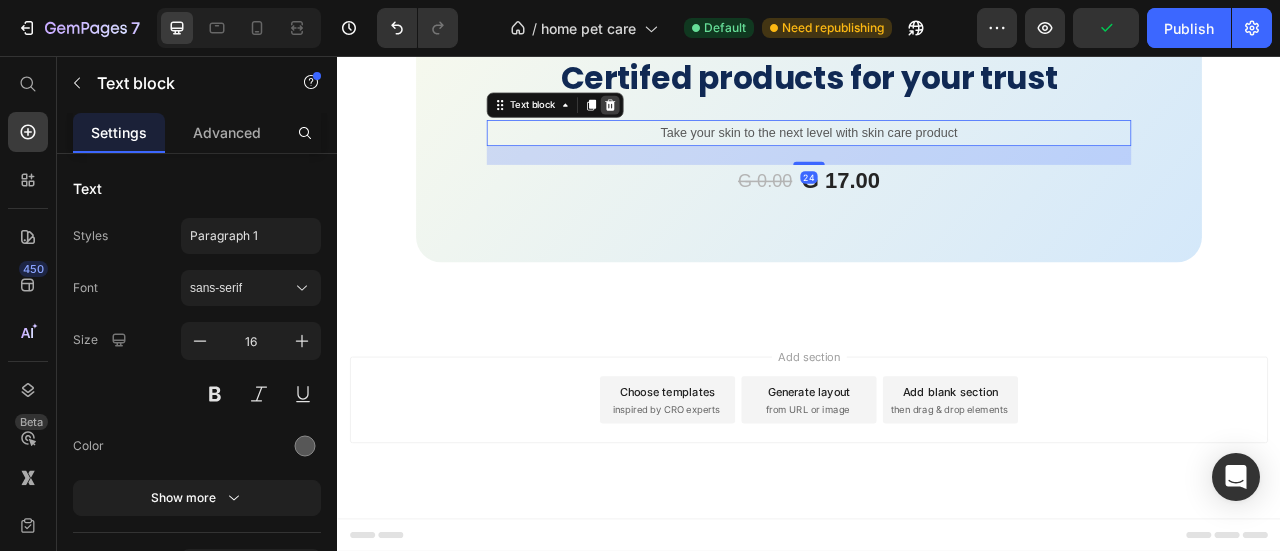 click 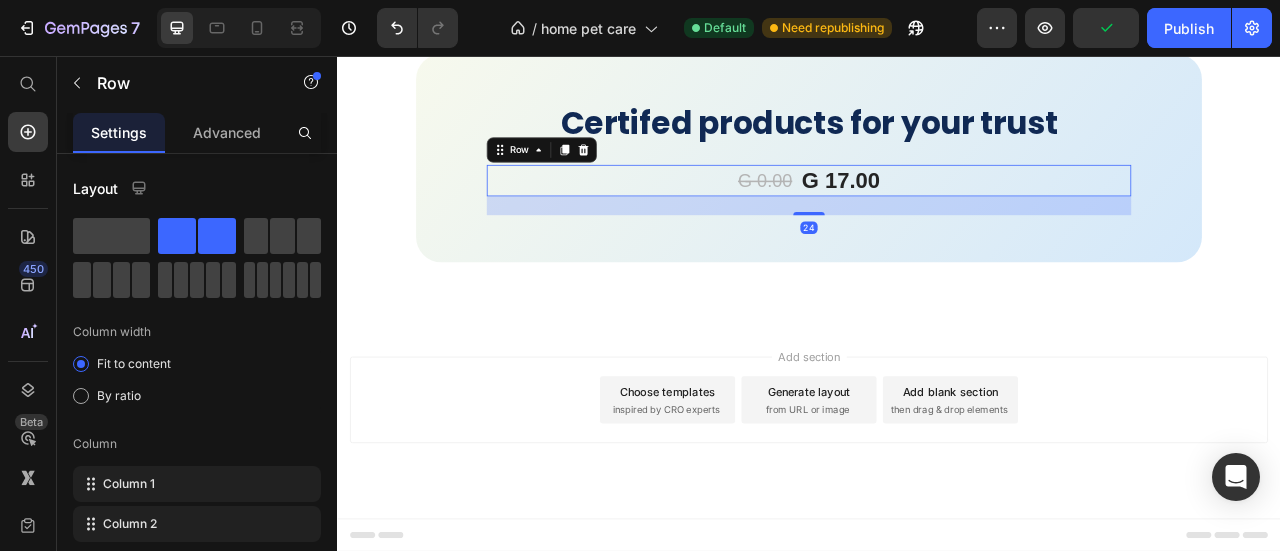 drag, startPoint x: 1052, startPoint y: 274, endPoint x: 994, endPoint y: 258, distance: 60.166435 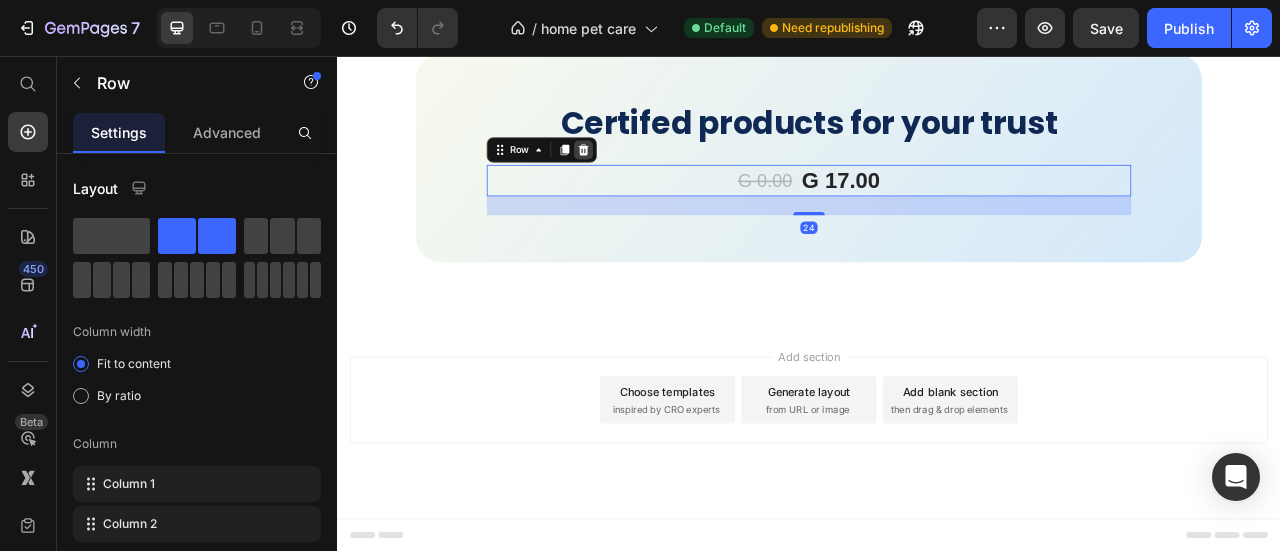 click 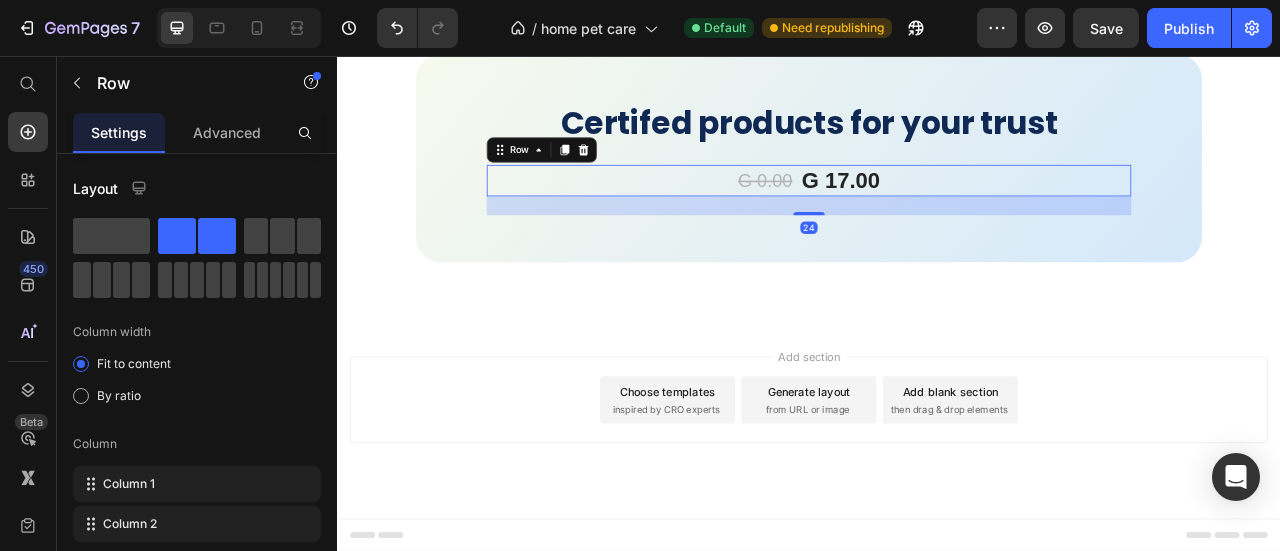 scroll, scrollTop: 5079, scrollLeft: 0, axis: vertical 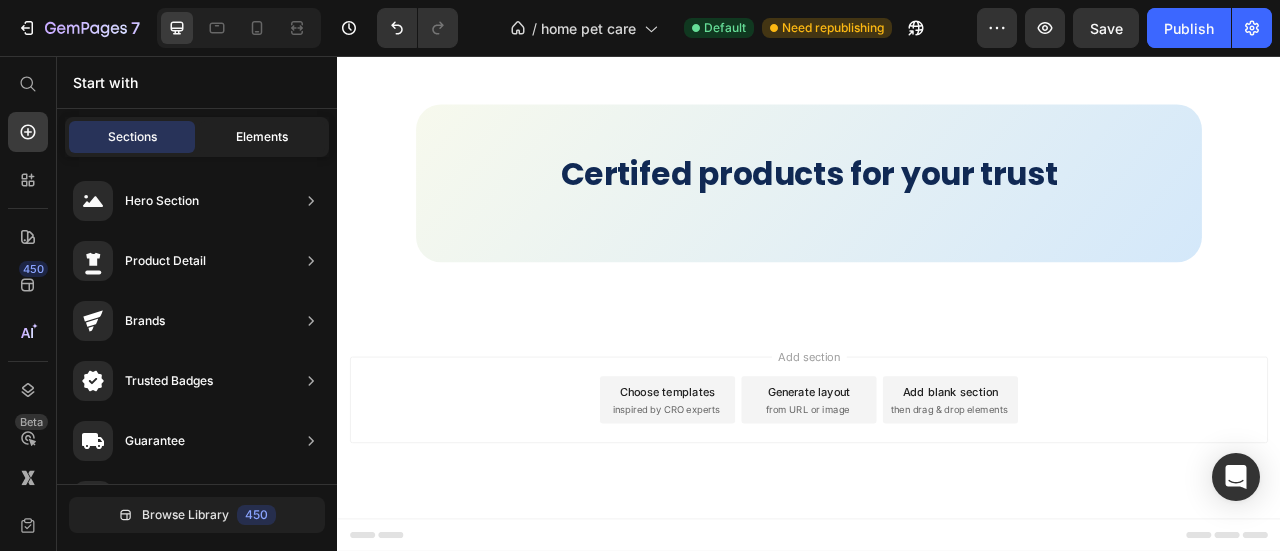 click on "Elements" at bounding box center [262, 137] 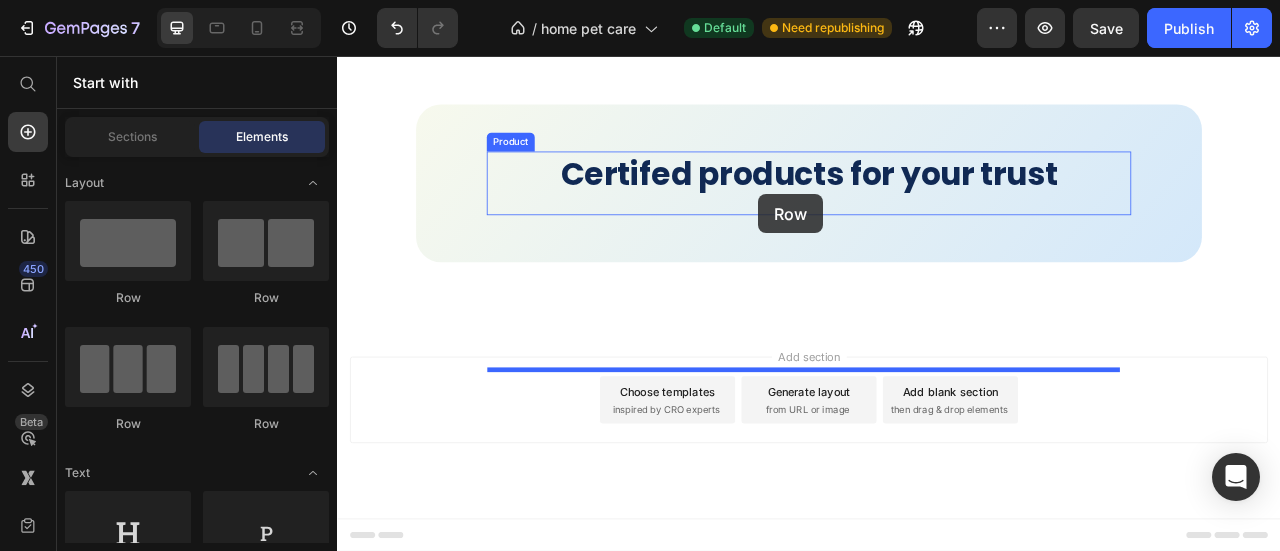 drag, startPoint x: 573, startPoint y: 437, endPoint x: 873, endPoint y: 232, distance: 363.35245 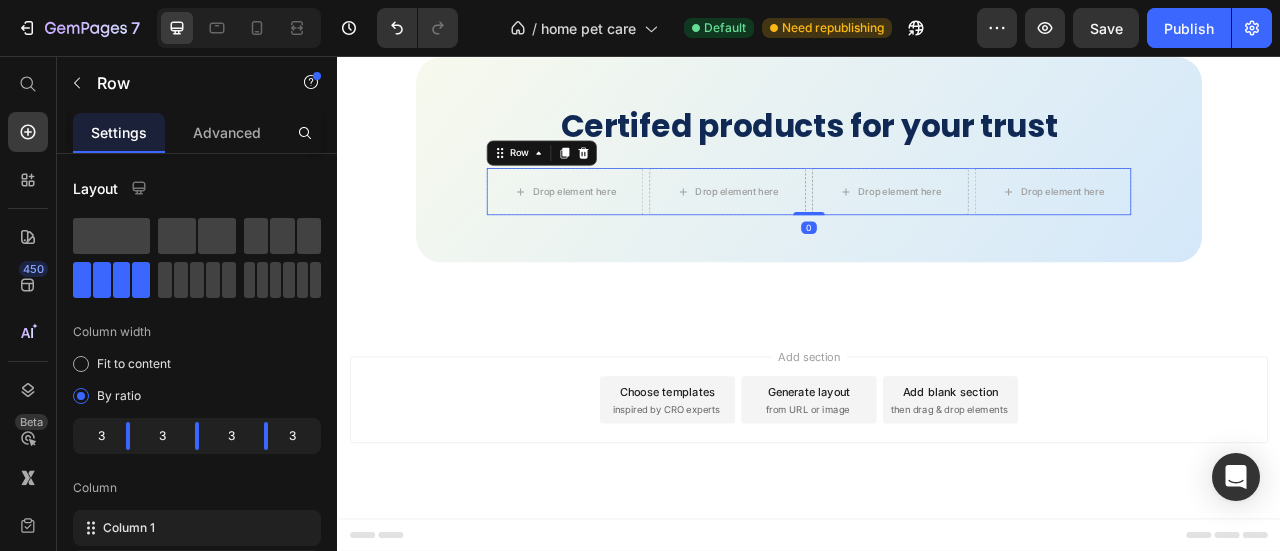 scroll, scrollTop: 5080, scrollLeft: 0, axis: vertical 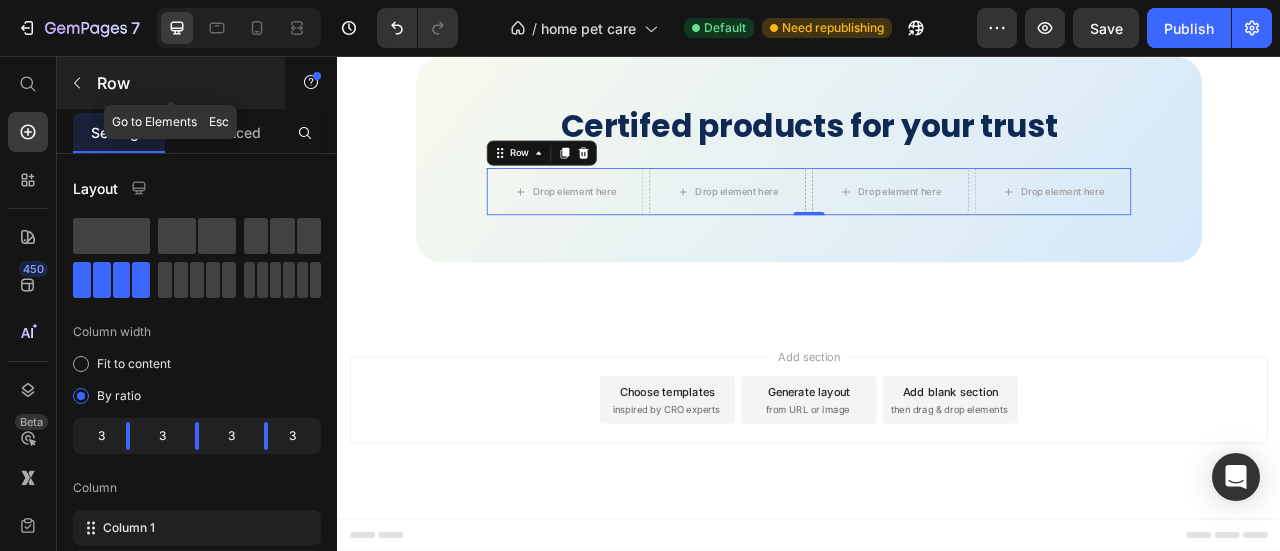 click 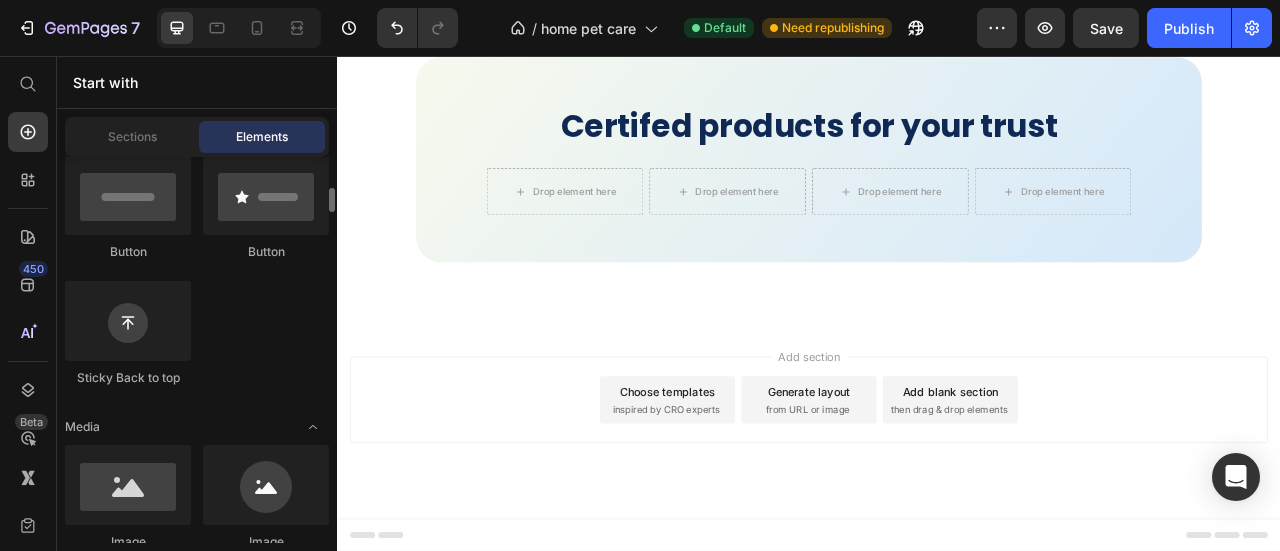 scroll, scrollTop: 800, scrollLeft: 0, axis: vertical 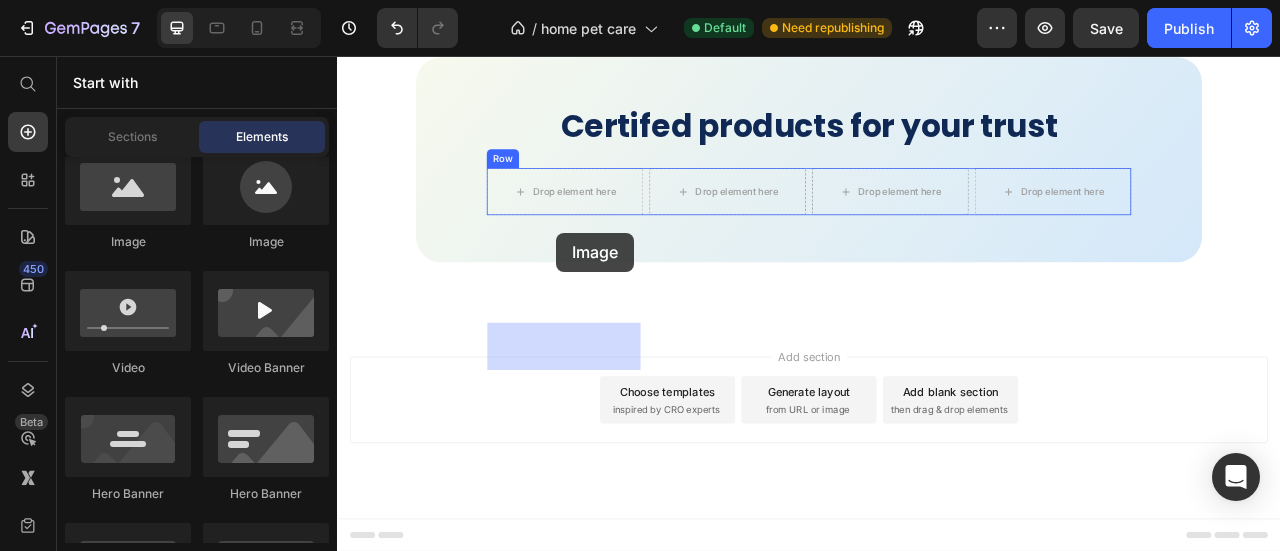 drag, startPoint x: 461, startPoint y: 258, endPoint x: 619, endPoint y: 281, distance: 159.66527 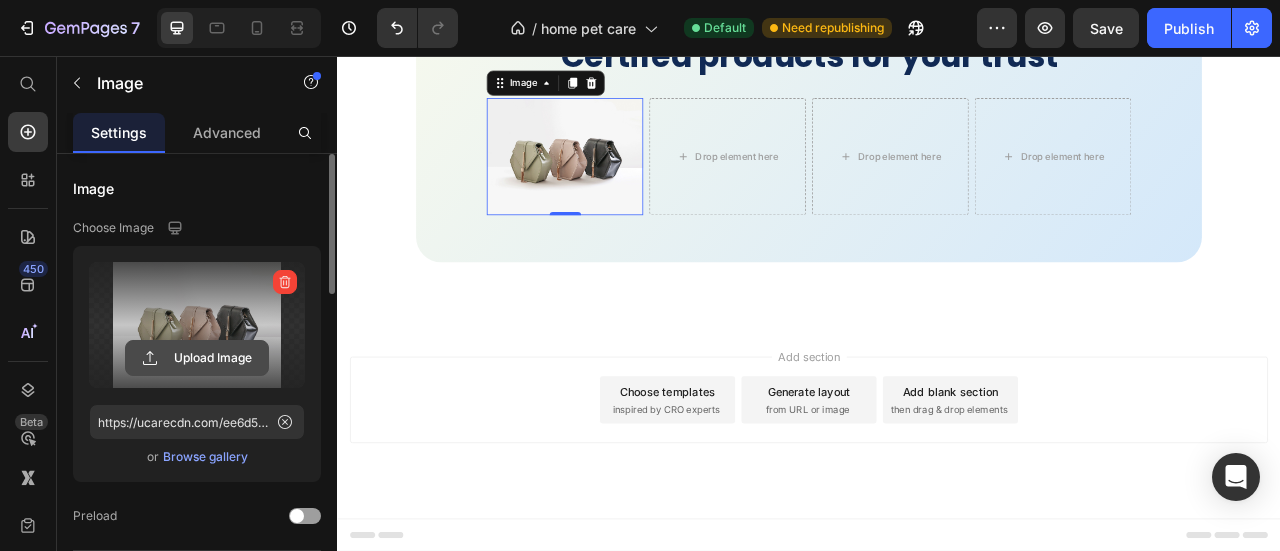 click 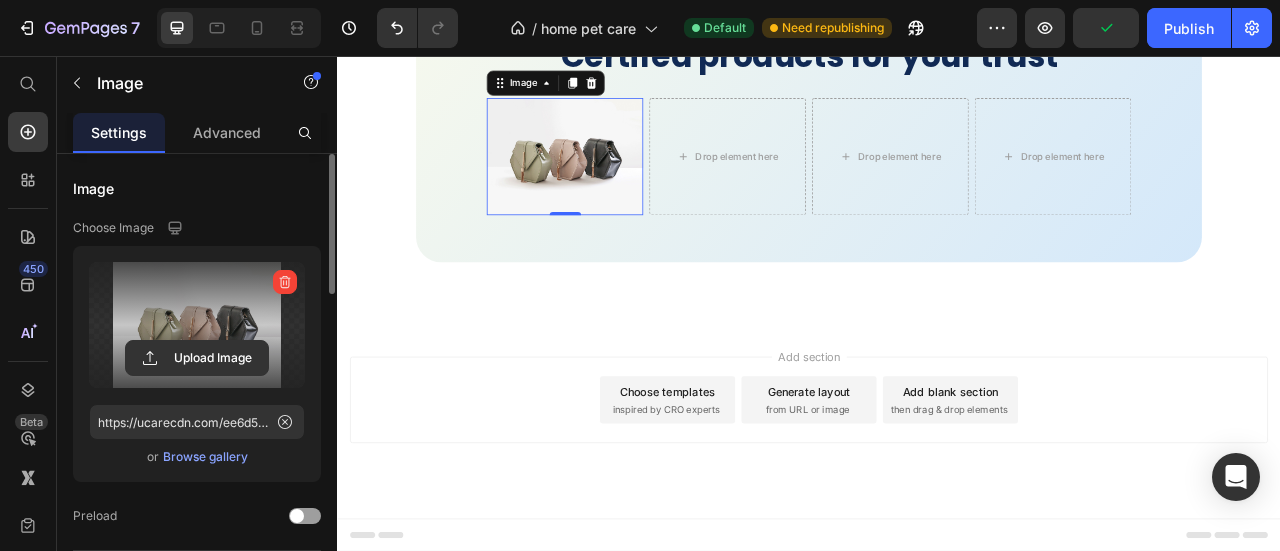 click at bounding box center [197, 325] 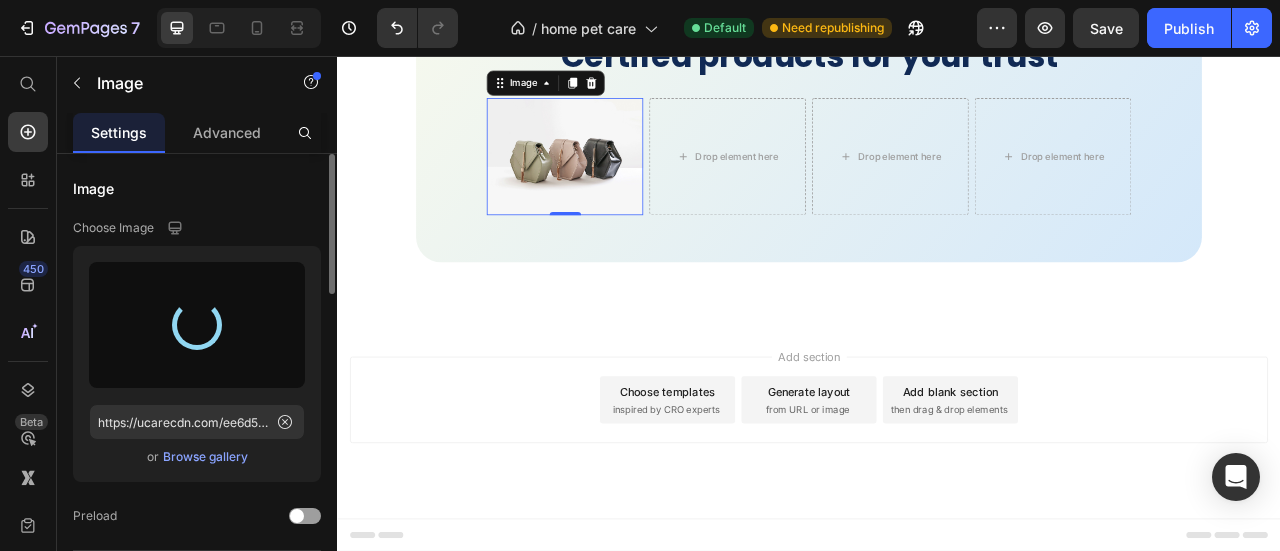 type on "https://cdn.shopify.com/s/files/1/0654/9199/2782/files/gempages_574589182991664240-1b6300a8-e8f8-4788-94dc-e98a19ba08ff.png" 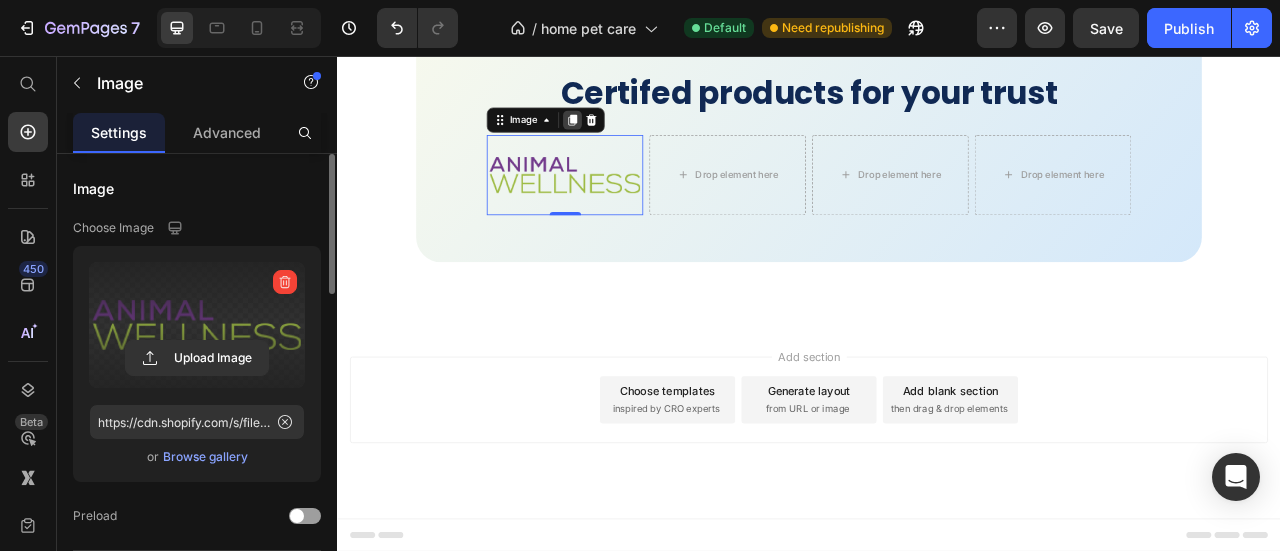 click 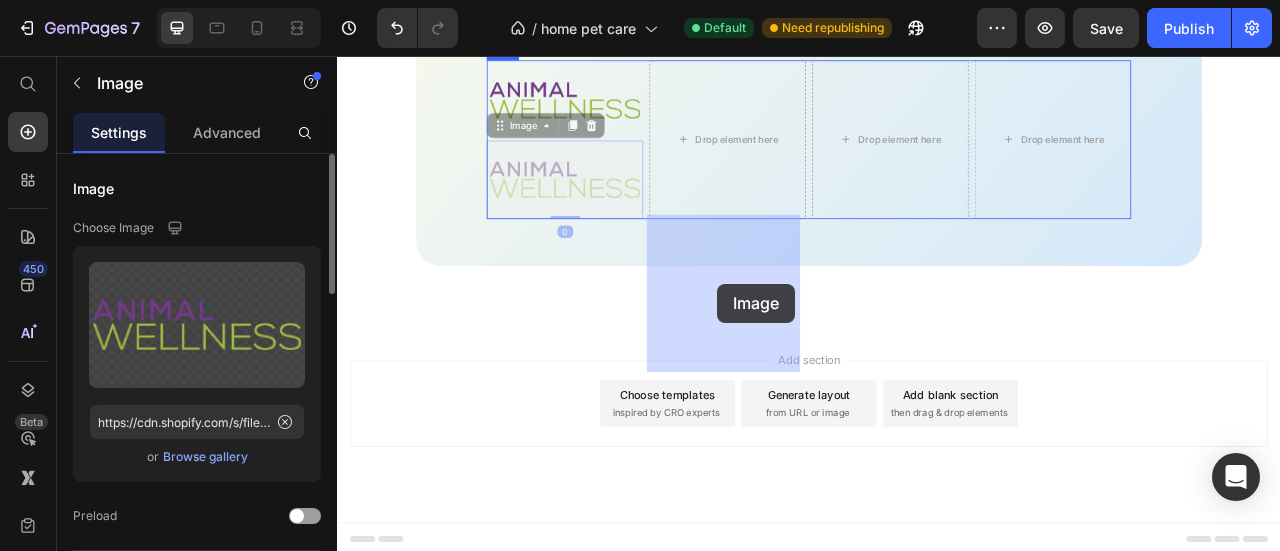 drag, startPoint x: 675, startPoint y: 411, endPoint x: 820, endPoint y: 346, distance: 158.90248 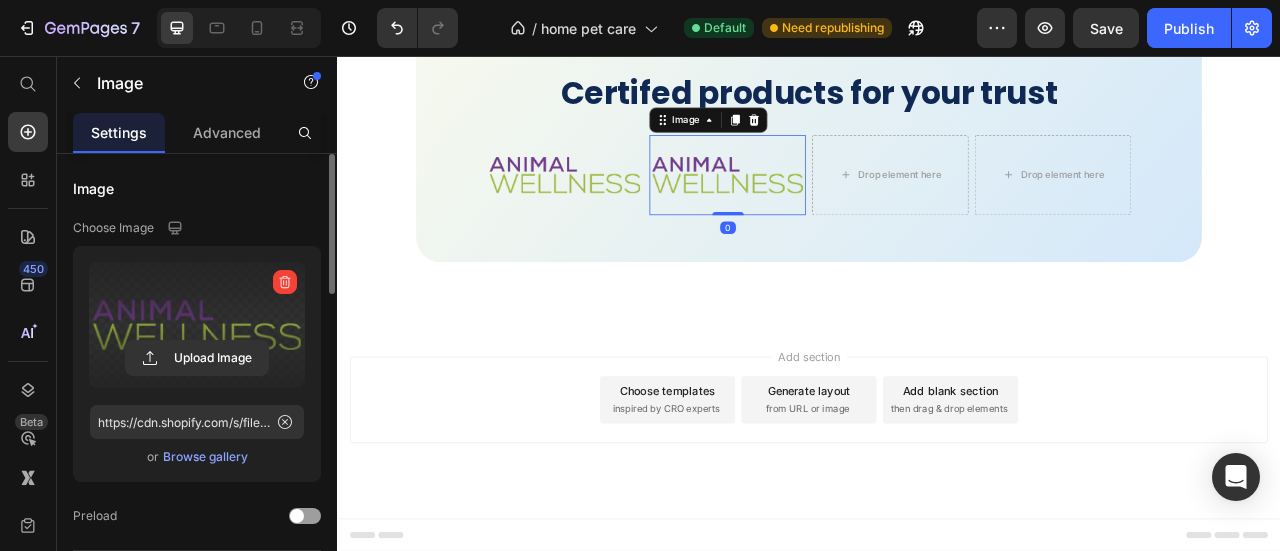 click at bounding box center [197, 325] 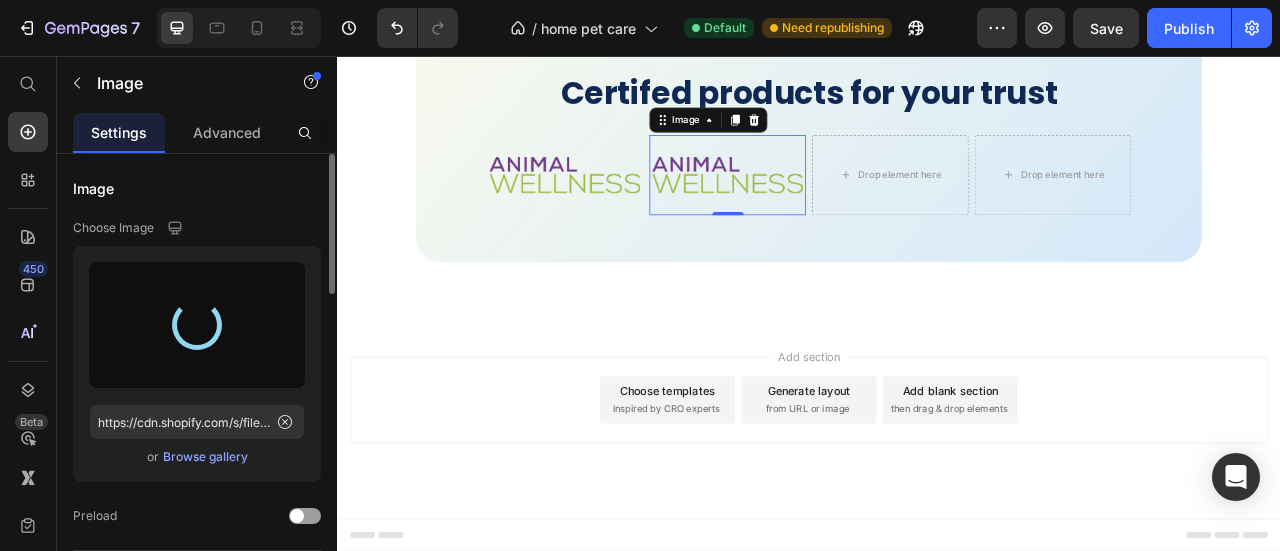 type on "https://cdn.shopify.com/s/files/1/0654/9199/2782/files/gempages_574589182991664240-f69bf7a6-8528-4feb-aafe-be5c453d8bff.png" 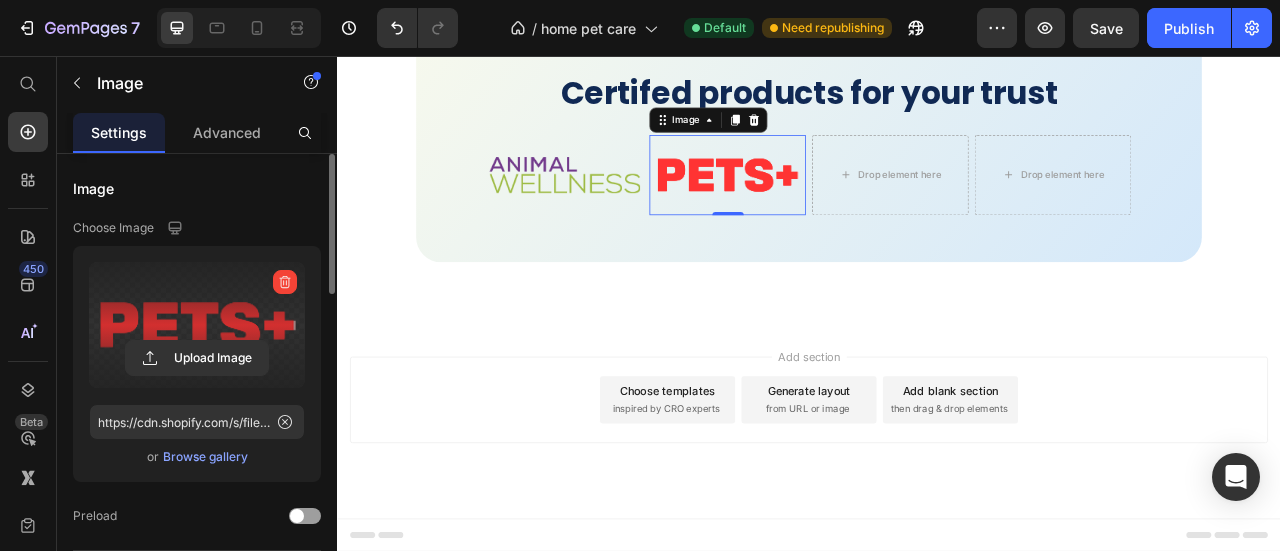 click on "Image" at bounding box center [809, 137] 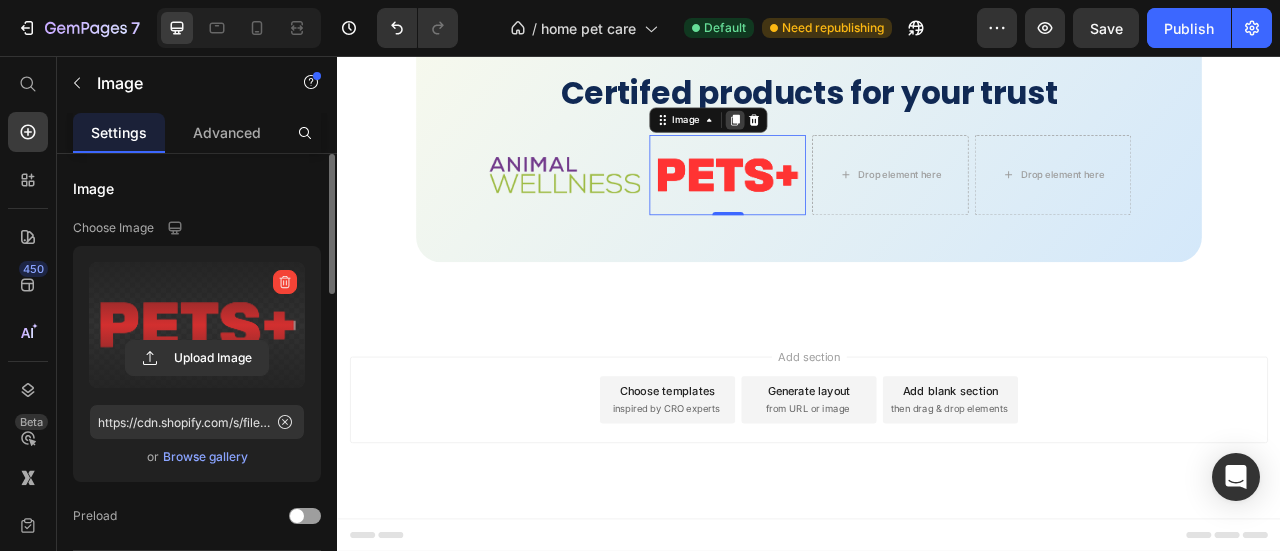click 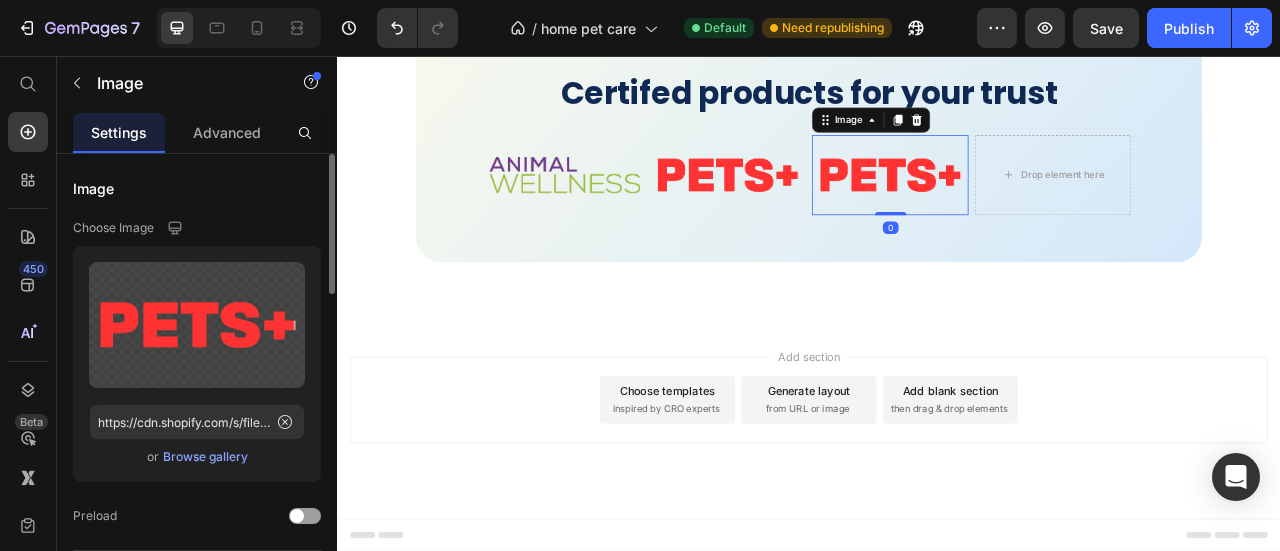 click at bounding box center (1040, 207) 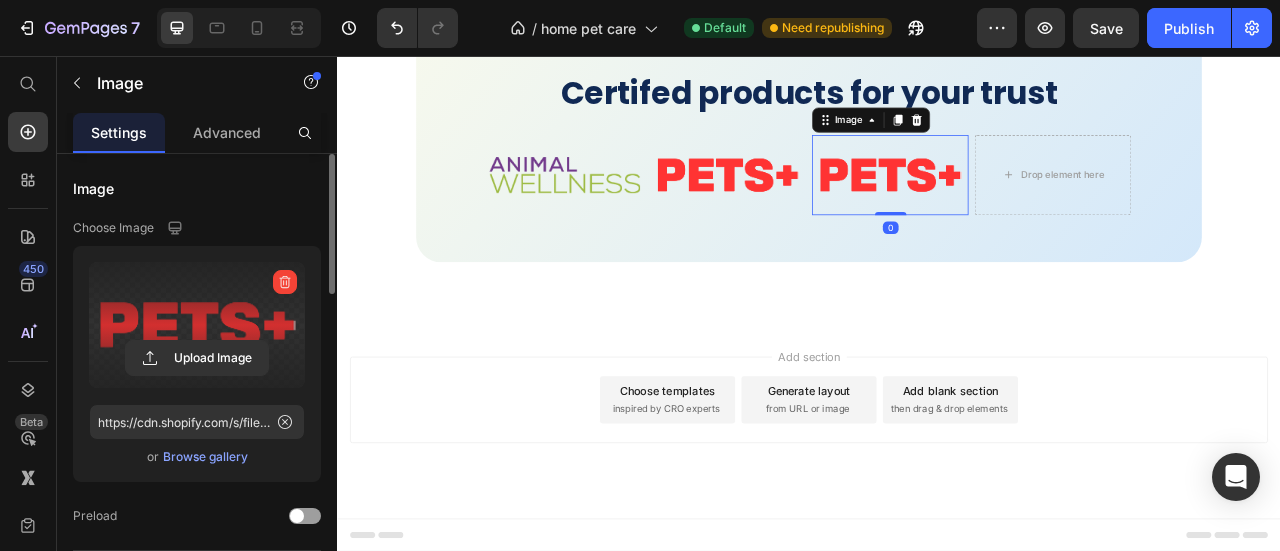 click at bounding box center [197, 325] 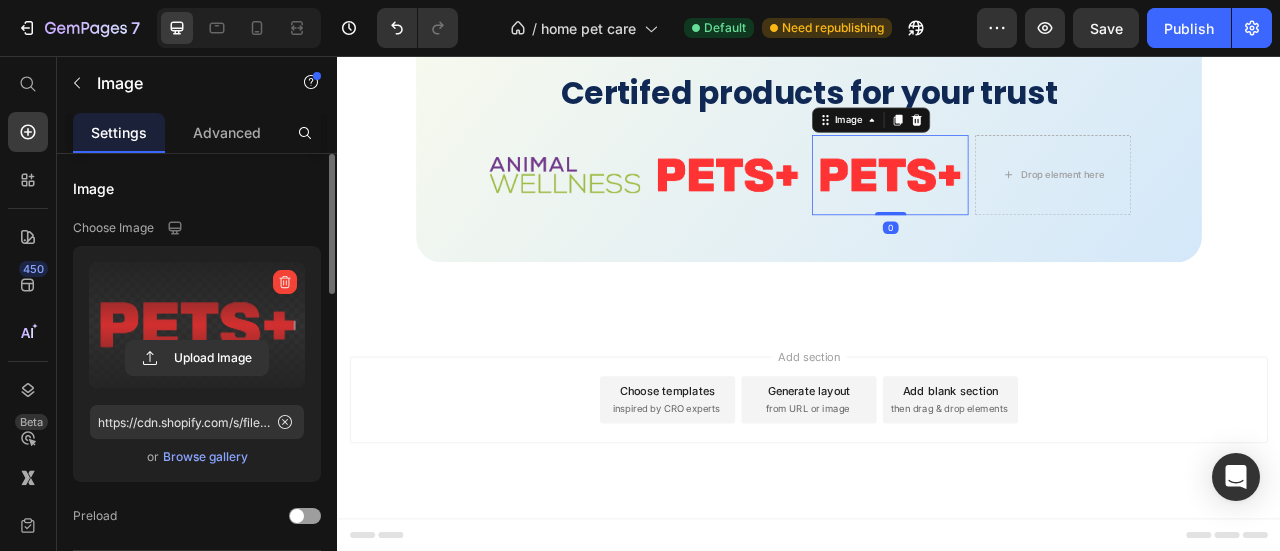 click 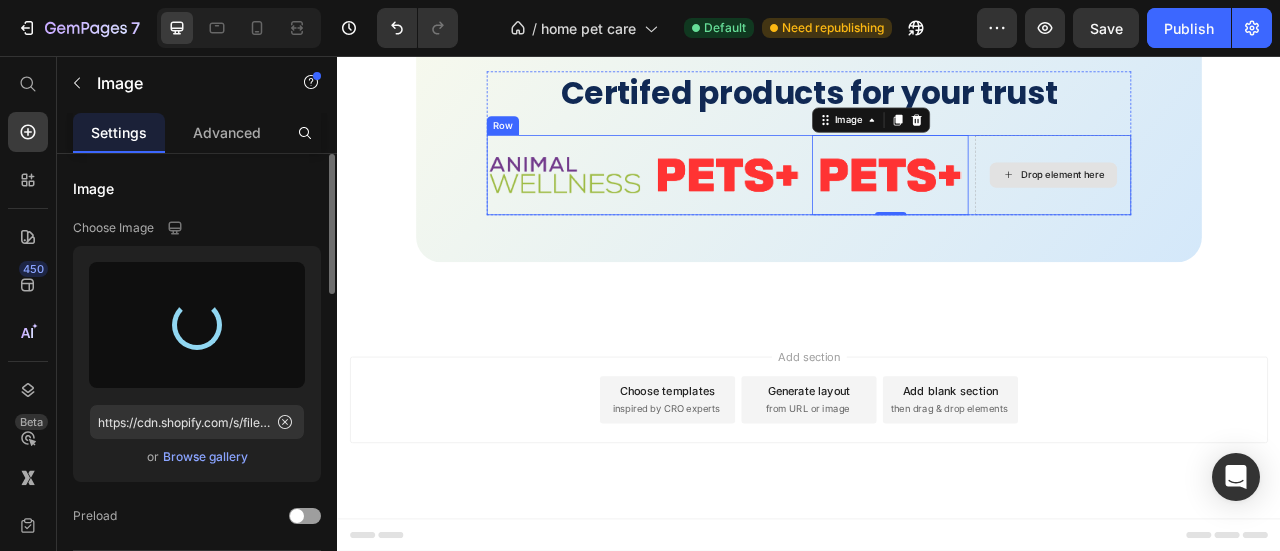 type on "https://cdn.shopify.com/s/files/1/0654/9199/2782/files/gempages_574589182991664240-2ed38047-1370-481e-8668-bc0de2e054d1.png" 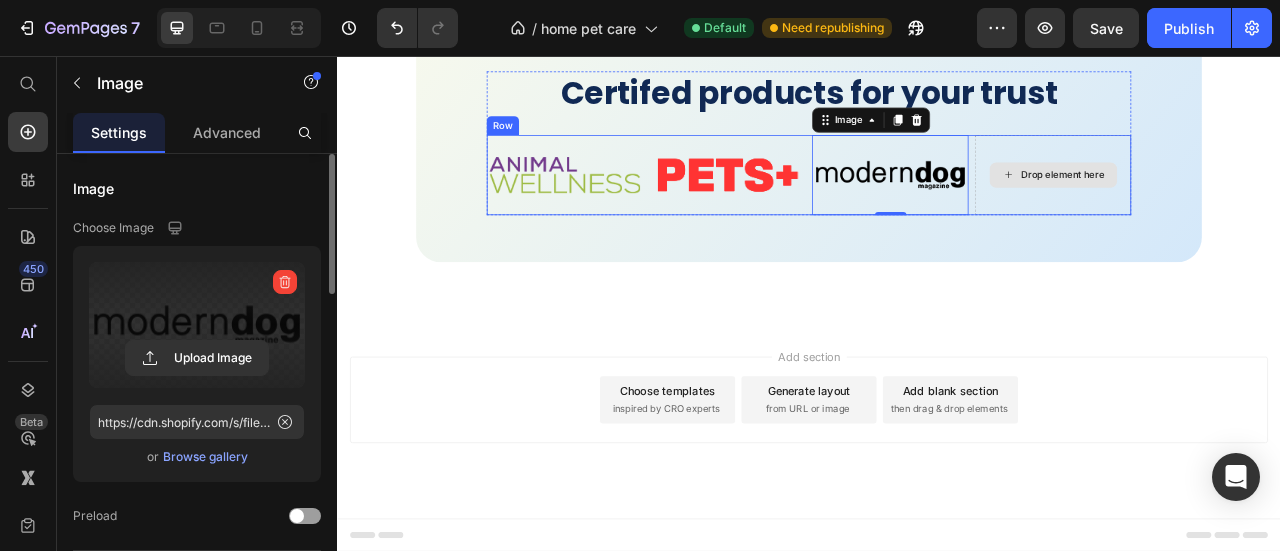 click on "Drop element here" at bounding box center (1260, 207) 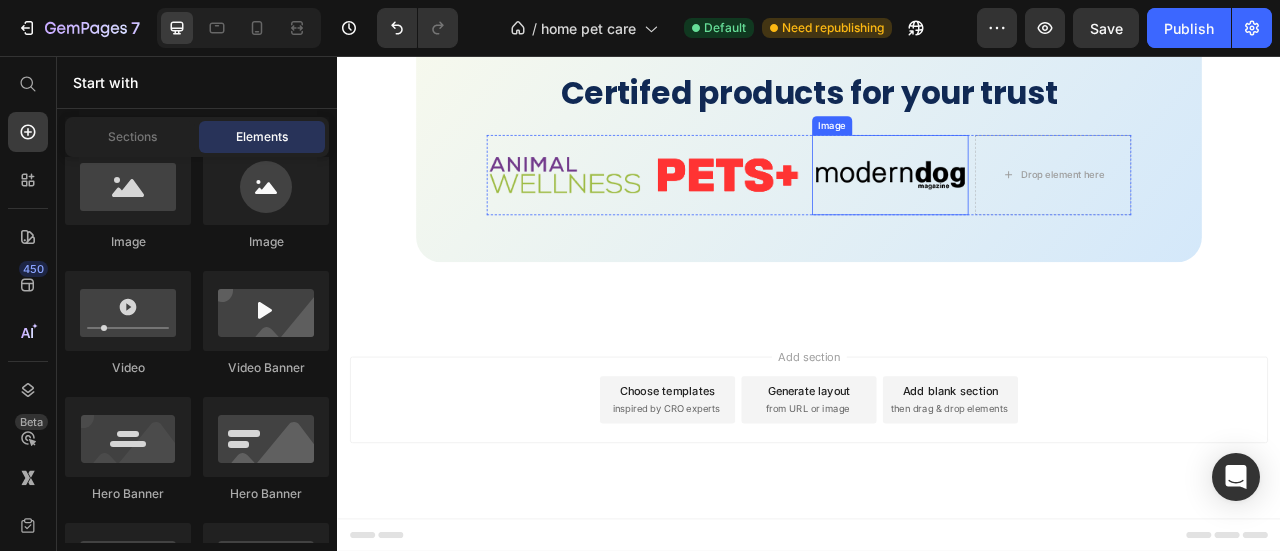click at bounding box center (1040, 207) 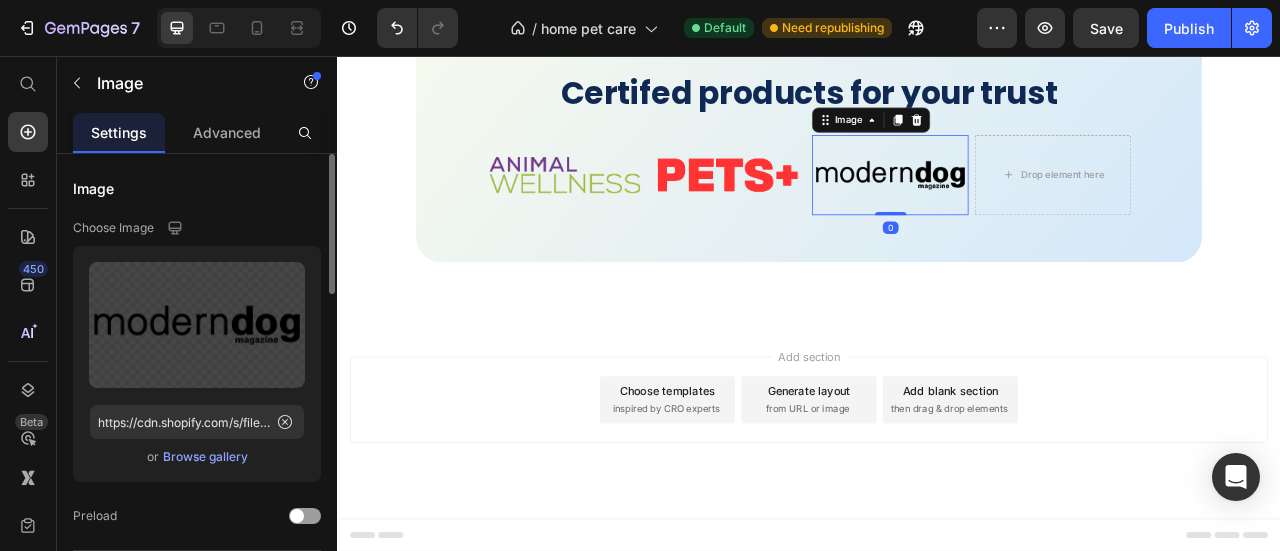 click on "Image" at bounding box center [1016, 137] 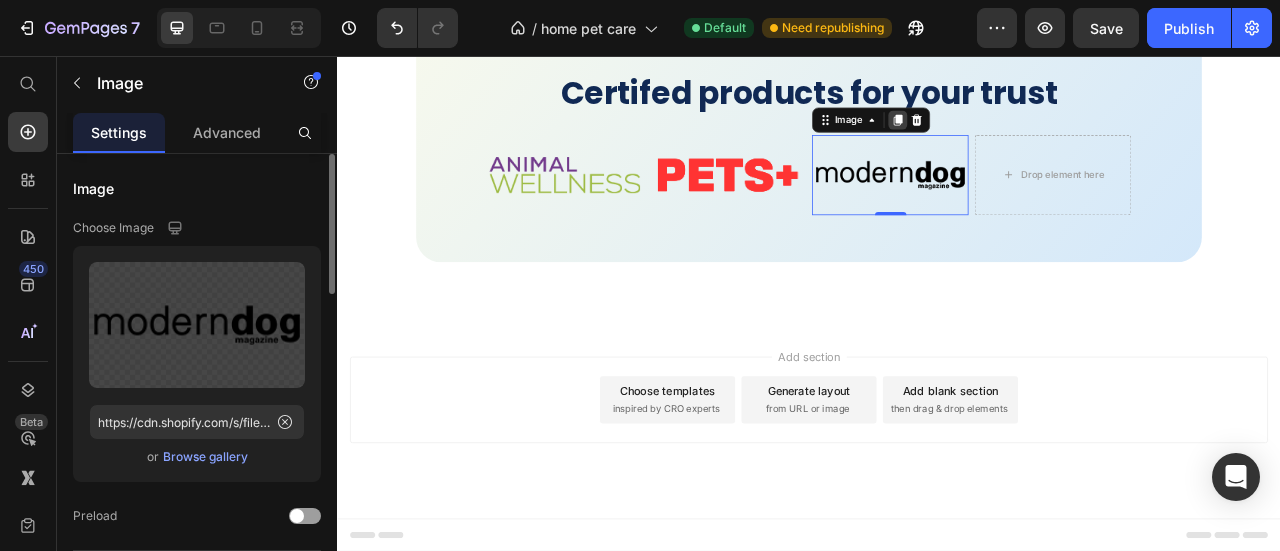 click 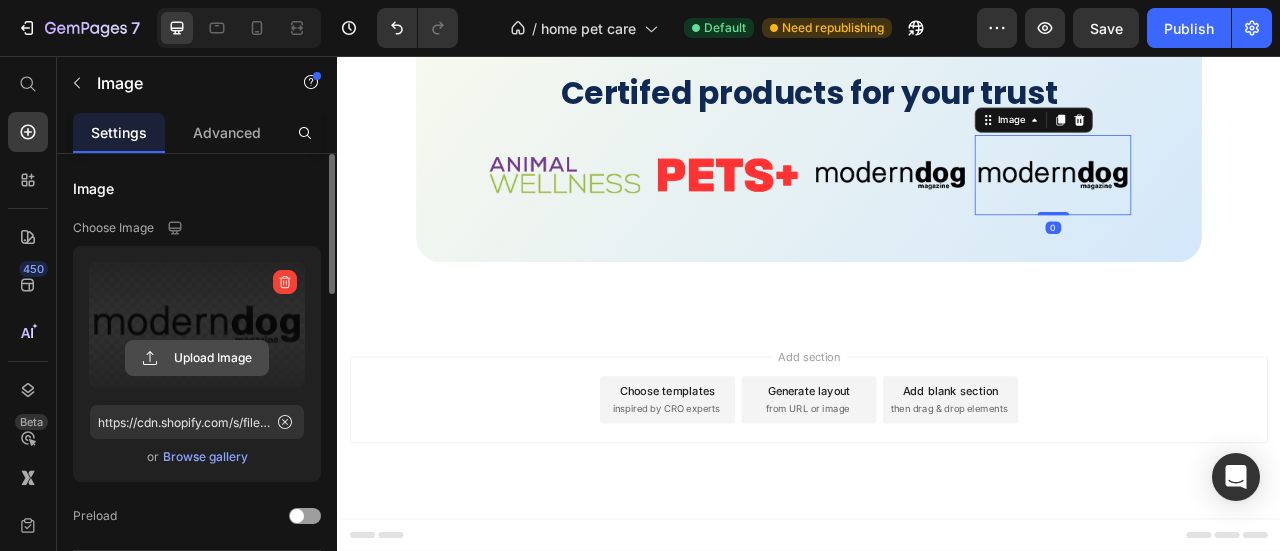 click 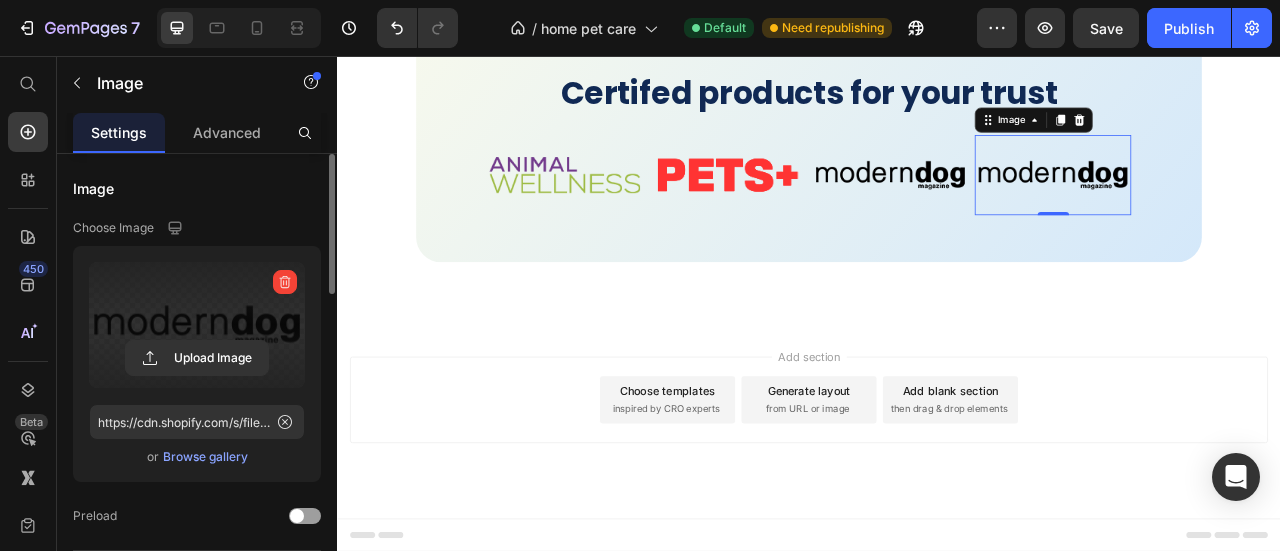 click at bounding box center [197, 325] 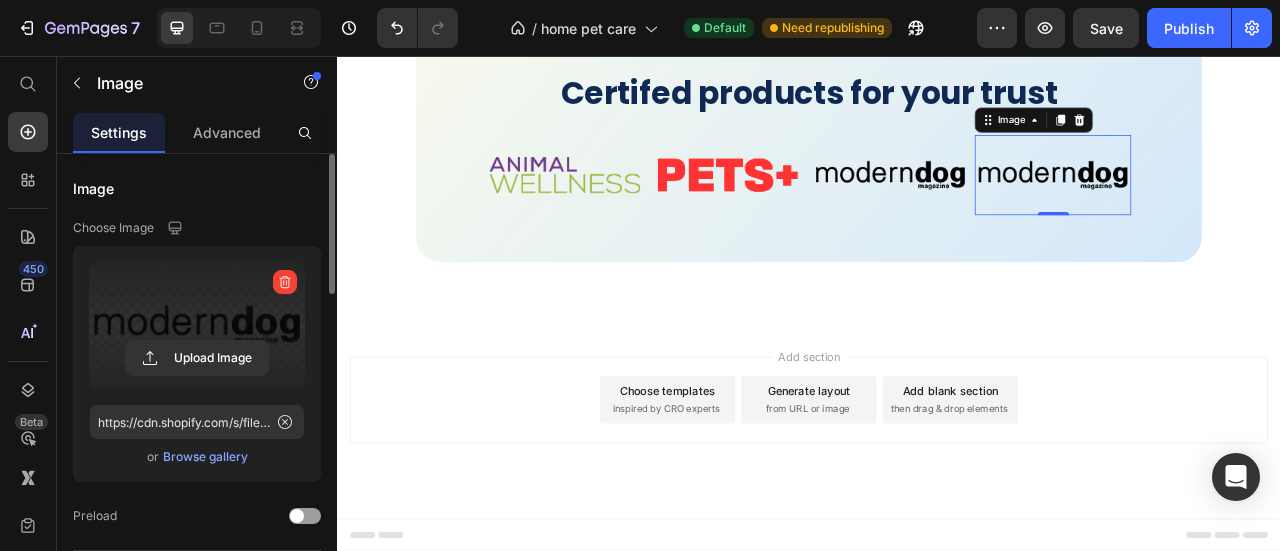 type on "C:\fakepath\gempages_550218772472923171-107eabe3-e223-45fe-9094-1fc37688ba0b.avif" 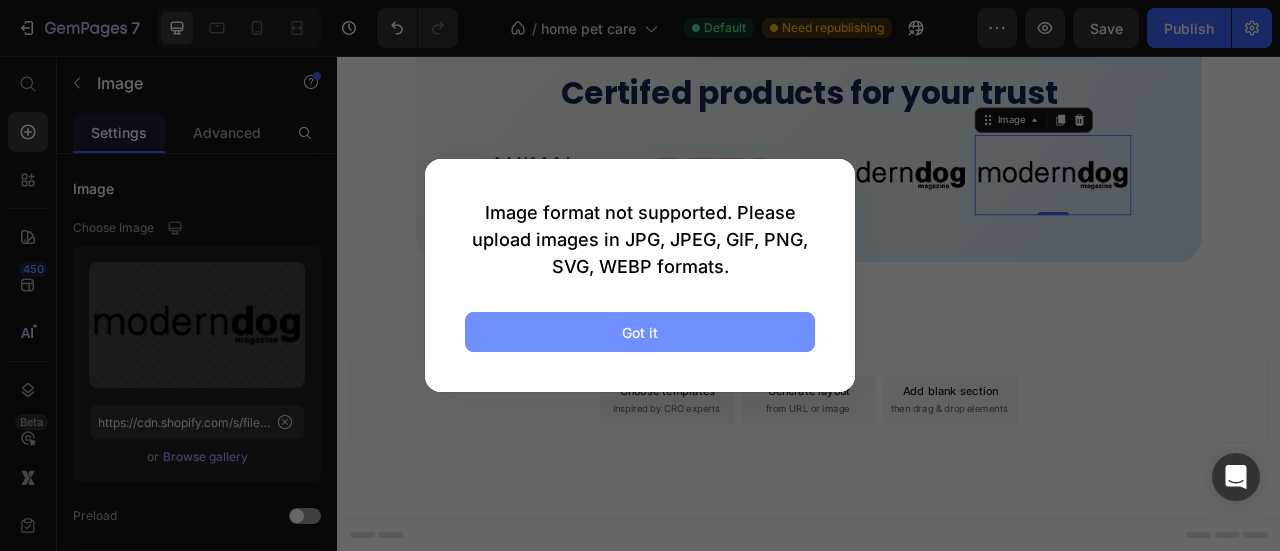 click on "Got it" at bounding box center [640, 332] 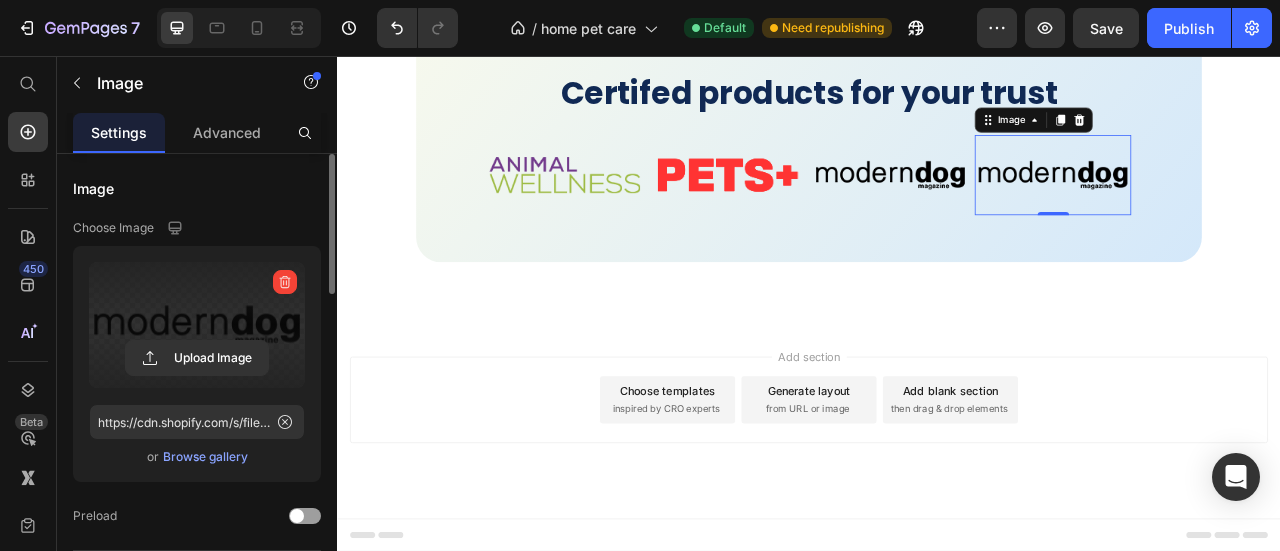 click at bounding box center [197, 325] 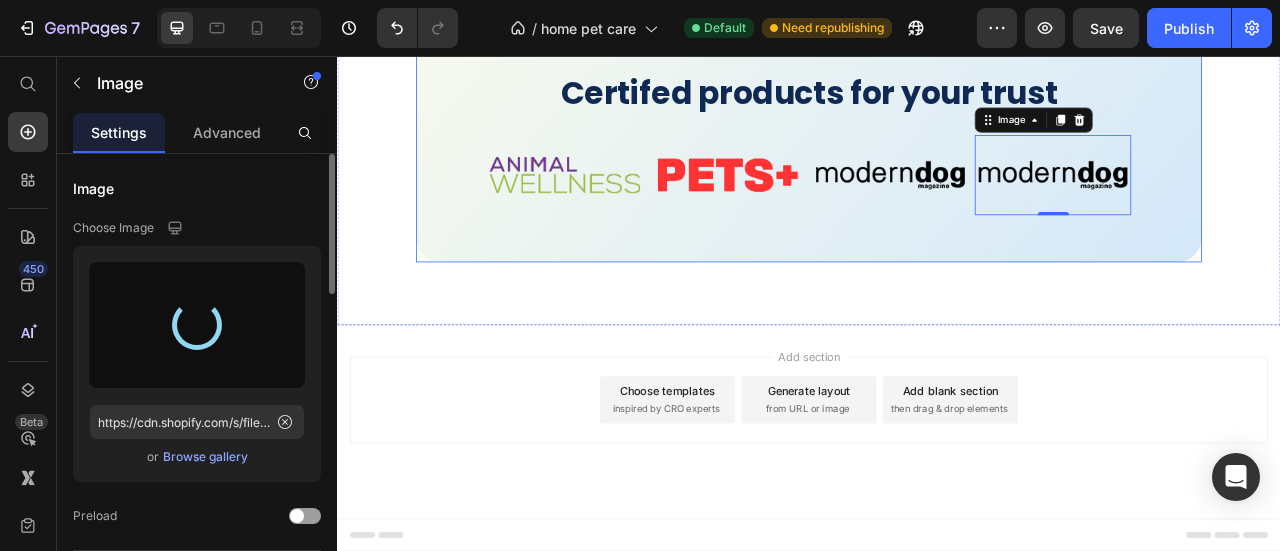 type on "https://cdn.shopify.com/s/files/1/0654/9199/2782/files/gempages_574589182991664240-8072330d-7b5c-4f3c-be11-20f6392fde0e.png" 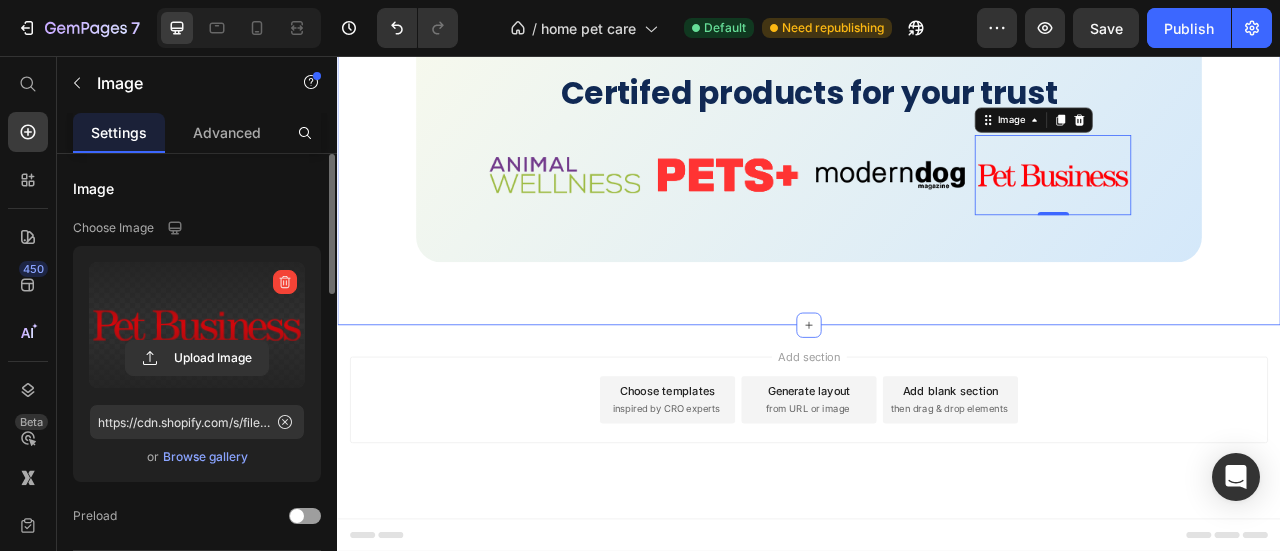 click on "Certifed products for your trust Heading Image Image Image Image   0 Row Product Row Row Section 11" at bounding box center (937, 166) 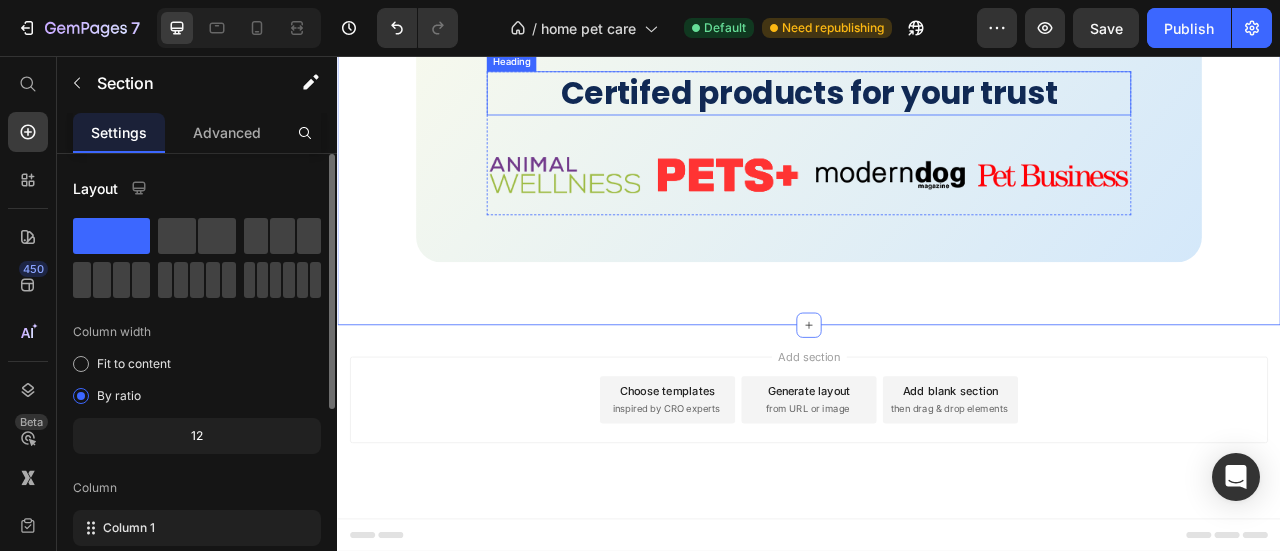 click on "Certifed products for your trust" at bounding box center (937, 103) 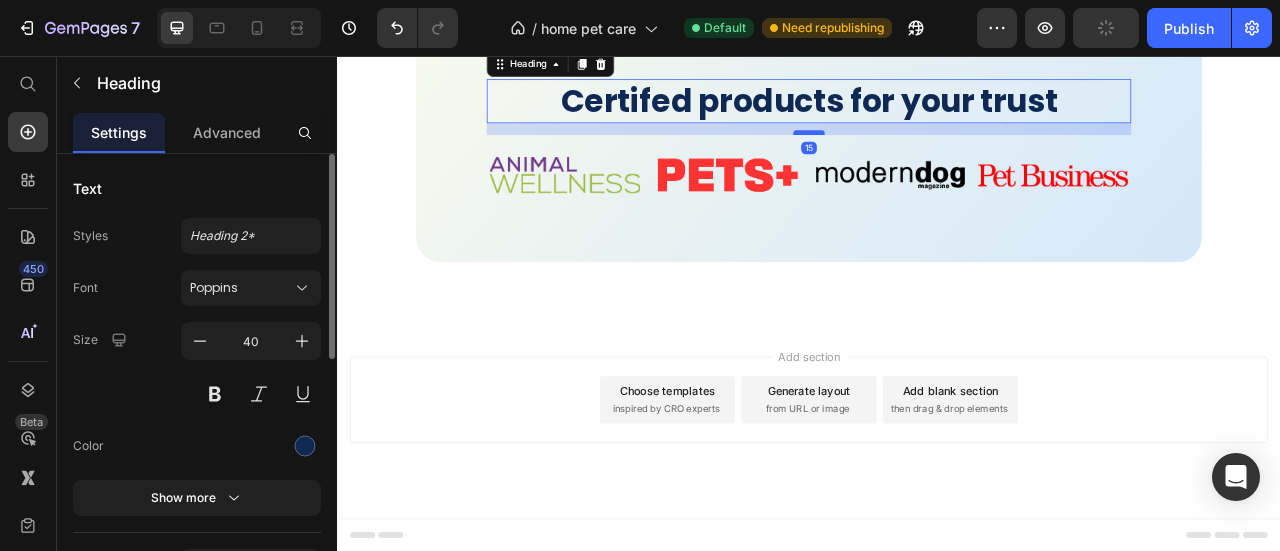 drag, startPoint x: 920, startPoint y: 255, endPoint x: 923, endPoint y: 245, distance: 10.440307 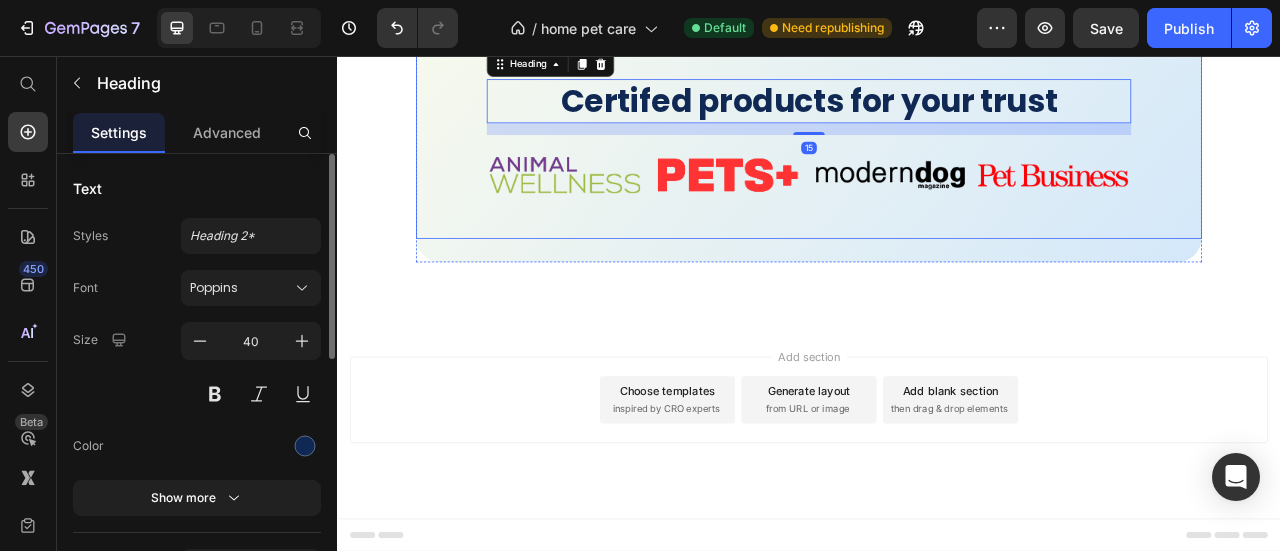 click on "Certifed products for your trust Heading   15 Image Image Image Image Row Product Row Row" at bounding box center (937, 171) 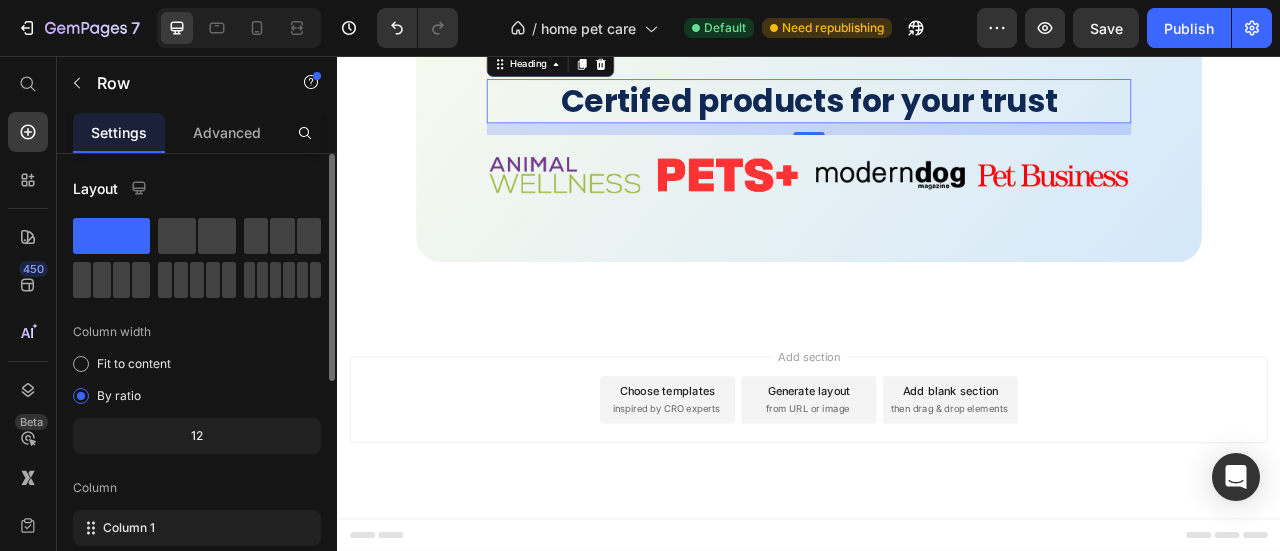 click on "Certifed products for your trust" at bounding box center (937, 113) 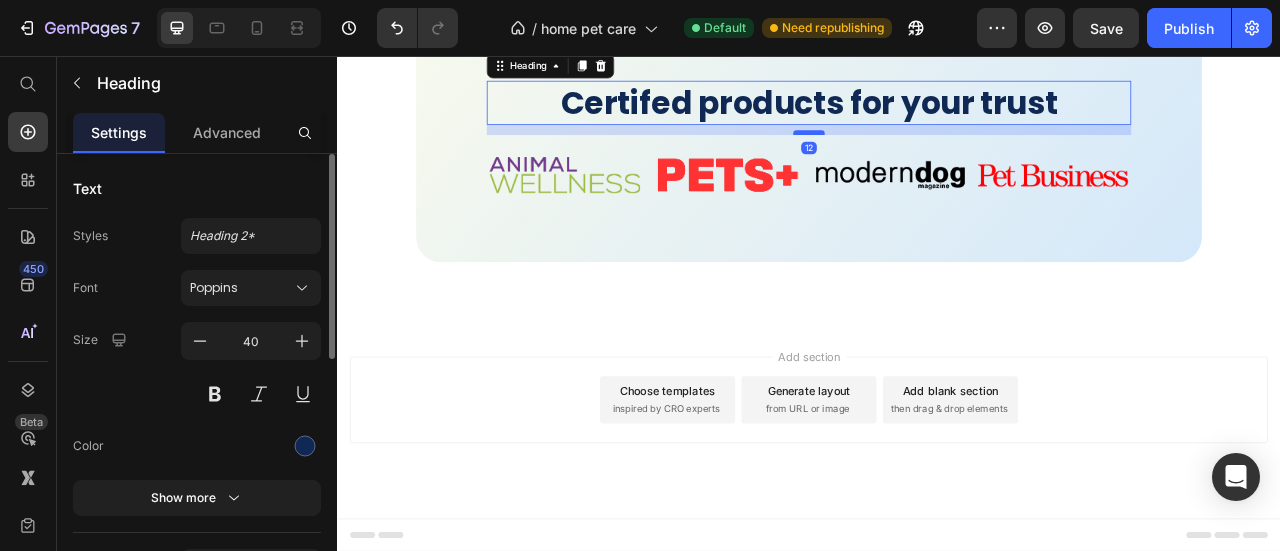 click at bounding box center [937, 153] 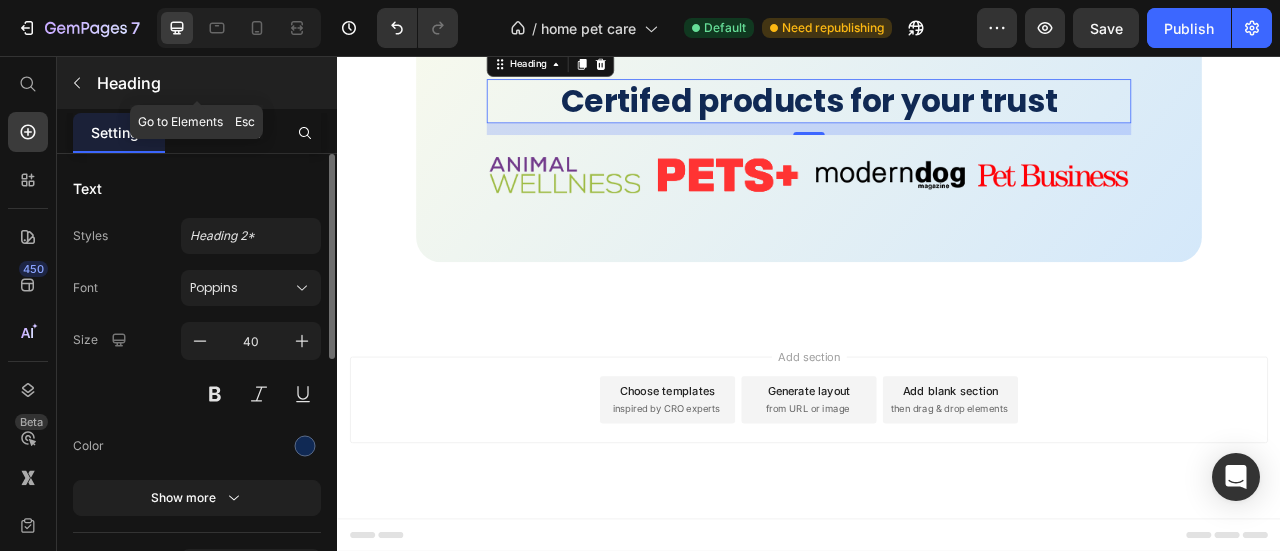 click 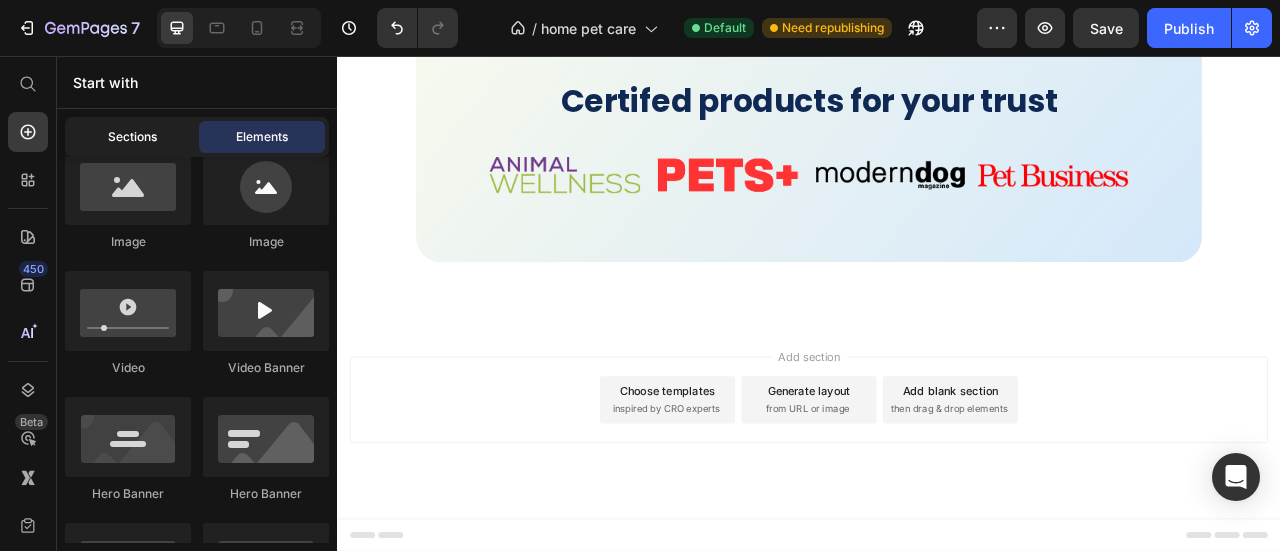 click on "Sections" 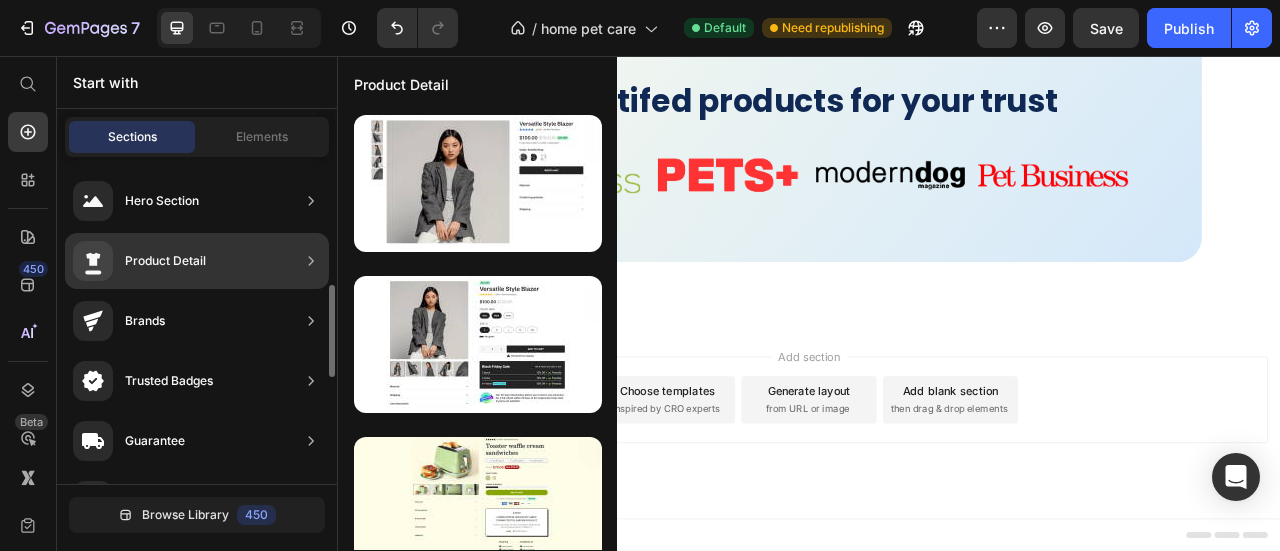 scroll, scrollTop: 2766, scrollLeft: 0, axis: vertical 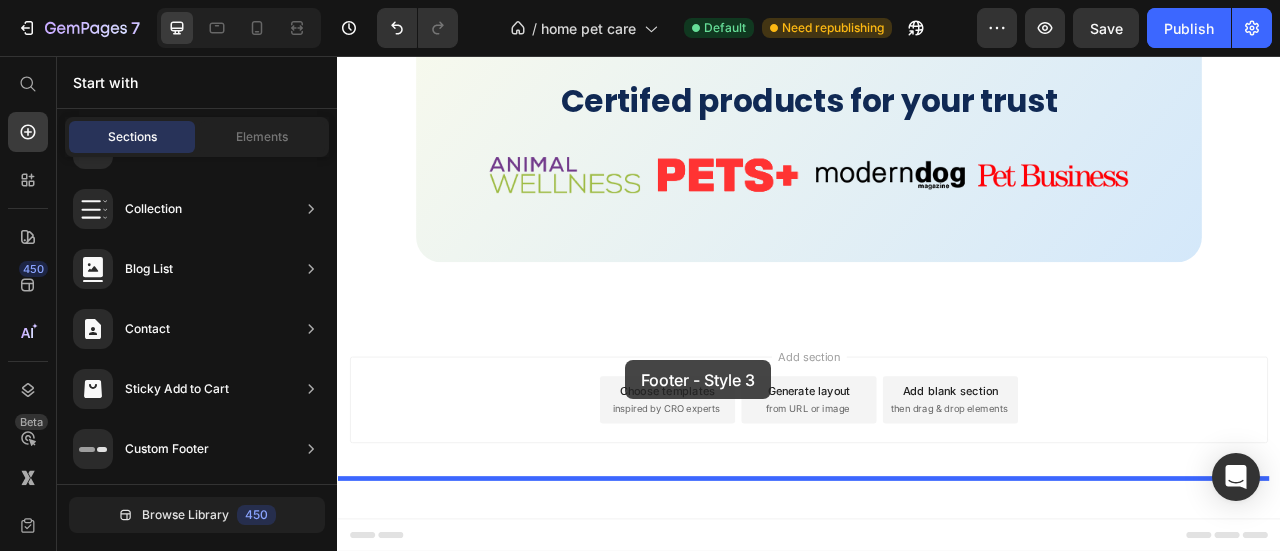 drag, startPoint x: 771, startPoint y: 237, endPoint x: 953, endPoint y: 407, distance: 249.04617 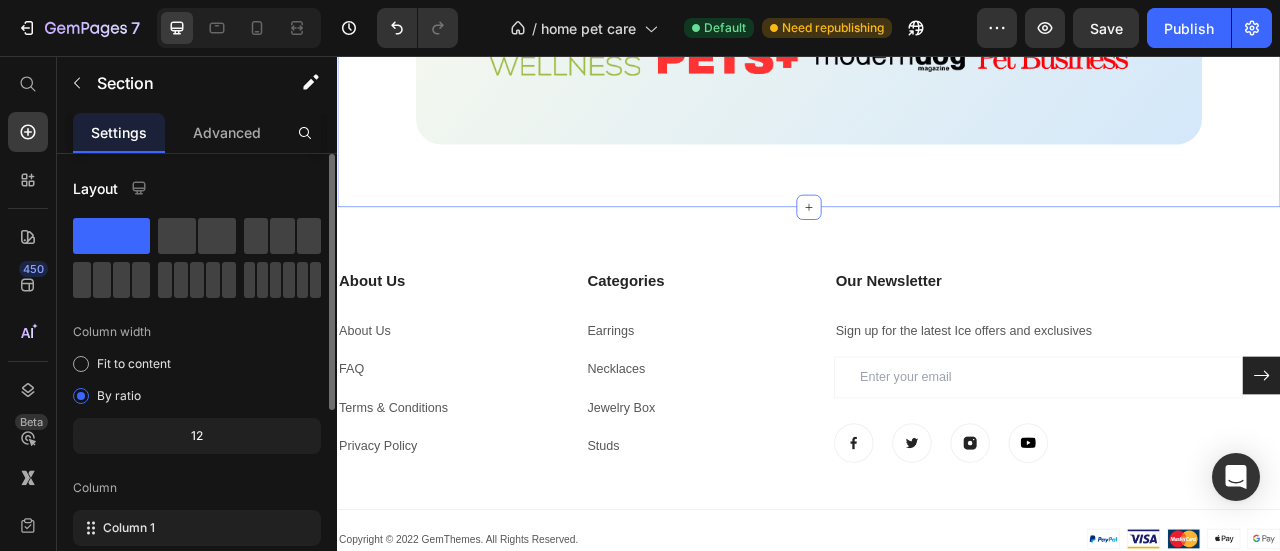 scroll, scrollTop: 5442, scrollLeft: 0, axis: vertical 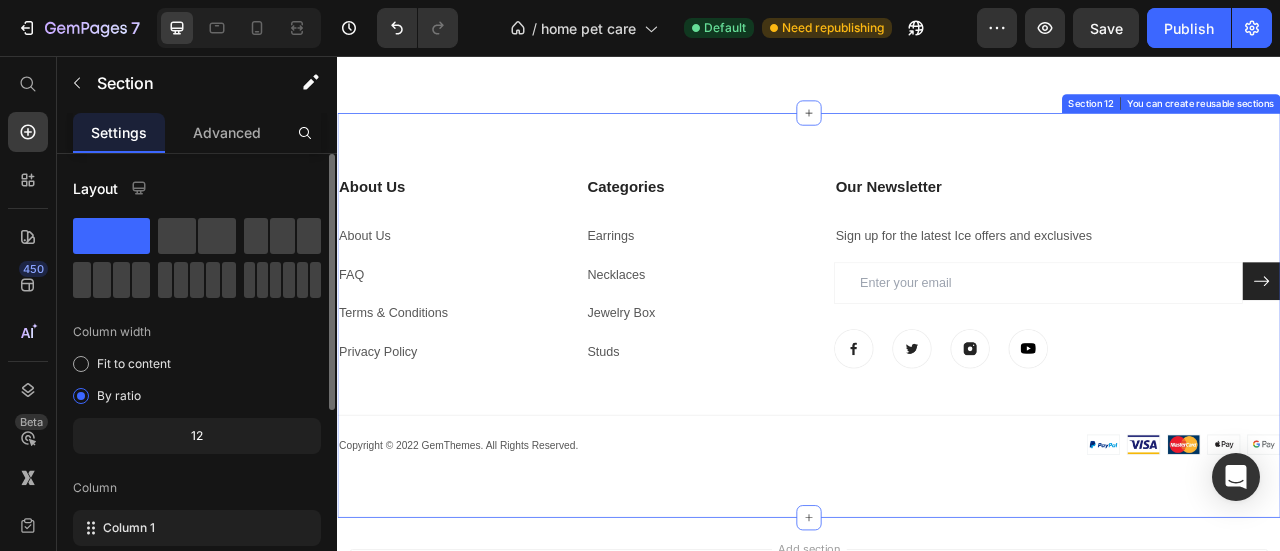 click on "About Us  Heading About Us Text block FAQ Text block Terms & Conditions Text block Privacy Policy Text block Categories Heading Earrings Text block Necklaces Text block Jewelry Box Text block Studs Text block Our Newsletter Heading Sign up for the latest Ice offers and exclusives Text block Email Field
Submit Button Row Newsletter Image Image Image Image Row Row                Title Line Image Copyright © 2022 GemThemes. All Rights Reserved. Text block Row Copyright © 2022 GemThemes. All Rights Reserved. Text block Image Row Section 12   You can create reusable sections Create Theme Section AI Content Write with GemAI What would you like to describe here? Tone and Voice Persuasive Product Dog Eye Wipes Show more Generate" at bounding box center (937, 385) 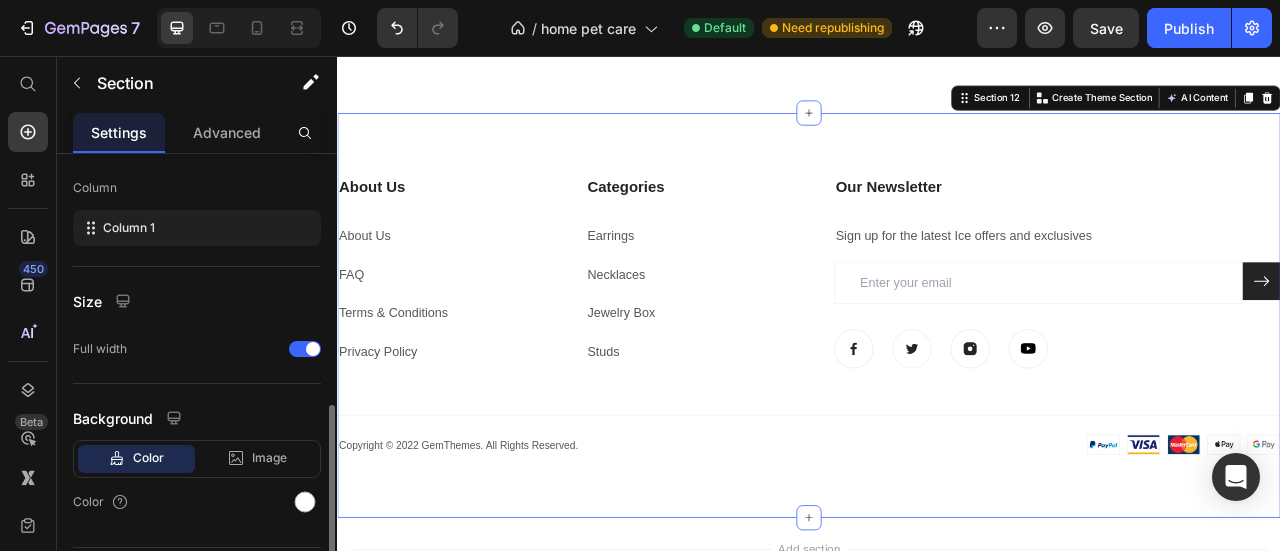 scroll, scrollTop: 352, scrollLeft: 0, axis: vertical 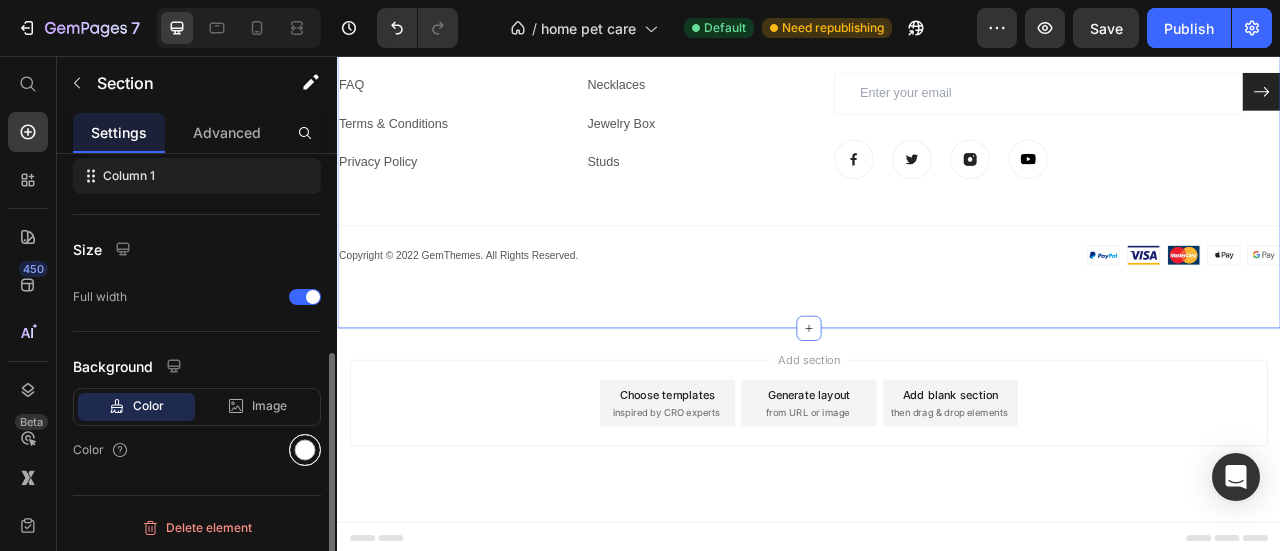 click at bounding box center (305, 450) 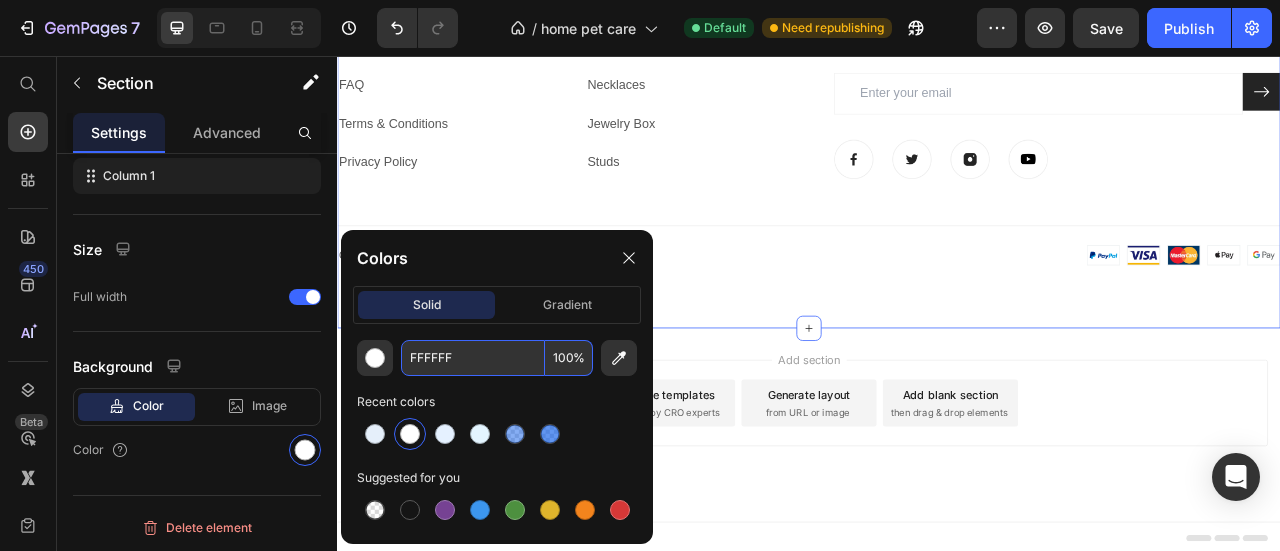 click on "FFFFFF" at bounding box center (473, 358) 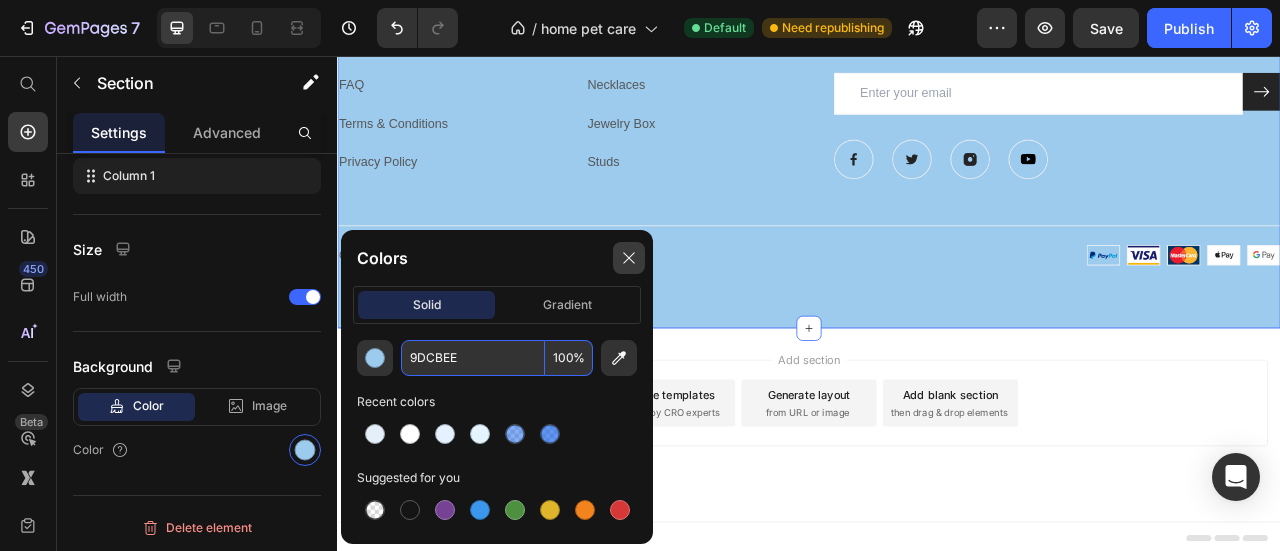 type on "9DCBEE" 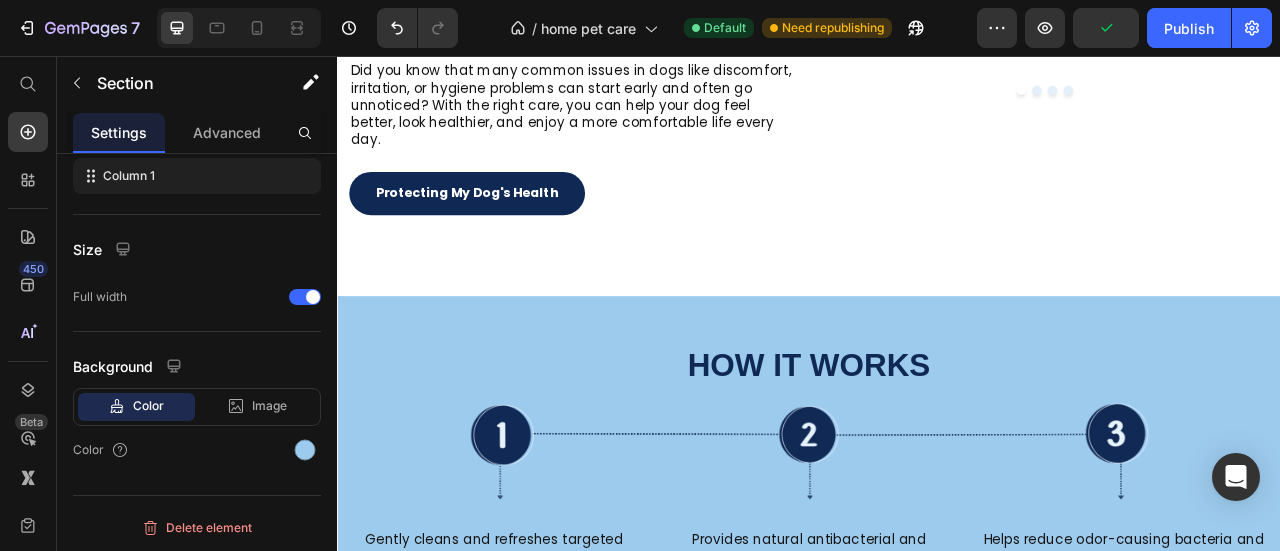 scroll, scrollTop: 1883, scrollLeft: 0, axis: vertical 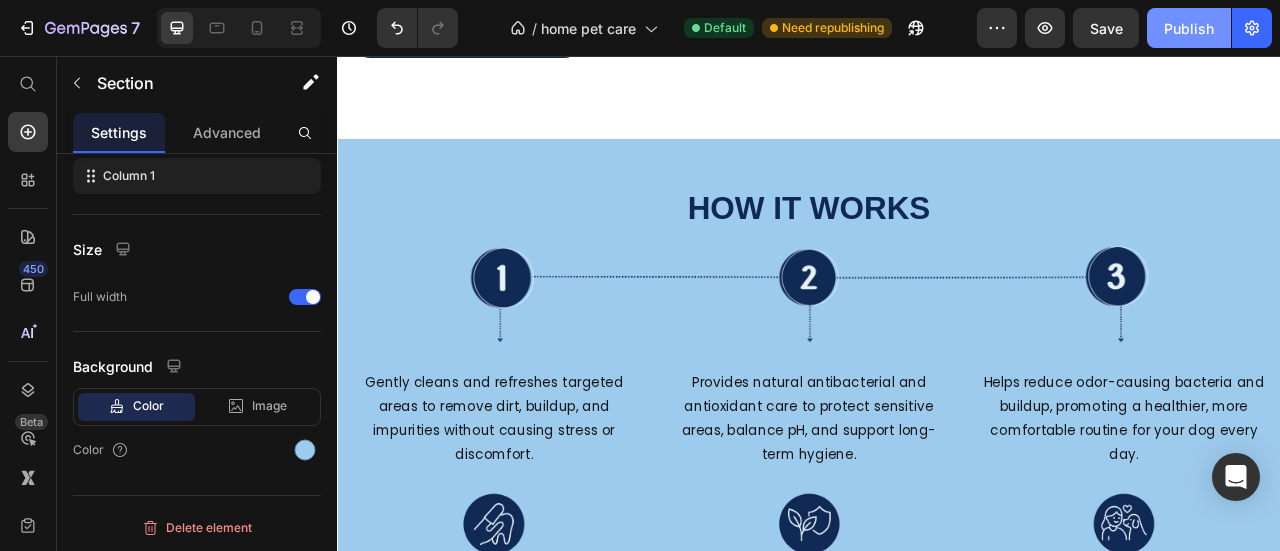 click on "Publish" at bounding box center (1189, 28) 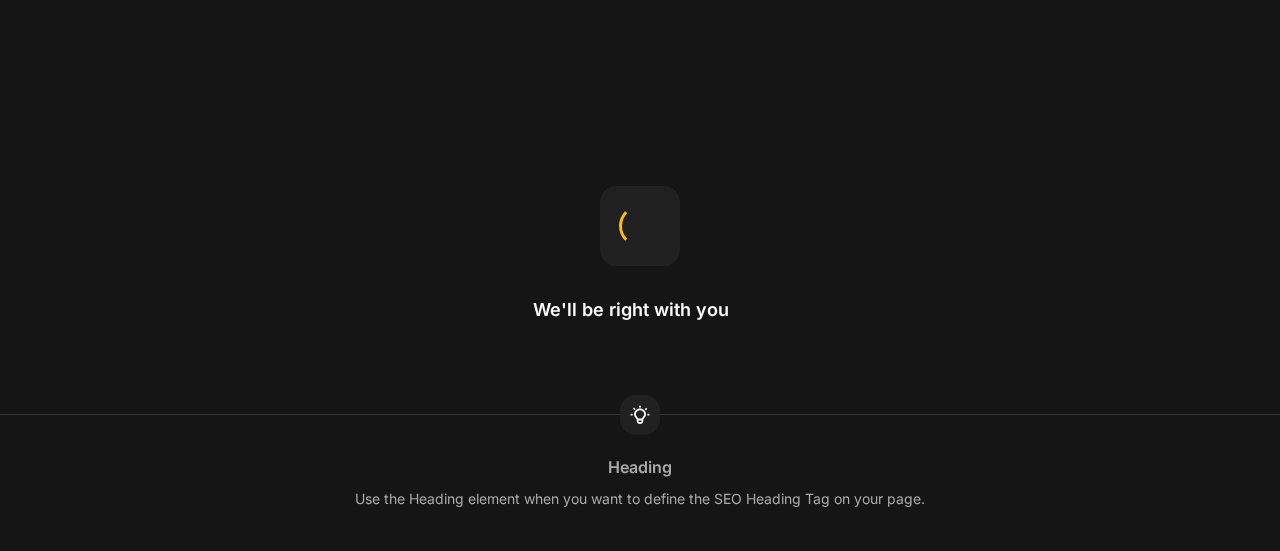 scroll, scrollTop: 0, scrollLeft: 0, axis: both 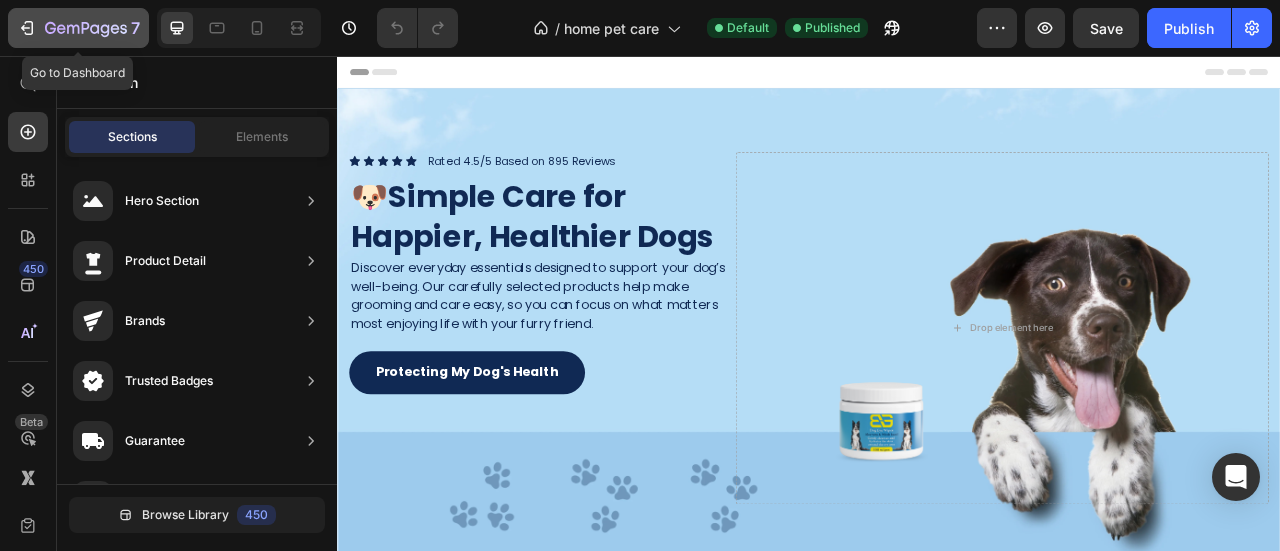 click 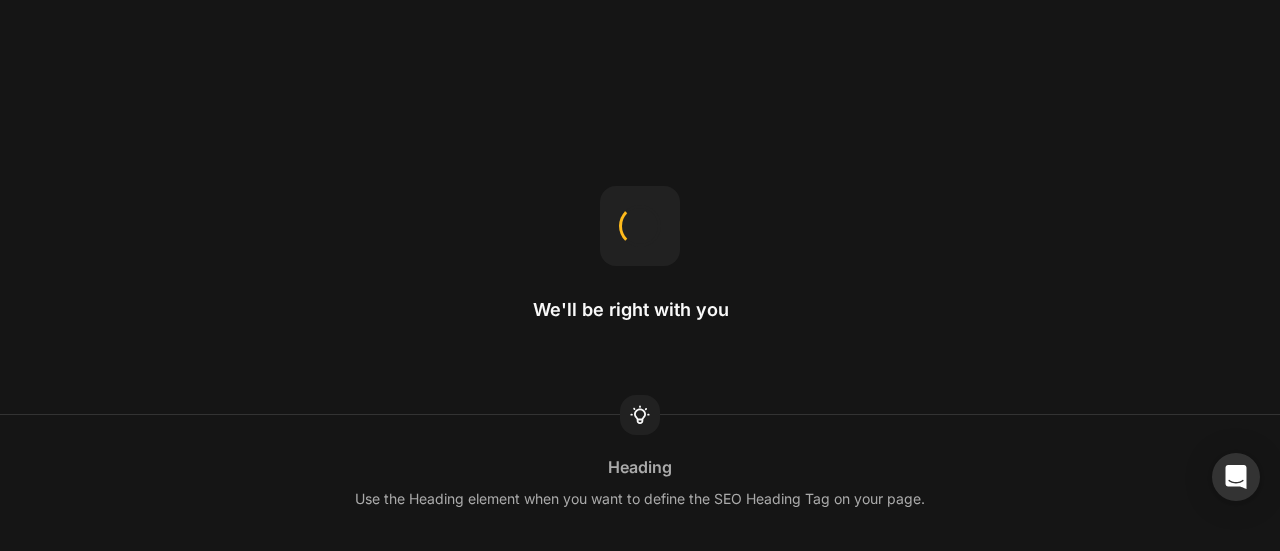 scroll, scrollTop: 0, scrollLeft: 0, axis: both 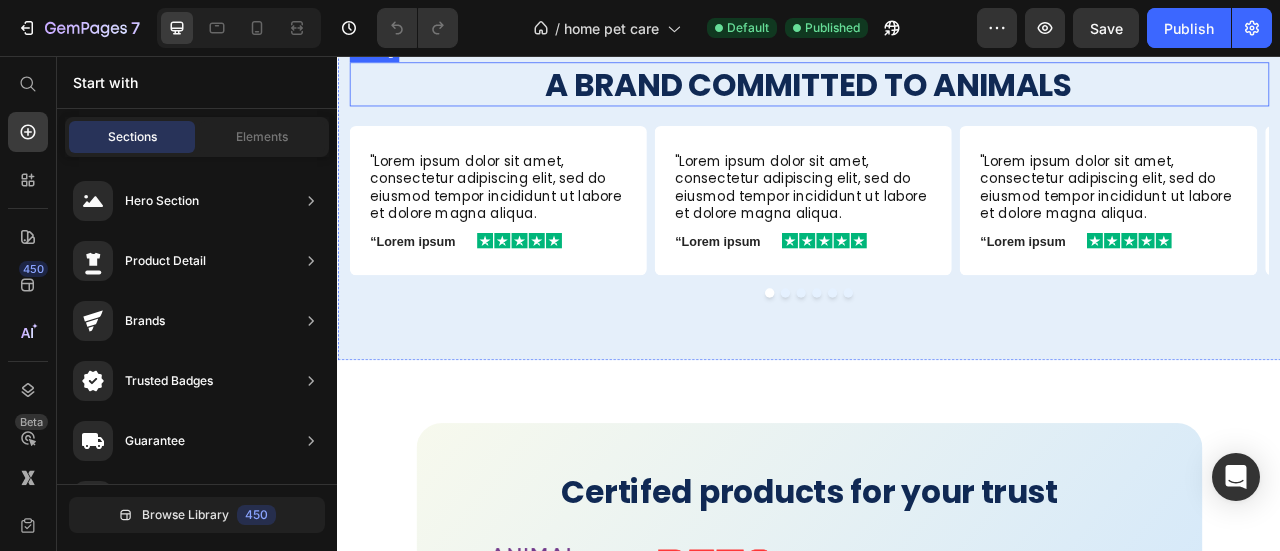 click on "A BRAND COMMITTED TO ANIMALS" at bounding box center [937, 92] 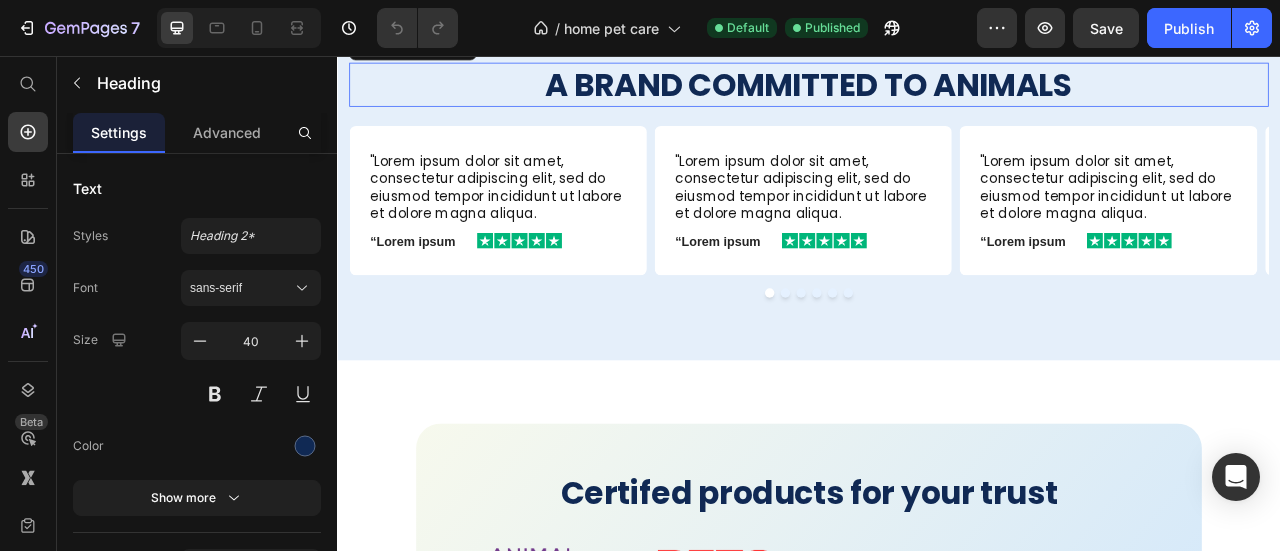 click on "A BRAND COMMITTED TO ANIMALS" at bounding box center [937, 92] 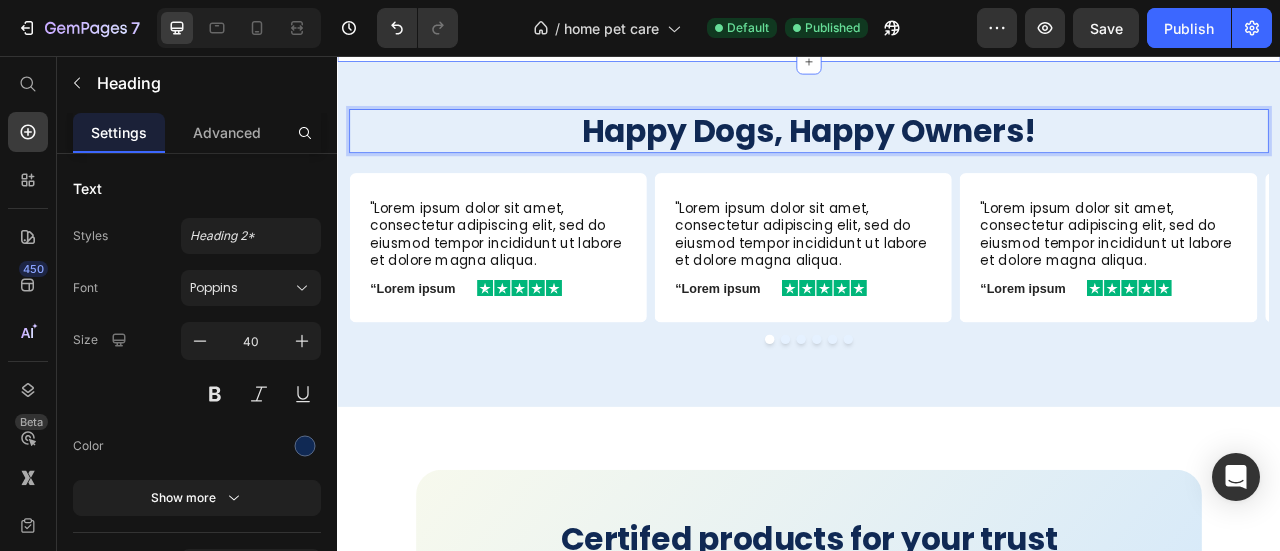 scroll, scrollTop: 4600, scrollLeft: 0, axis: vertical 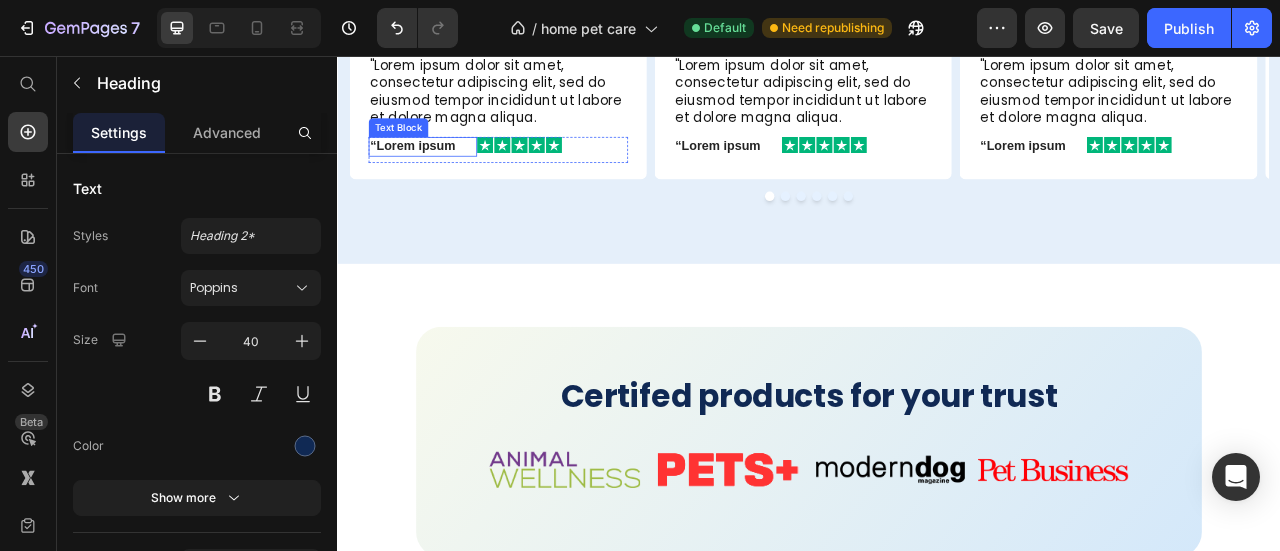 click on "“Lorem ipsum" at bounding box center (445, 170) 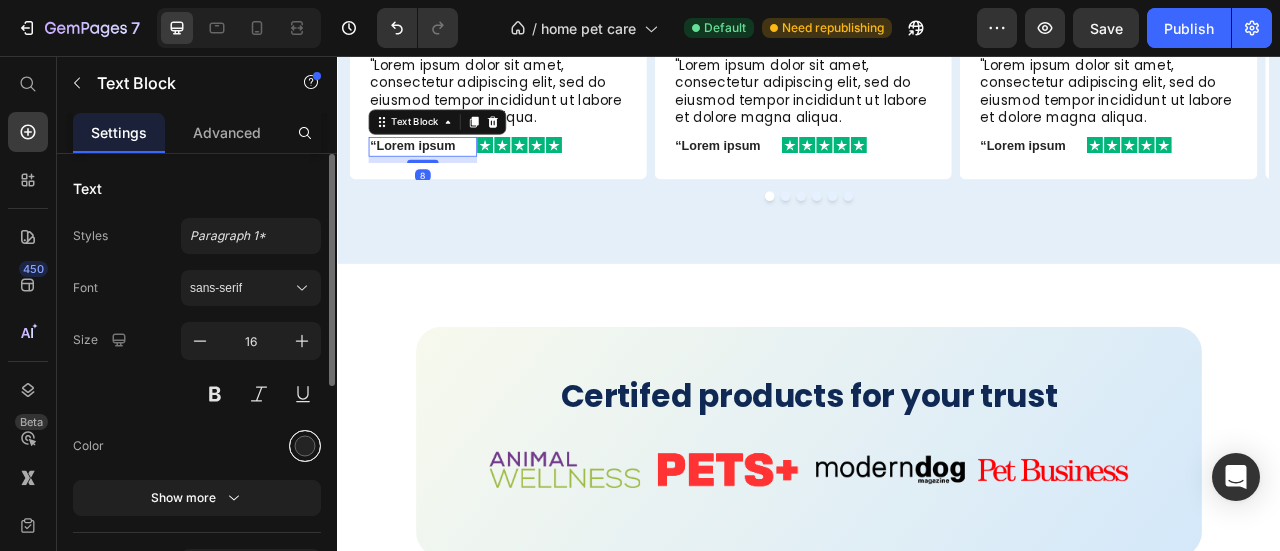 click at bounding box center (305, 446) 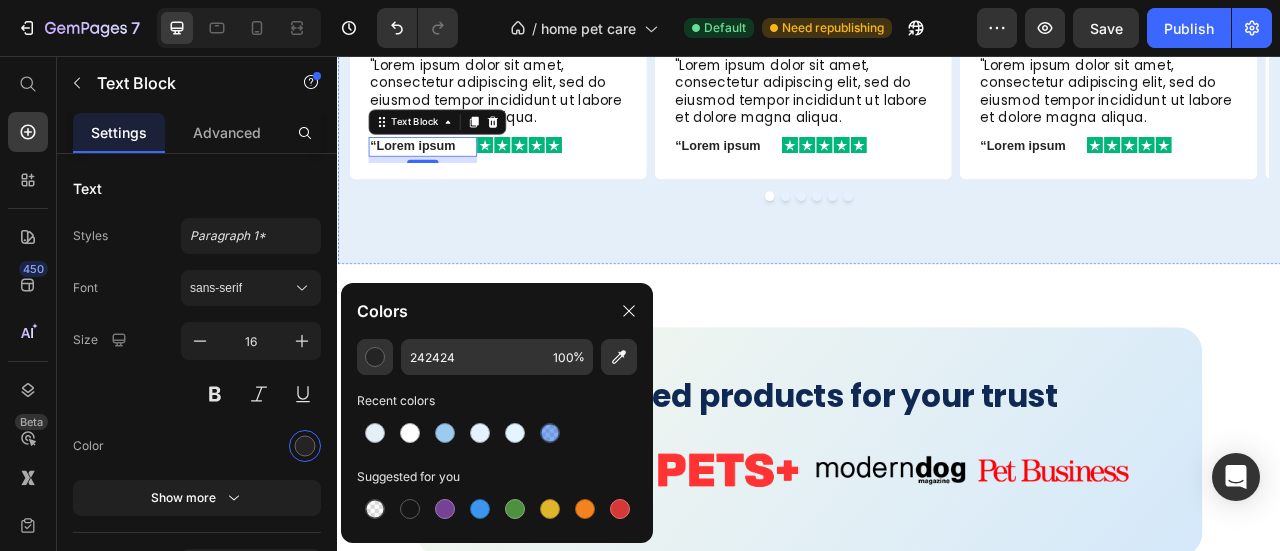click on "Happy Dogs, Happy Owners!" at bounding box center [937, -31] 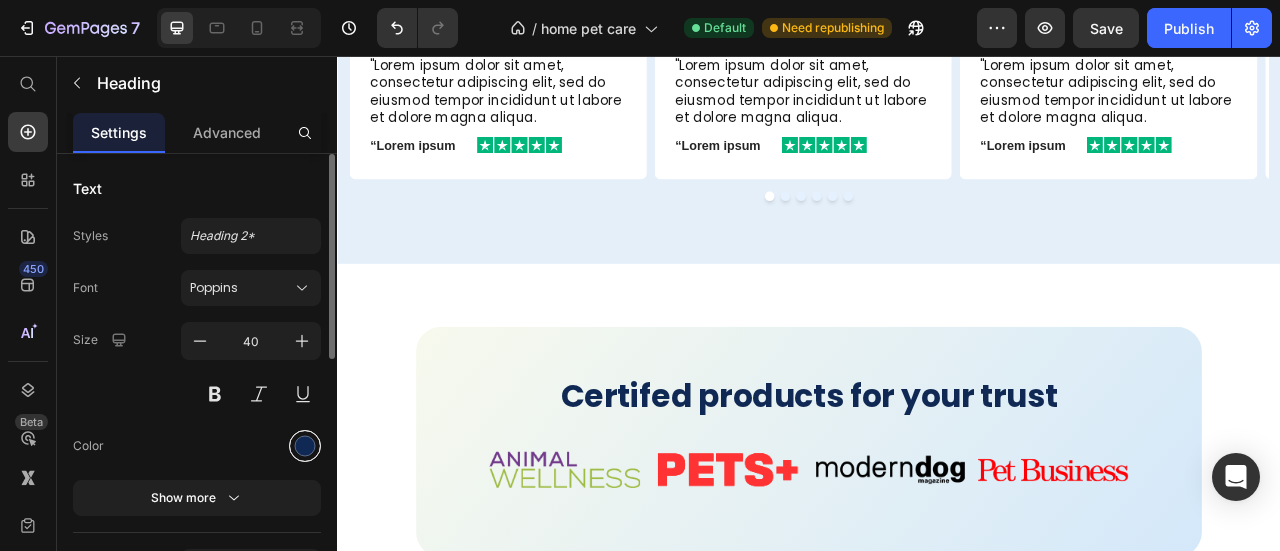 click at bounding box center (305, 446) 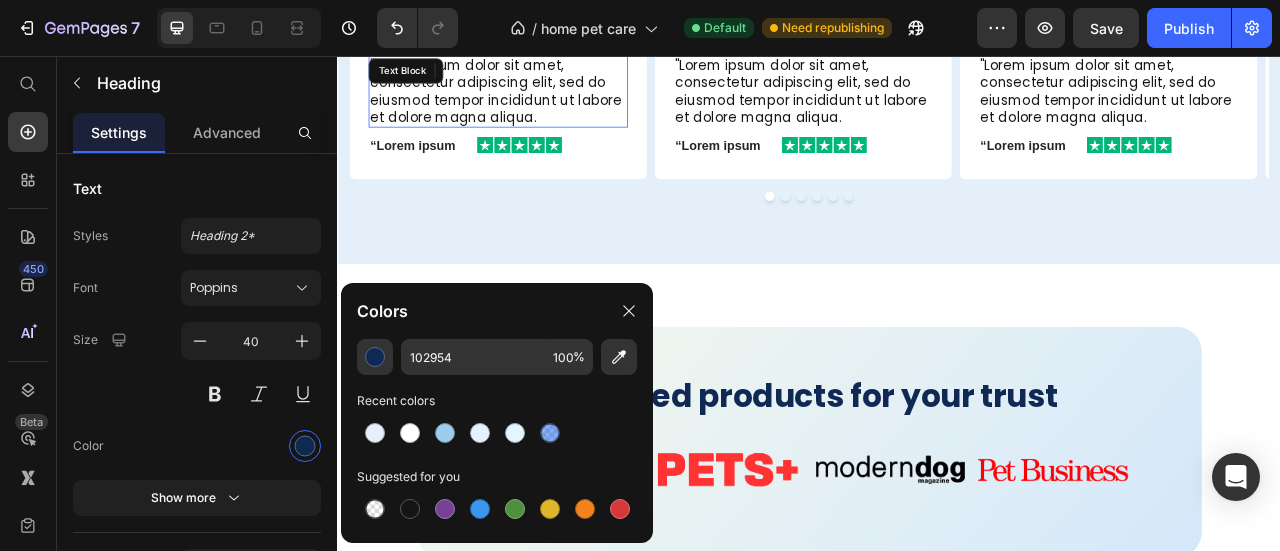 click on ""Lorem ipsum dolor sit amet, consectetur adipiscing elit, sed do eiusmod tempor incididunt ut labore et dolore magna aliqua." at bounding box center [541, 100] 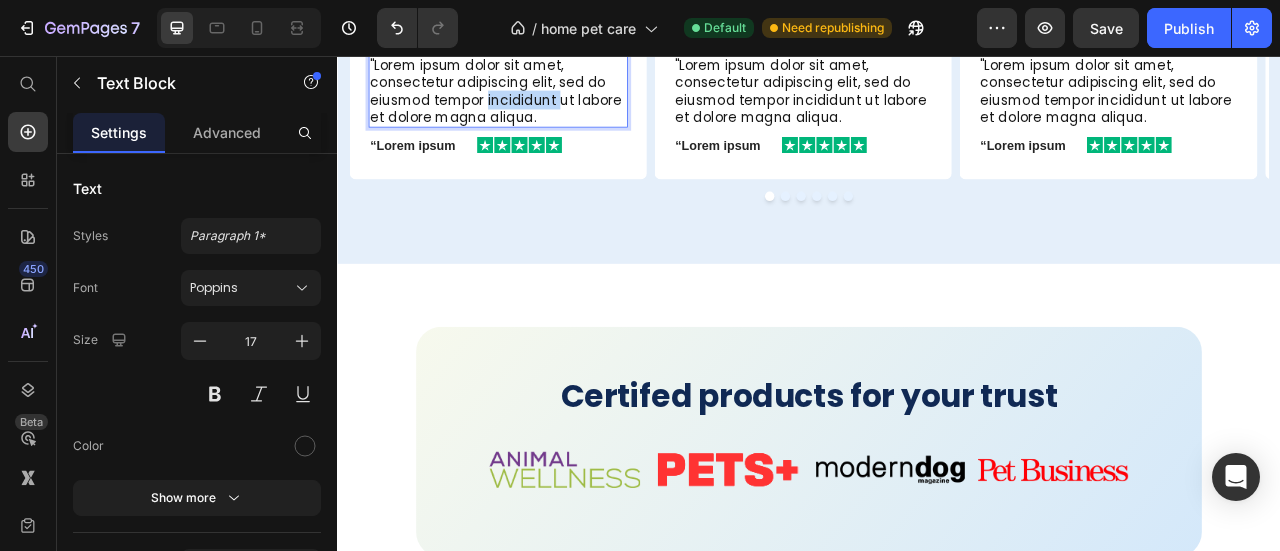 click on ""Lorem ipsum dolor sit amet, consectetur adipiscing elit, sed do eiusmod tempor incididunt ut labore et dolore magna aliqua." at bounding box center (541, 100) 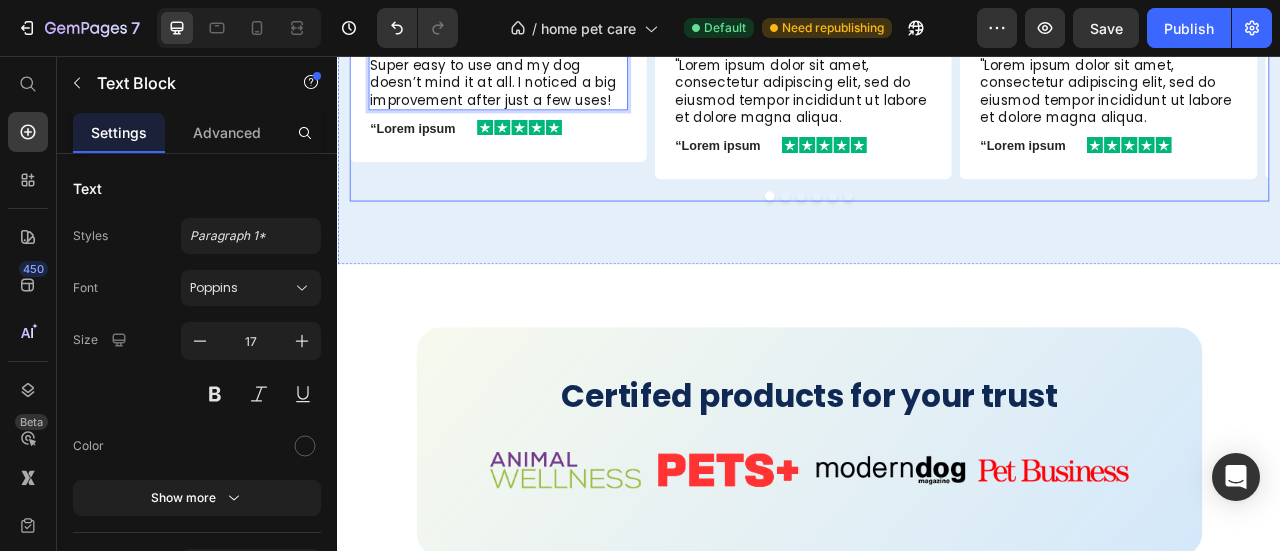click on "Super easy to use and my dog doesn’t mind it at all. I noticed a big improvement after just a few uses! Text Block   12 “Lorem ipsum Text Block Image Row Row "Lorem ipsum dolor sit amet, consectetur adipiscing elit, sed do eiusmod tempor incididunt ut labore et dolore magna aliqua. Text Block “Lorem ipsum Text Block Image Row Row "Lorem ipsum dolor sit amet, consectetur adipiscing elit, sed do eiusmod tempor incididunt ut labore et dolore magna aliqua. Text Block “Lorem ipsum Text Block Image Row Row "Lorem ipsum dolor sit amet, consectetur adipiscing elit, sed do eiusmod tempor incididunt ut labore et dolore magna aliqua. Text Block “Lorem ipsum Text Block Image Row Row "Lorem ipsum dolor sit amet, consectetur adipiscing elit, sed do eiusmod tempor incididunt ut labore et dolore magna aliqua. Text Block “Lorem ipsum Text Block Image Row Row "Lorem ipsum dolor sit amet, consectetur adipiscing elit, sed do eiusmod tempor incididunt ut labore et dolore magna aliqua. Text Block “Lorem ipsum Image" at bounding box center [937, 131] 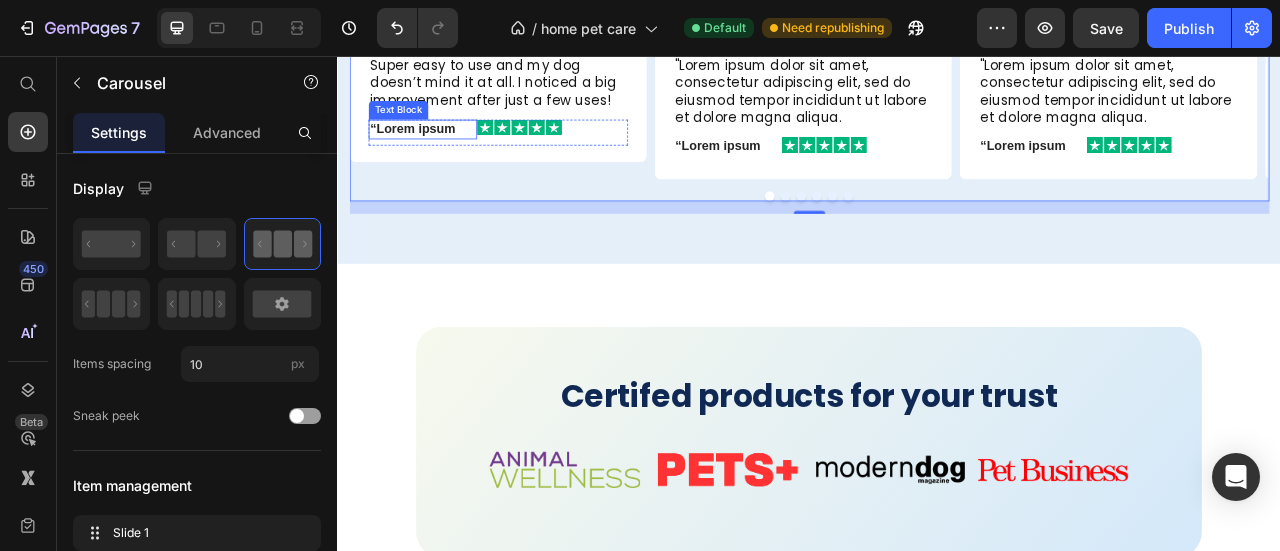 click on "“Lorem ipsum" at bounding box center (445, 148) 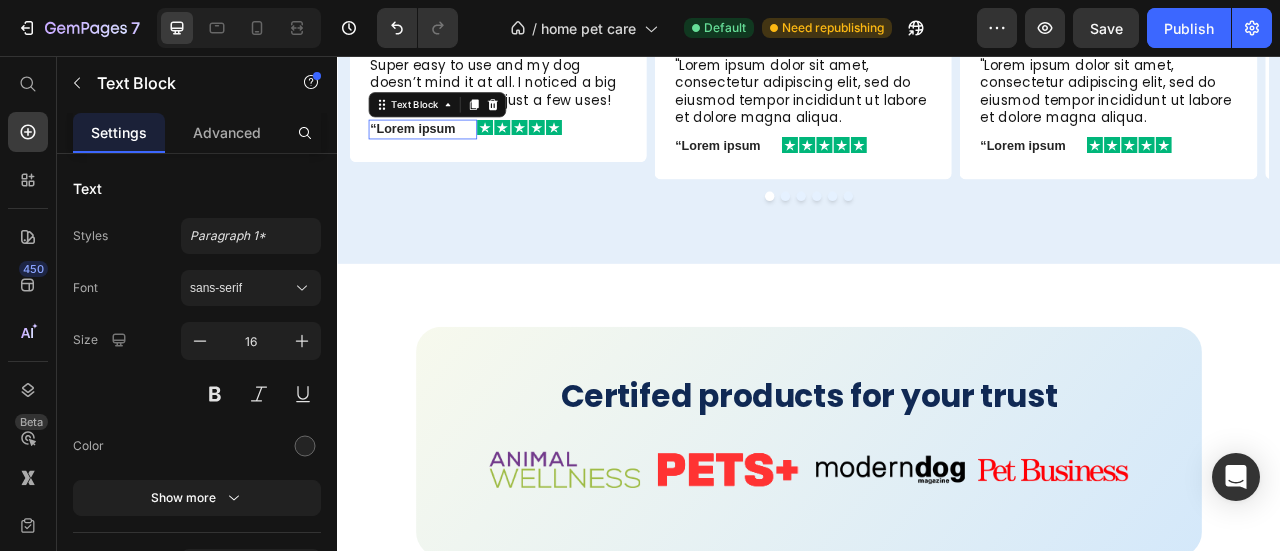 click on "“Lorem ipsum" at bounding box center (445, 148) 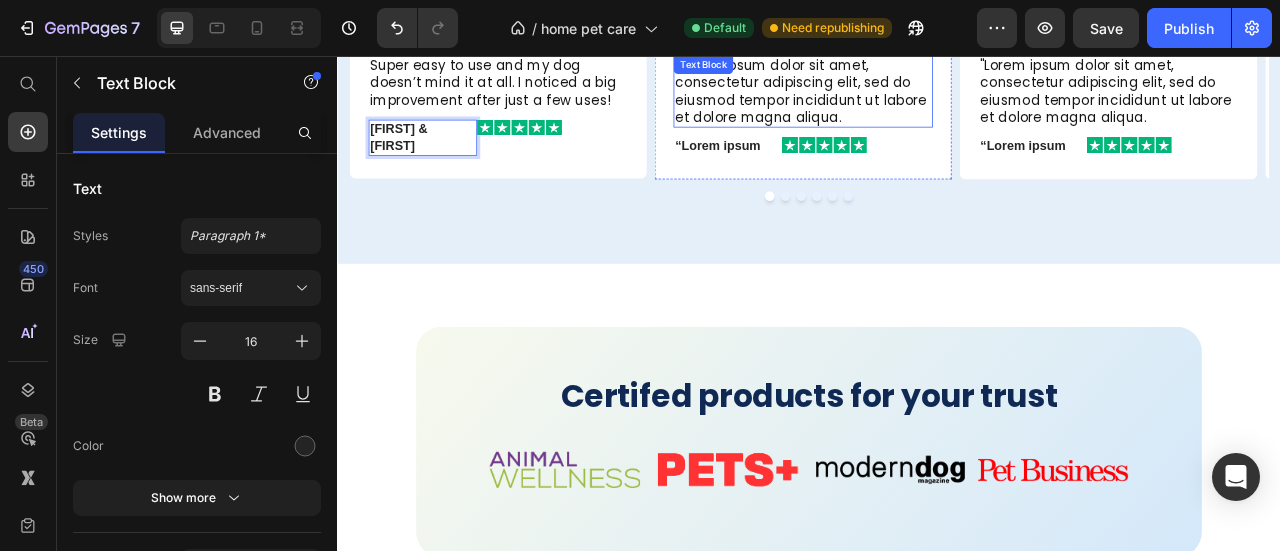 click on ""Lorem ipsum dolor sit amet, consectetur adipiscing elit, sed do eiusmod tempor incididunt ut labore et dolore magna aliqua." at bounding box center (929, 100) 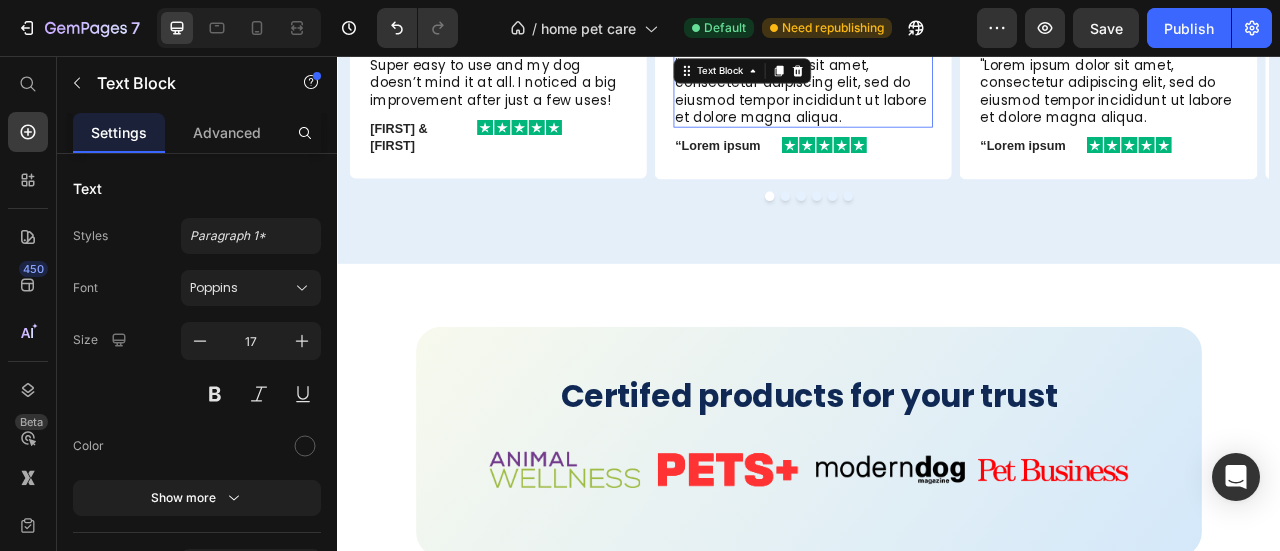 click on ""Lorem ipsum dolor sit amet, consectetur adipiscing elit, sed do eiusmod tempor incididunt ut labore et dolore magna aliqua." at bounding box center (929, 100) 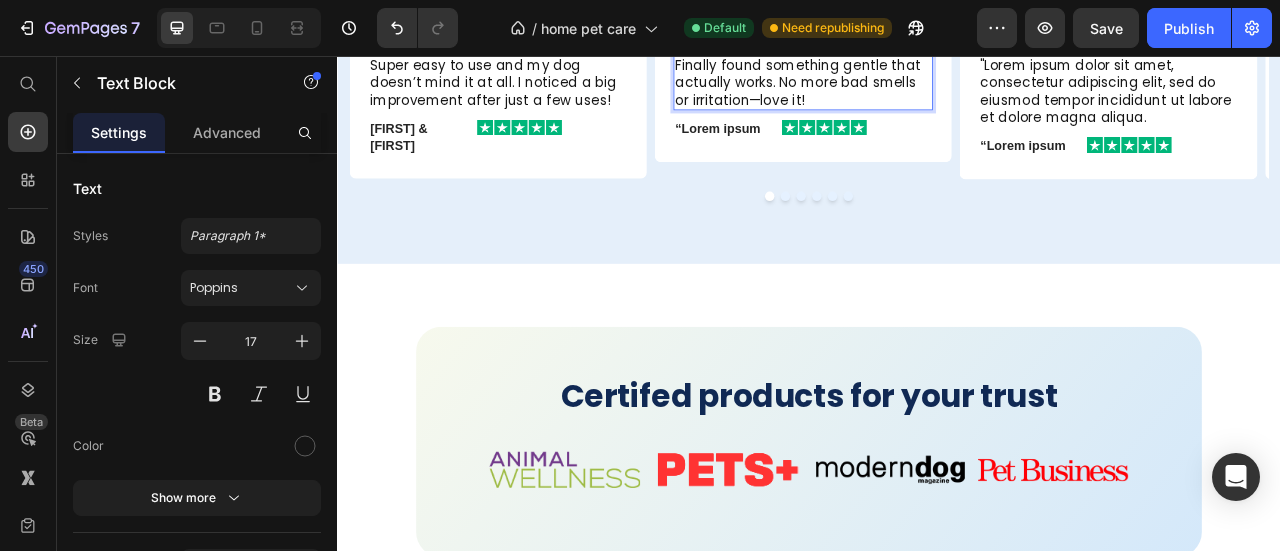 click on "Finally found something gentle that actually works. No more bad smells or irritation—love it!" at bounding box center (929, 89) 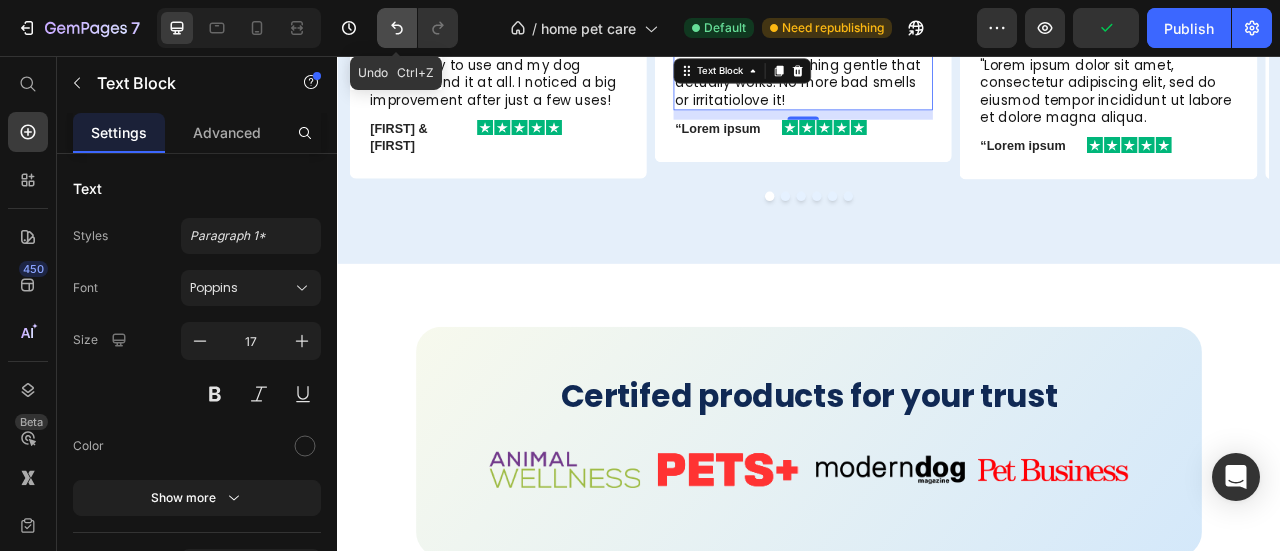 click 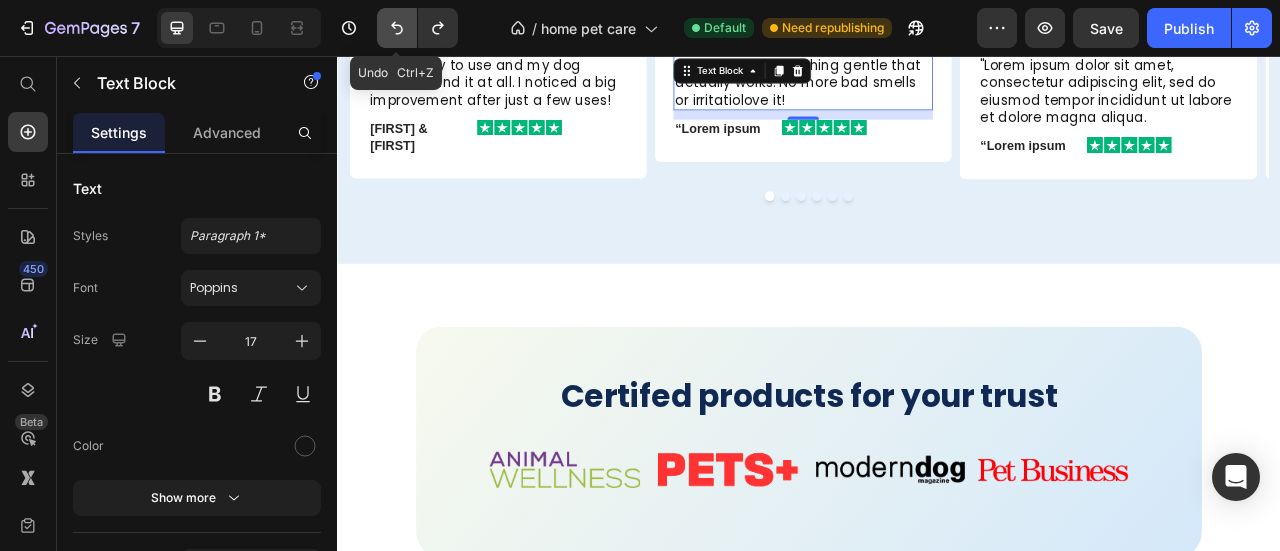 click 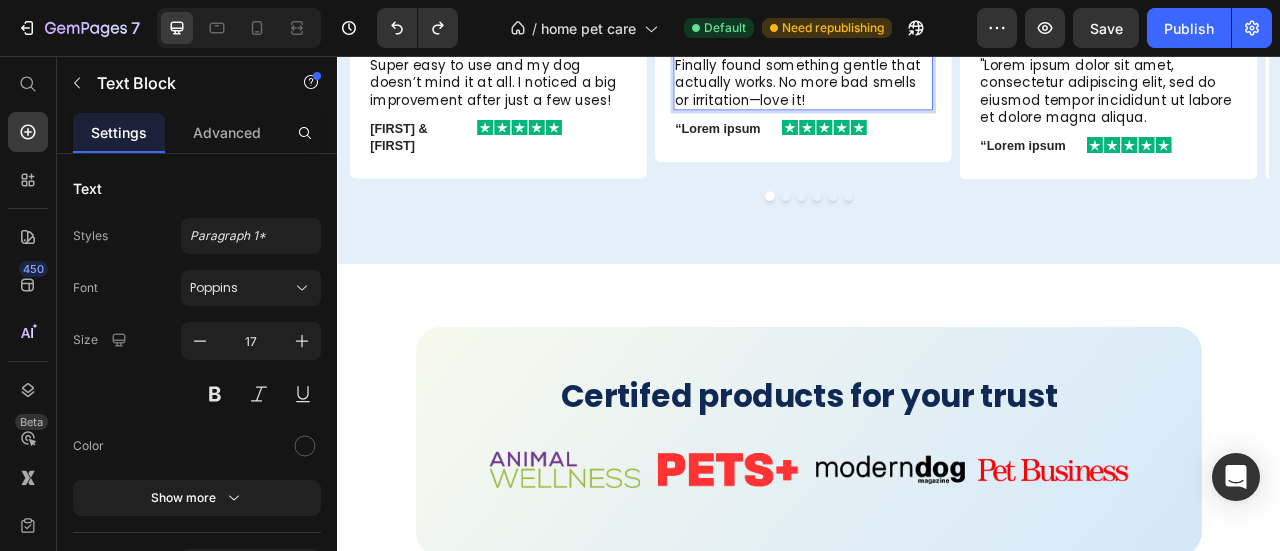 click on "Finally found something gentle that actually works. No more bad smells or irritation—love it!" at bounding box center [929, 89] 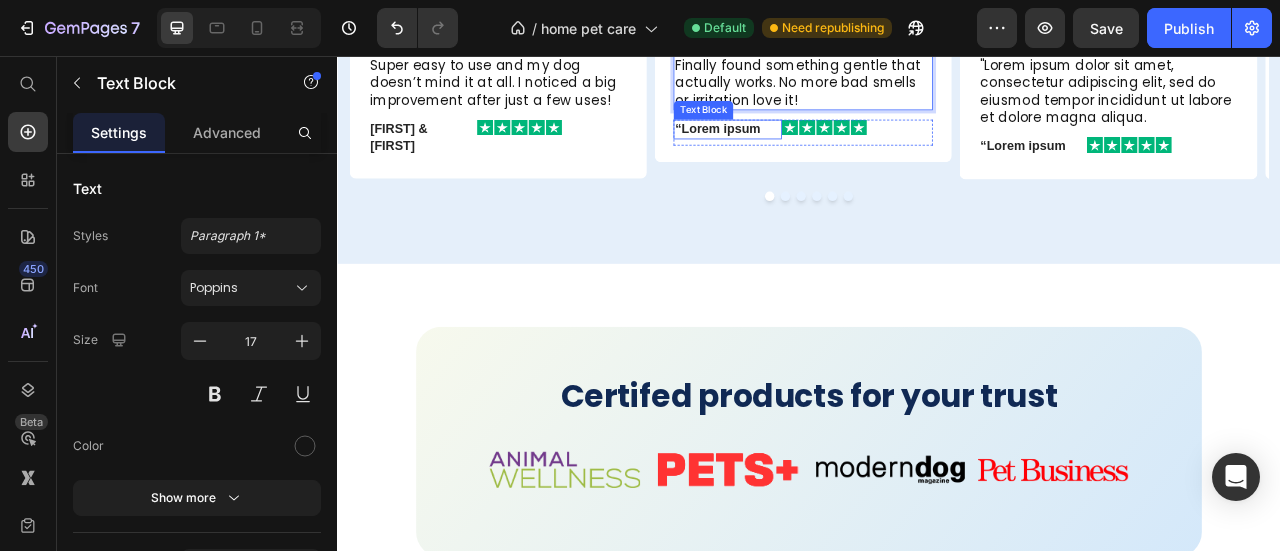 click on "“Lorem ipsum" at bounding box center [833, 148] 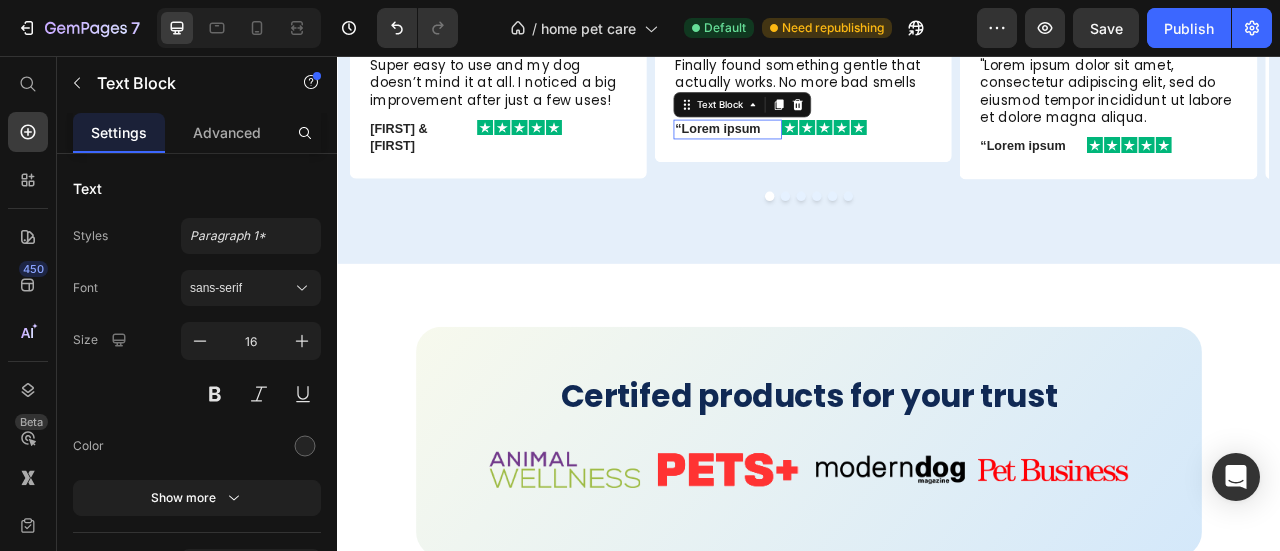 click on "“Lorem ipsum" at bounding box center (833, 148) 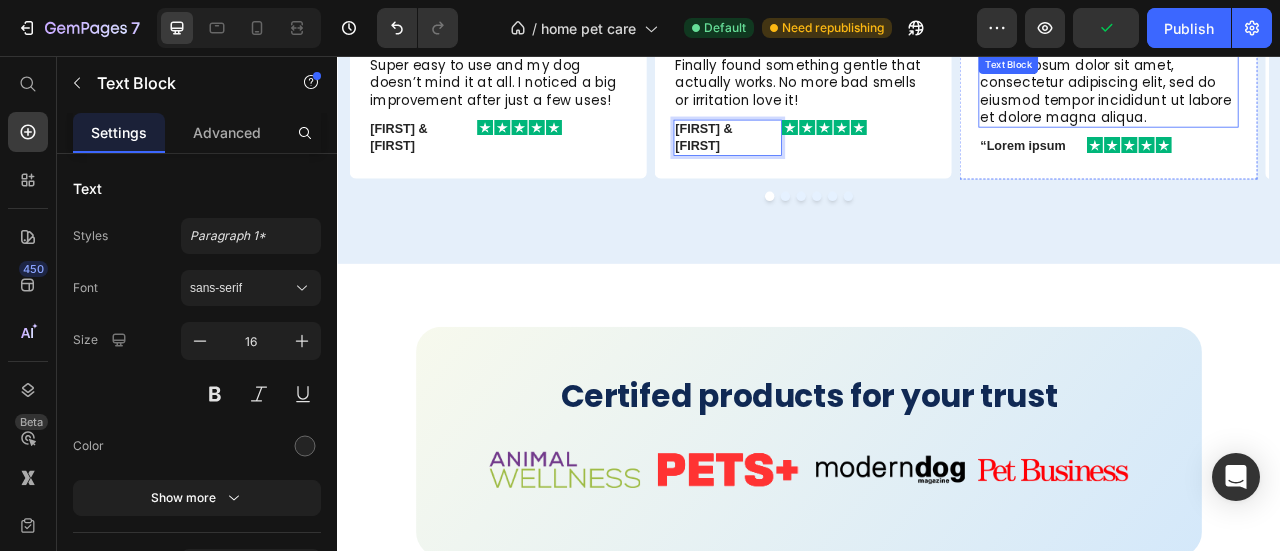 click on ""Lorem ipsum dolor sit amet, consectetur adipiscing elit, sed do eiusmod tempor incididunt ut labore et dolore magna aliqua." at bounding box center (1317, 100) 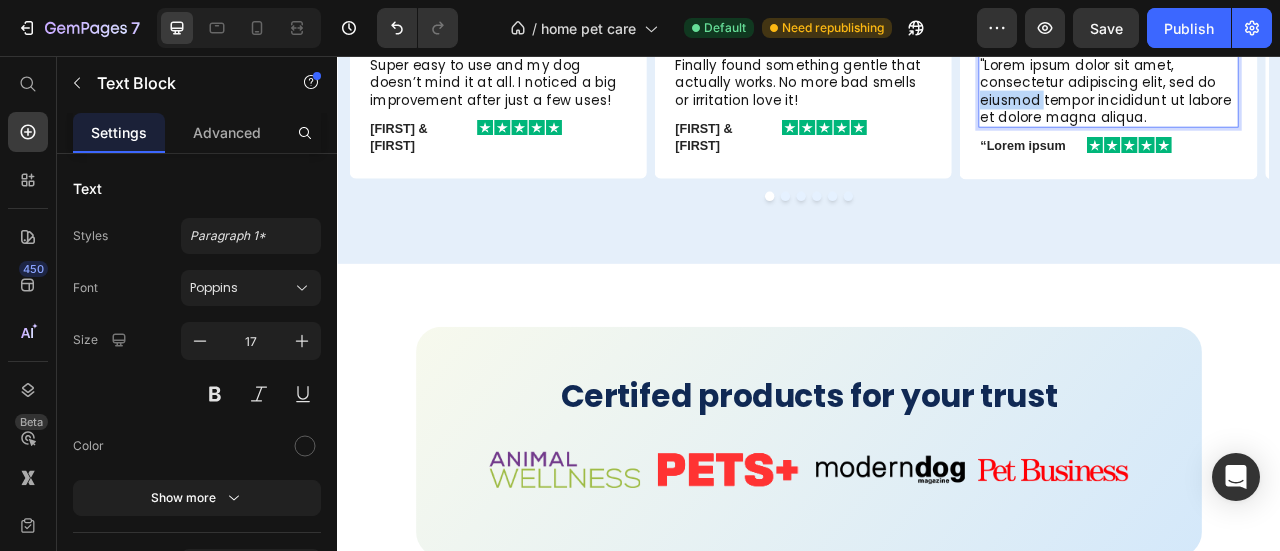 click on ""Lorem ipsum dolor sit amet, consectetur adipiscing elit, sed do eiusmod tempor incididunt ut labore et dolore magna aliqua." at bounding box center [1317, 100] 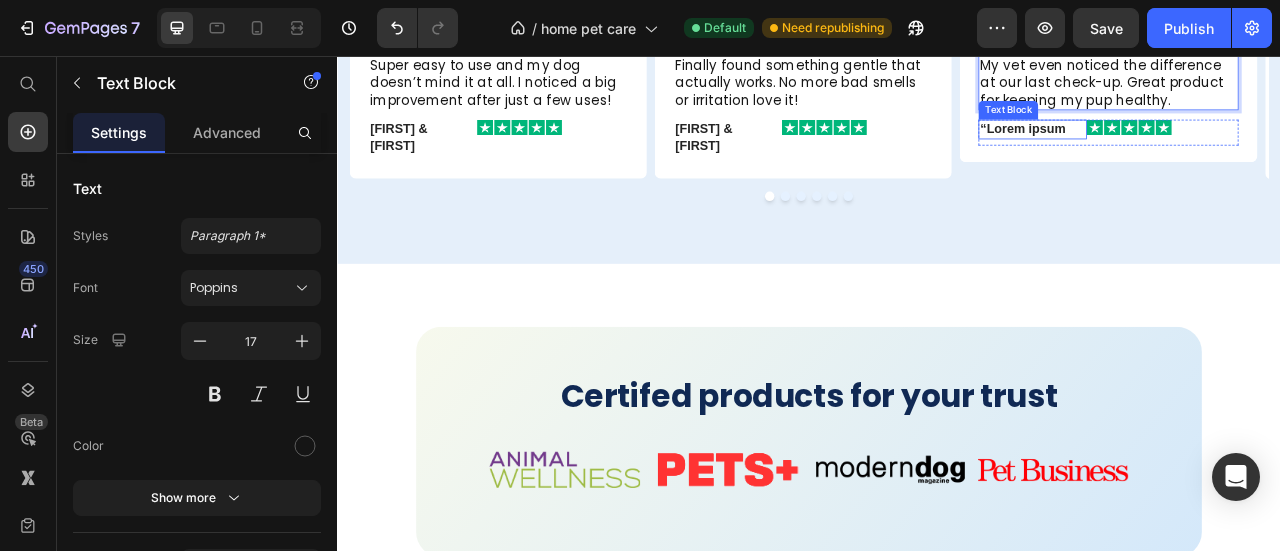 click on "“Lorem ipsum" at bounding box center (1221, 148) 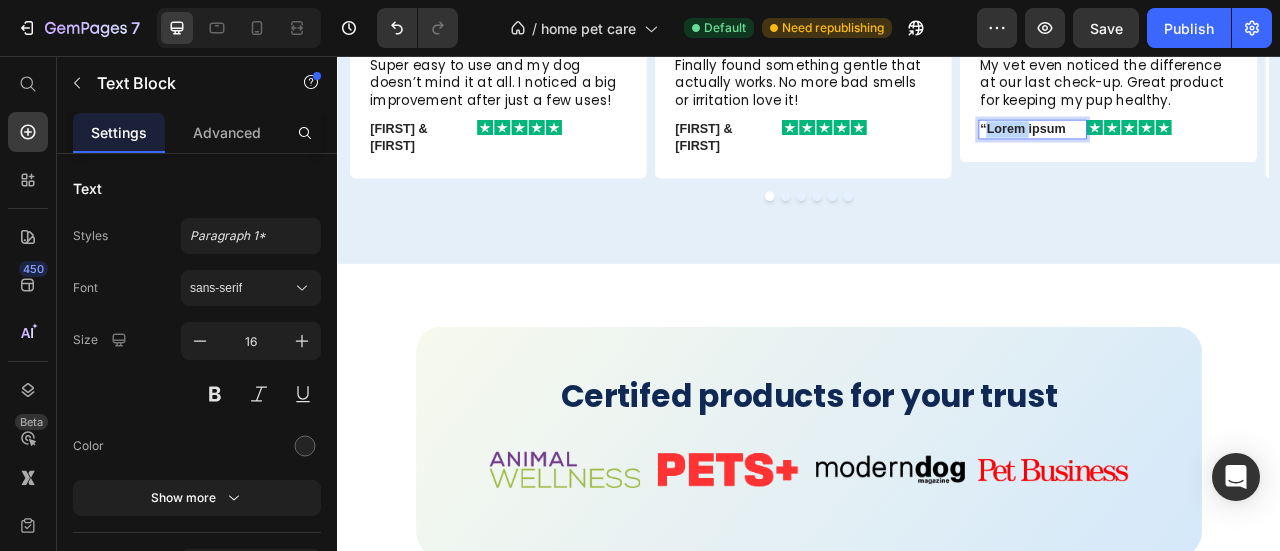 click on "“Lorem ipsum" at bounding box center (1221, 148) 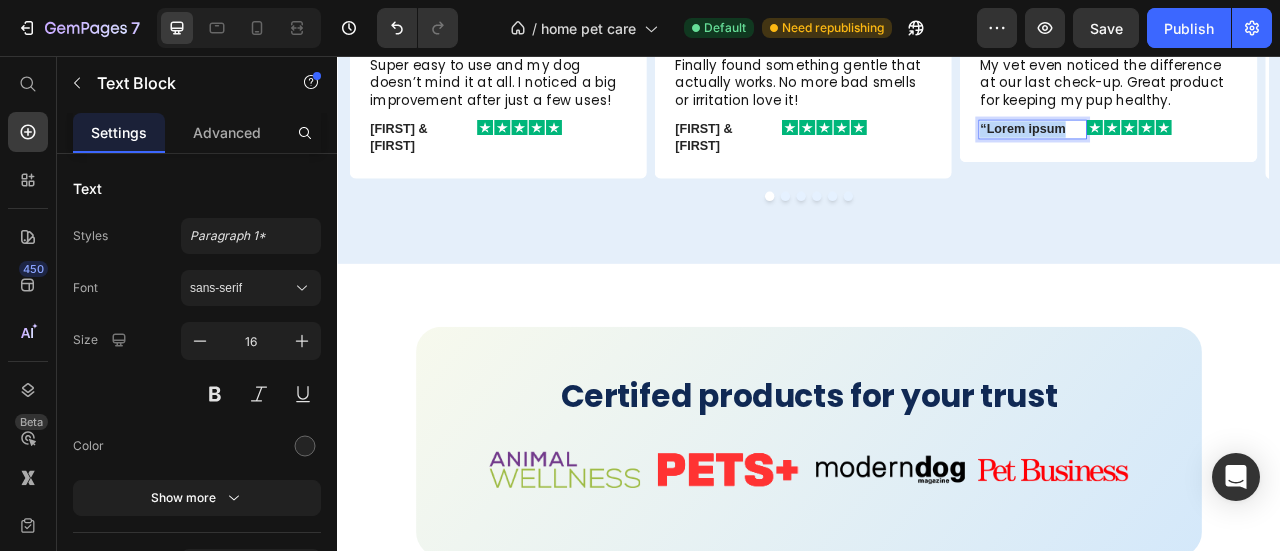 click on "“Lorem ipsum" at bounding box center (1221, 148) 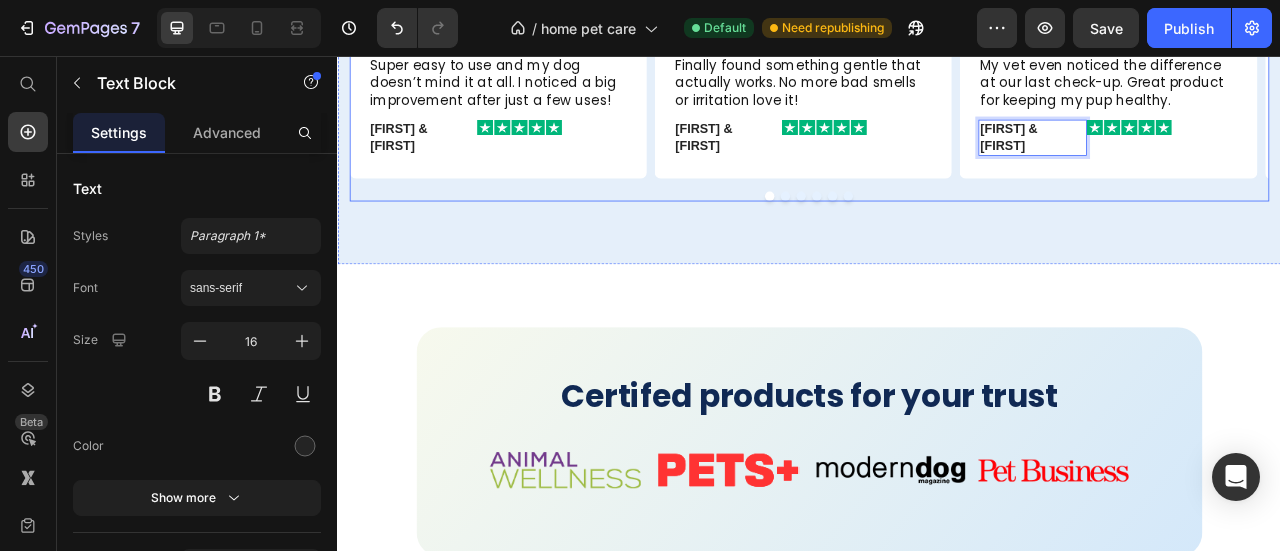 click at bounding box center (907, 234) 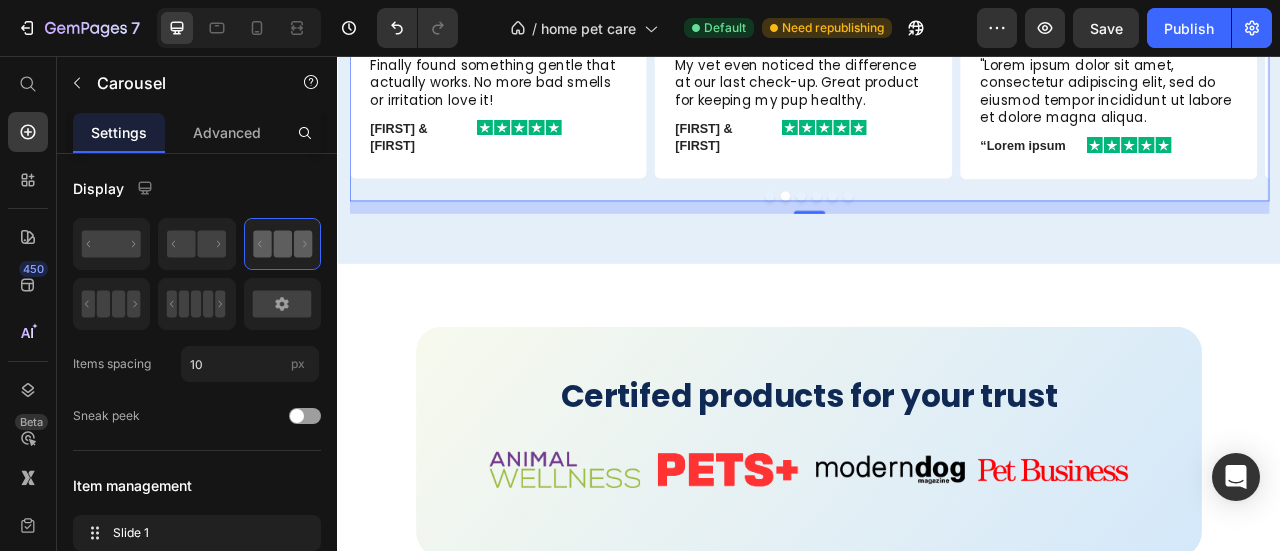 click at bounding box center (927, 234) 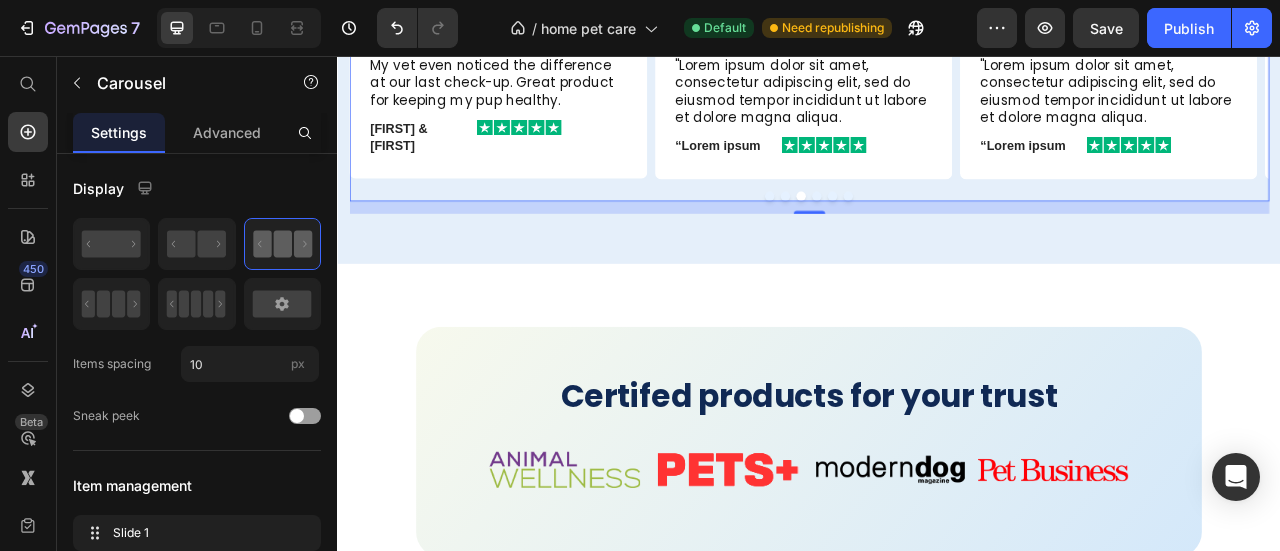 click at bounding box center (947, 234) 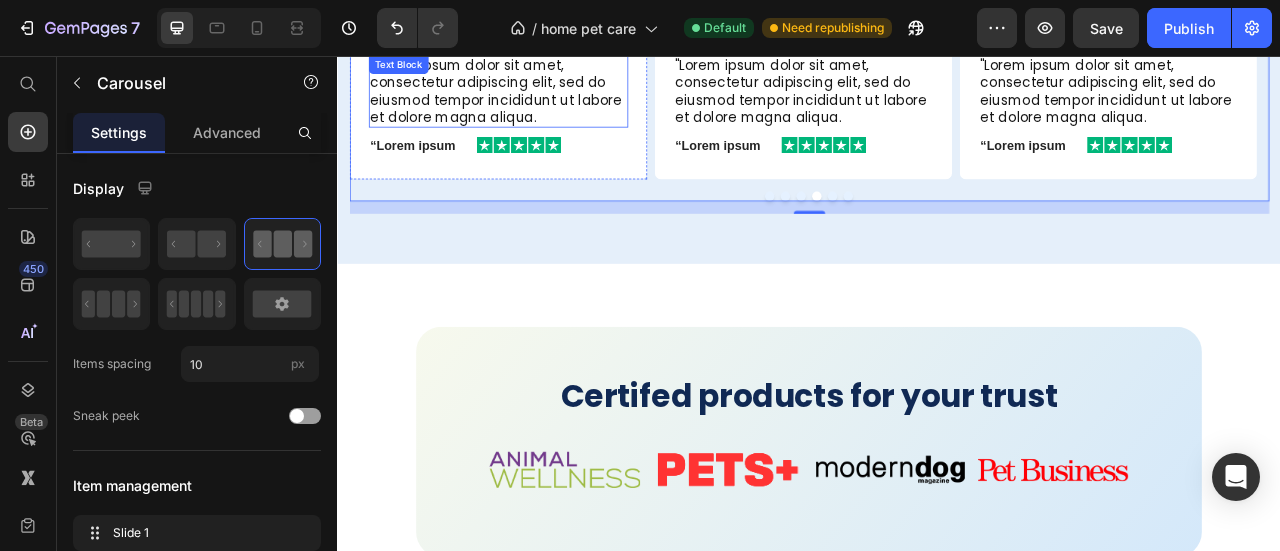 click on ""Lorem ipsum dolor sit amet, consectetur adipiscing elit, sed do eiusmod tempor incididunt ut labore et dolore magna aliqua." at bounding box center [541, 100] 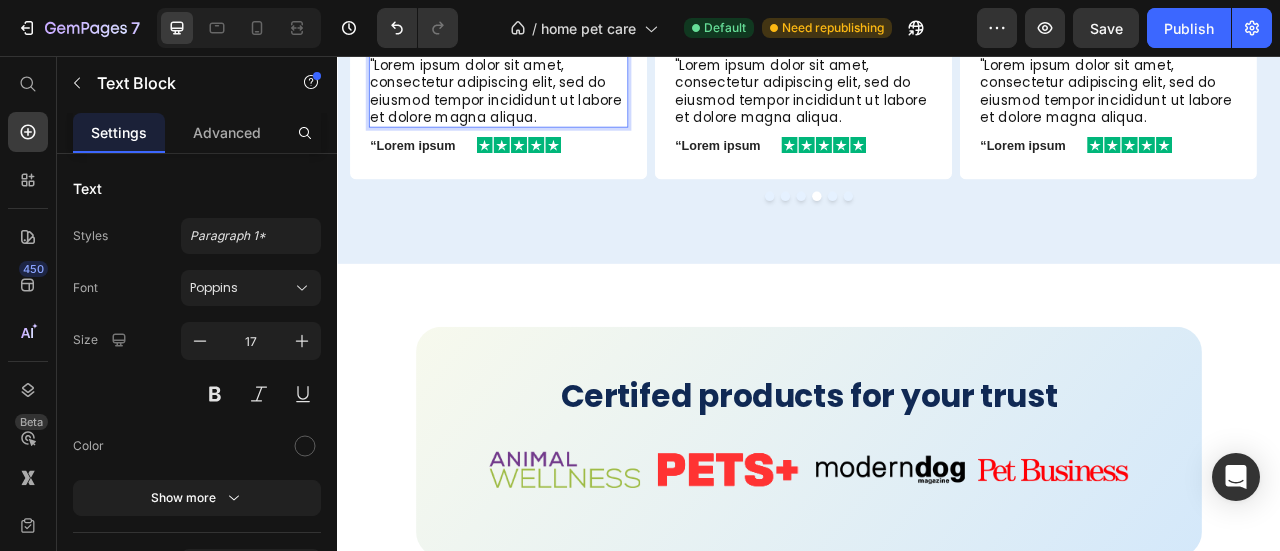 click on ""Lorem ipsum dolor sit amet, consectetur adipiscing elit, sed do eiusmod tempor incididunt ut labore et dolore magna aliqua." at bounding box center (541, 100) 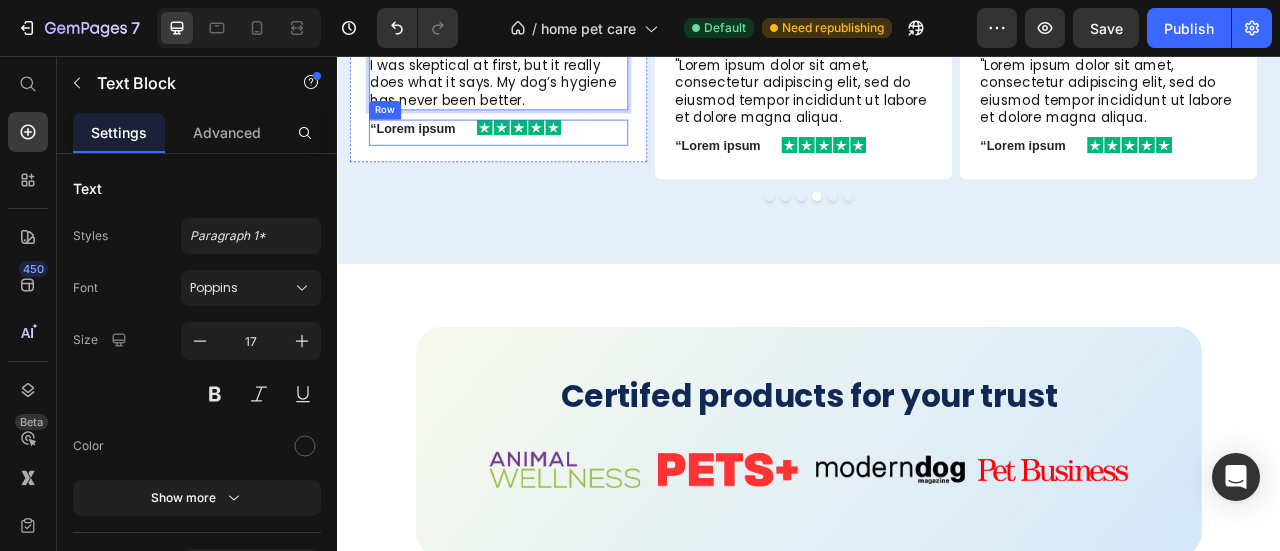 click on "“Lorem ipsum" at bounding box center (445, 148) 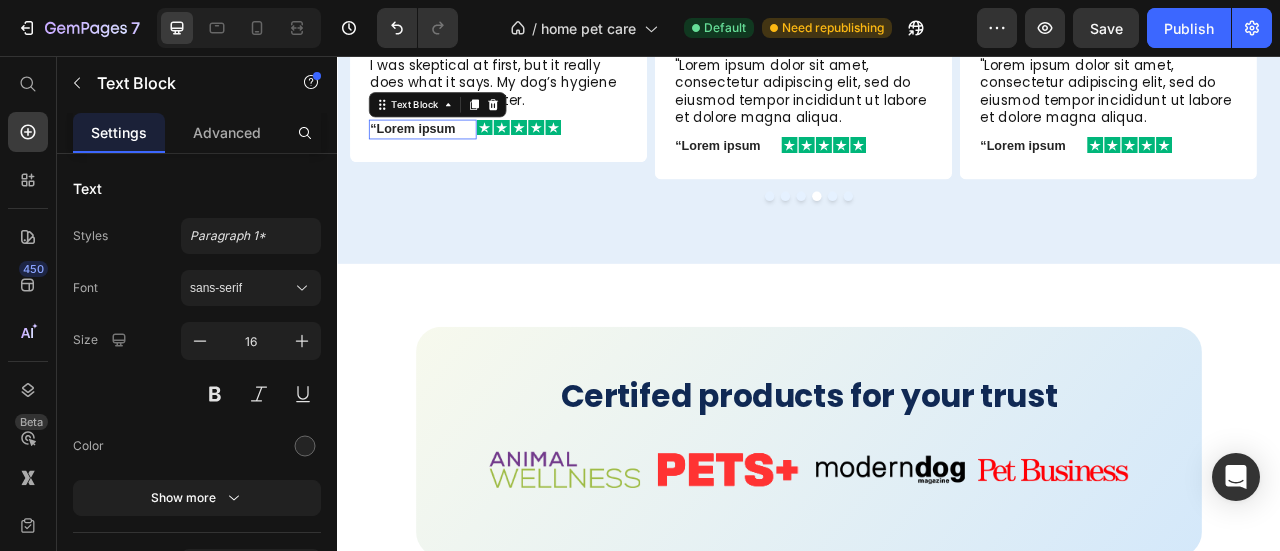 click on "“Lorem ipsum" at bounding box center [445, 148] 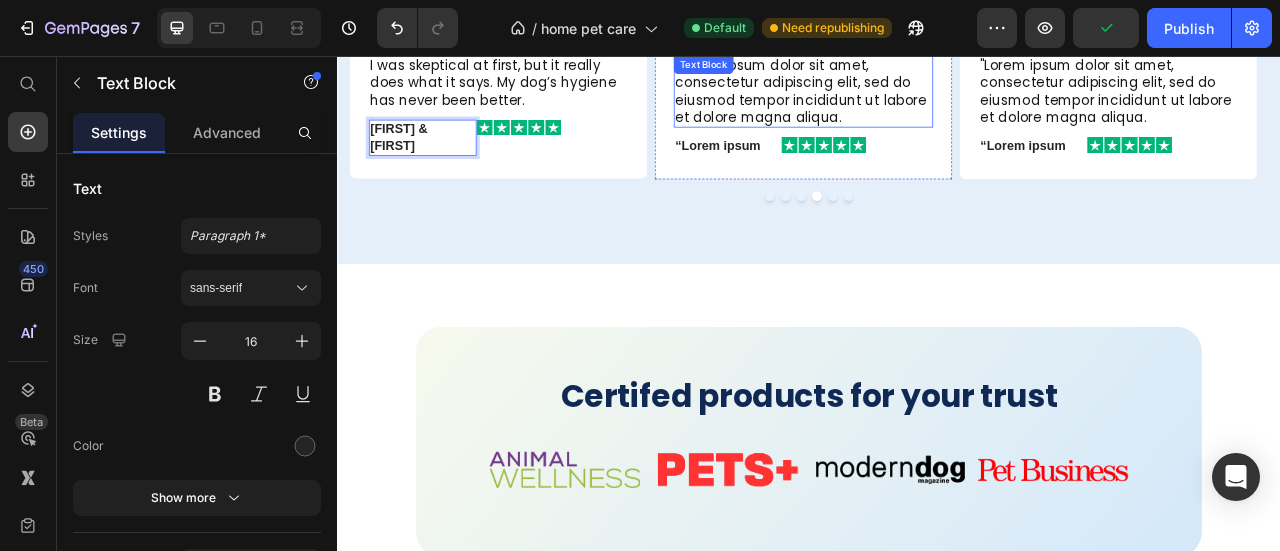 click on ""Lorem ipsum dolor sit amet, consectetur adipiscing elit, sed do eiusmod tempor incididunt ut labore et dolore magna aliqua." at bounding box center (929, 100) 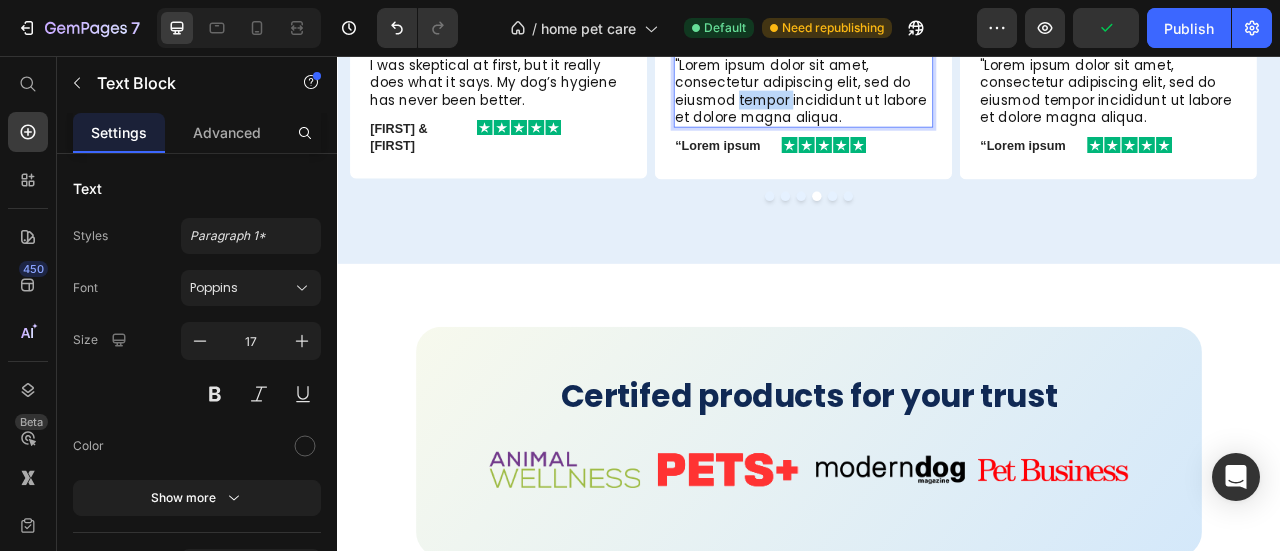 click on ""Lorem ipsum dolor sit amet, consectetur adipiscing elit, sed do eiusmod tempor incididunt ut labore et dolore magna aliqua." at bounding box center (929, 100) 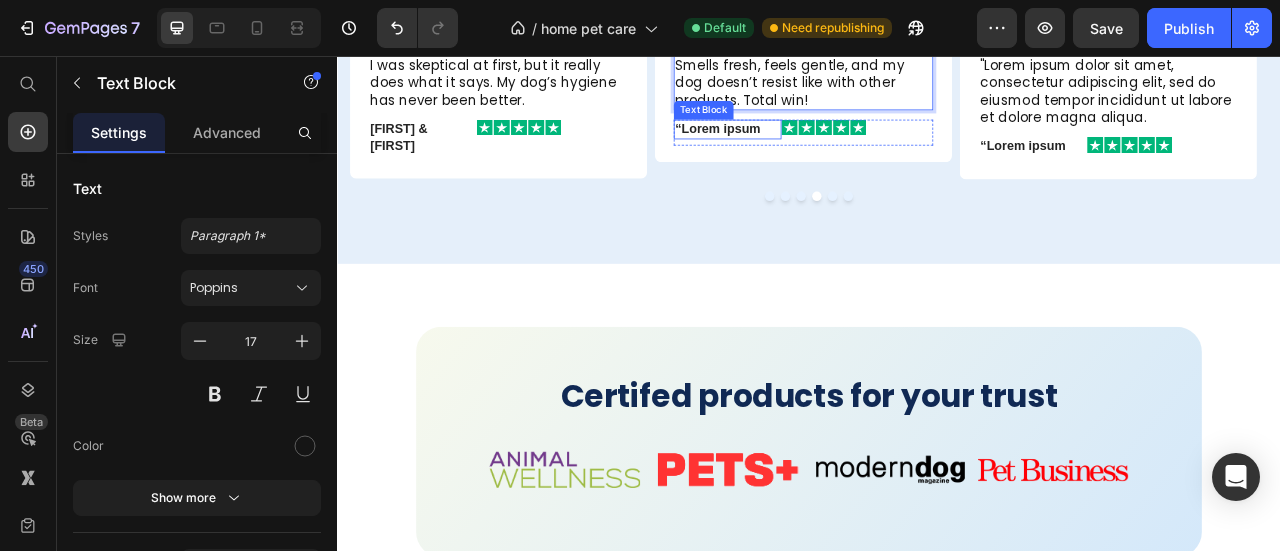 click on "“Lorem ipsum" at bounding box center (833, 148) 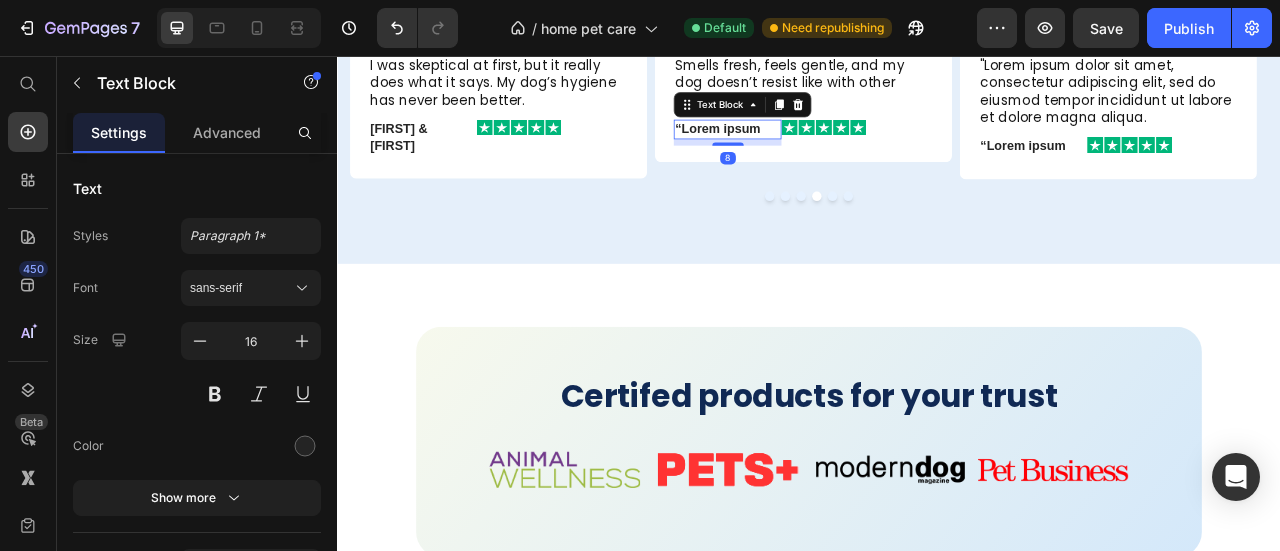 click on "“Lorem ipsum" at bounding box center [833, 148] 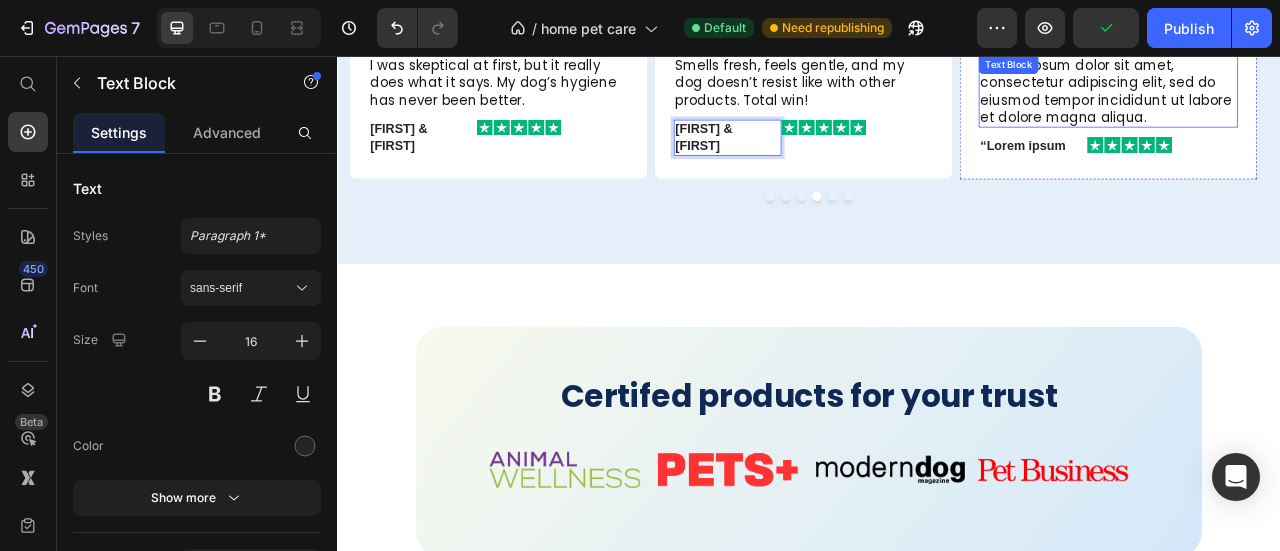 click on ""Lorem ipsum dolor sit amet, consectetur adipiscing elit, sed do eiusmod tempor incididunt ut labore et dolore magna aliqua. Text Block" at bounding box center (1317, 100) 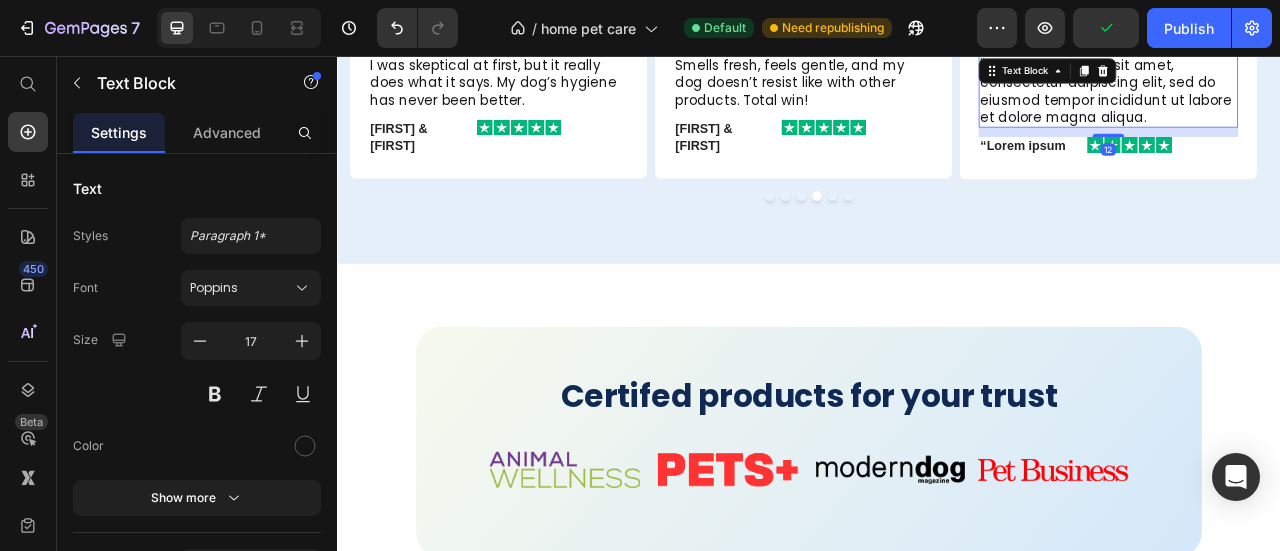 click on "Text Block" at bounding box center (1211, 74) 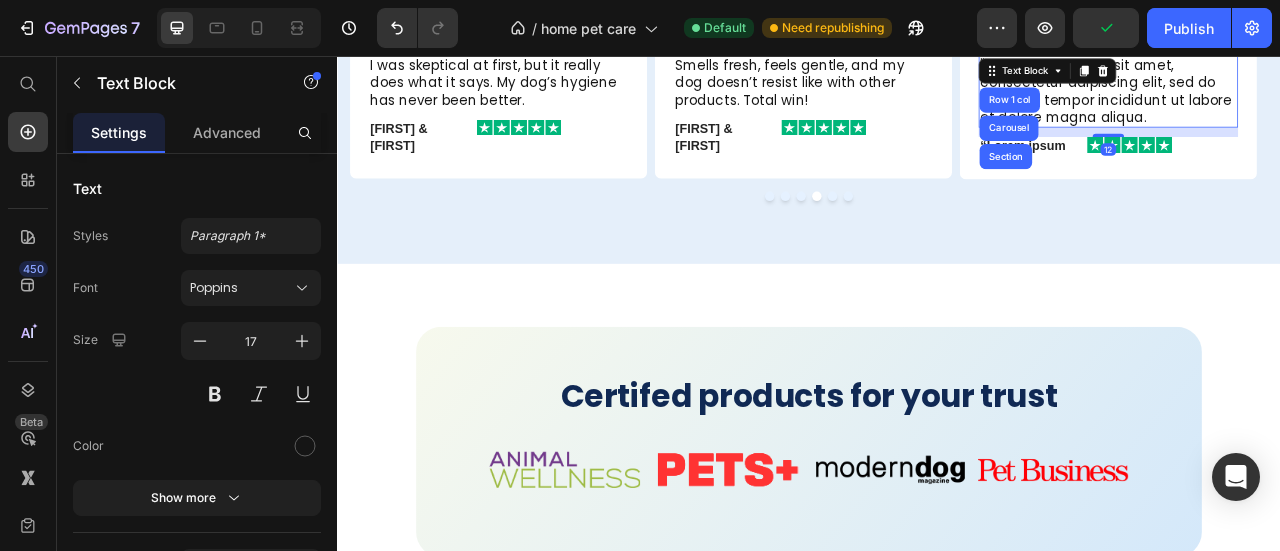 click on ""Lorem ipsum dolor sit amet, consectetur adipiscing elit, sed do eiusmod tempor incididunt ut labore et dolore magna aliqua." at bounding box center (1317, 100) 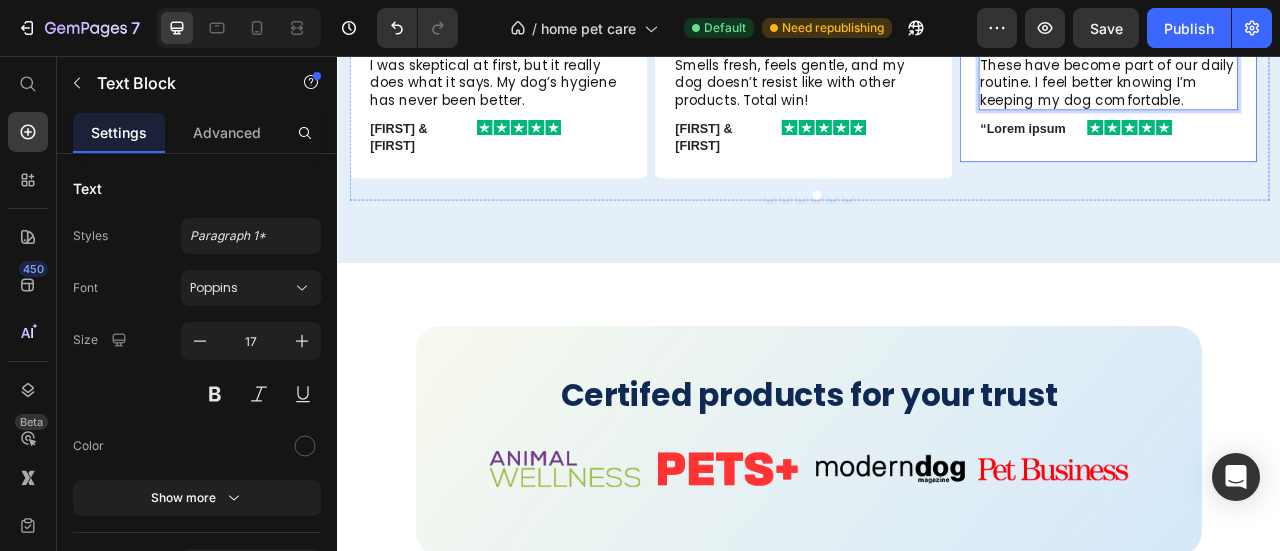 click on "“Lorem ipsum" at bounding box center (1221, 148) 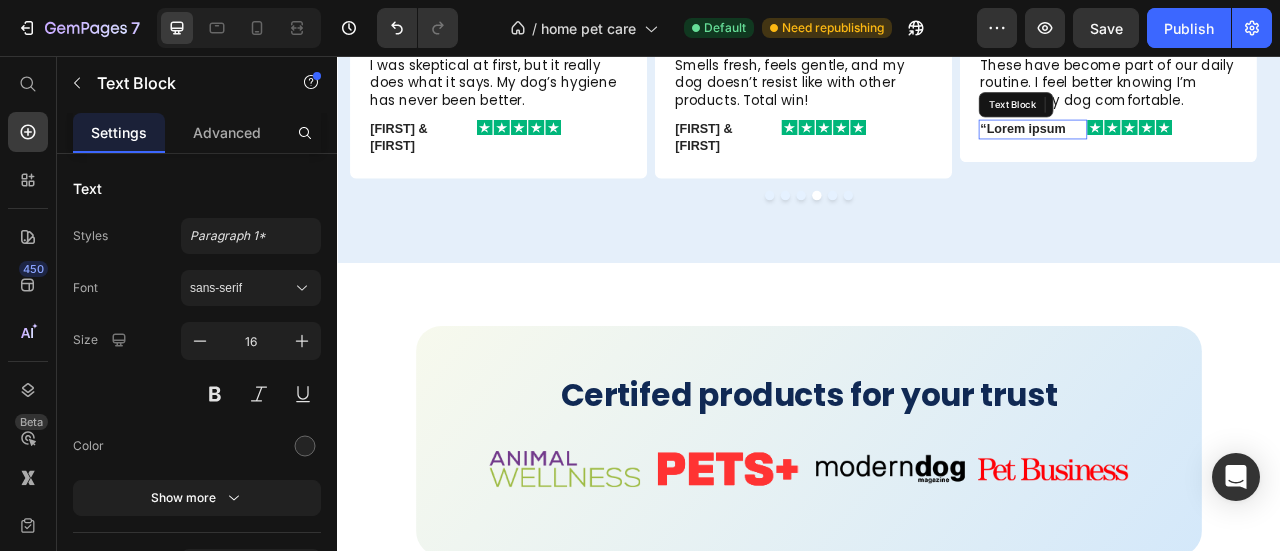 click on "“Lorem ipsum" at bounding box center [1221, 148] 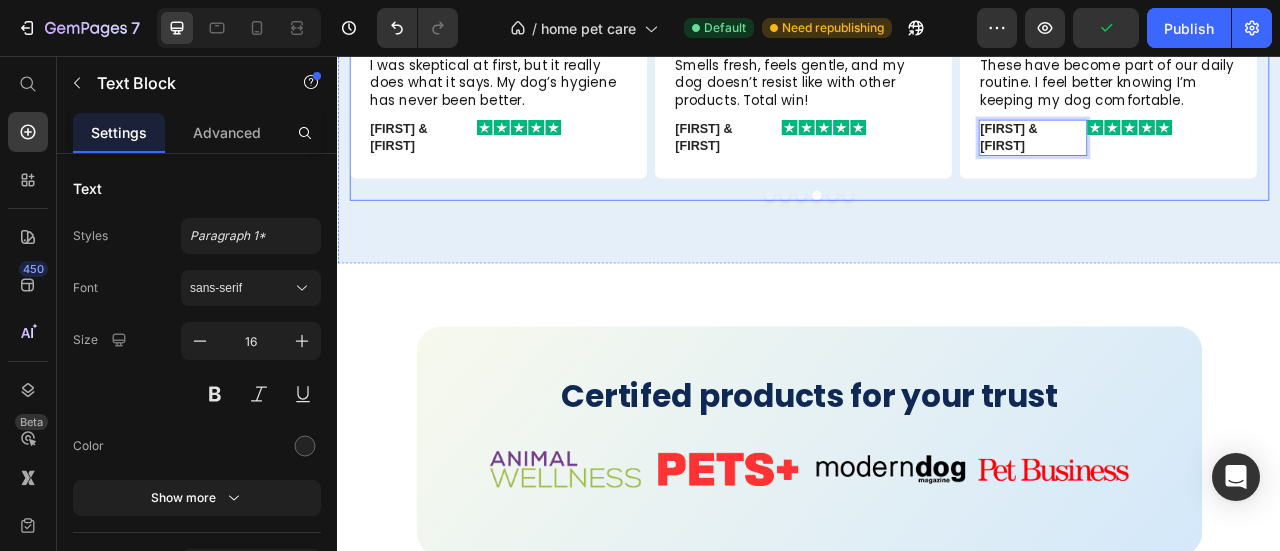 click at bounding box center (967, 233) 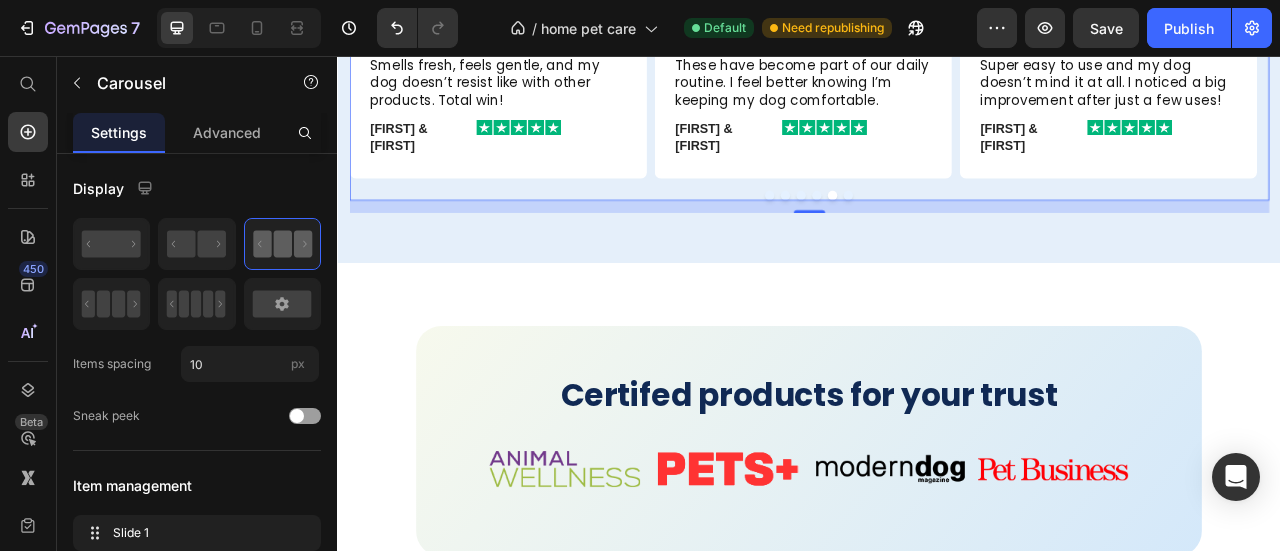 click at bounding box center (987, 233) 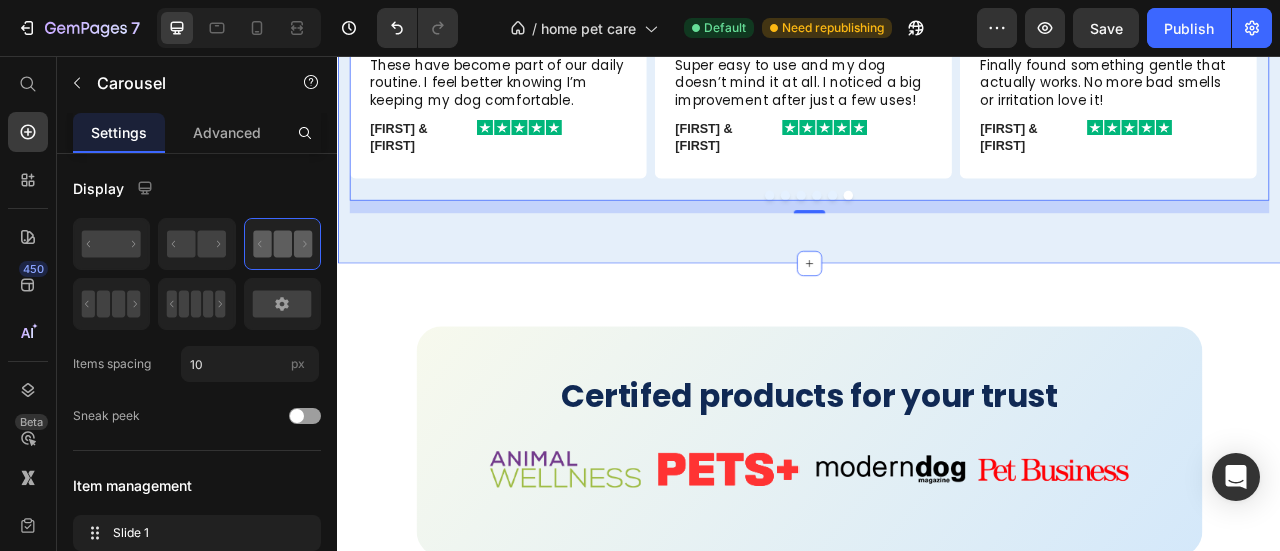 click on "Happy Dogs, Happy Owners! Heading Super easy to use and my dog doesn’t mind it at all. I noticed a big improvement after just a few uses! Text Block Image Row Row Finally found something gentle that actually works. No more bad smells or irritation love it! Text Block Image Row Row My vet even noticed the difference at our last check-up. Great product for keeping my pup healthy. Text Block Image Row Row I was skeptical at first, but it really does what it says. My dog’s hygiene has never been better. Text Block Image Row Row Smells fresh, feels gentle, and my dog doesn’t resist like with other products. Total win! Text Block Image Row Row These have become part of our daily routine. I feel better knowing I’m keeping my dog comfortable. Text Block Image Row Row Carousel   16 Section 10" at bounding box center [937, 100] 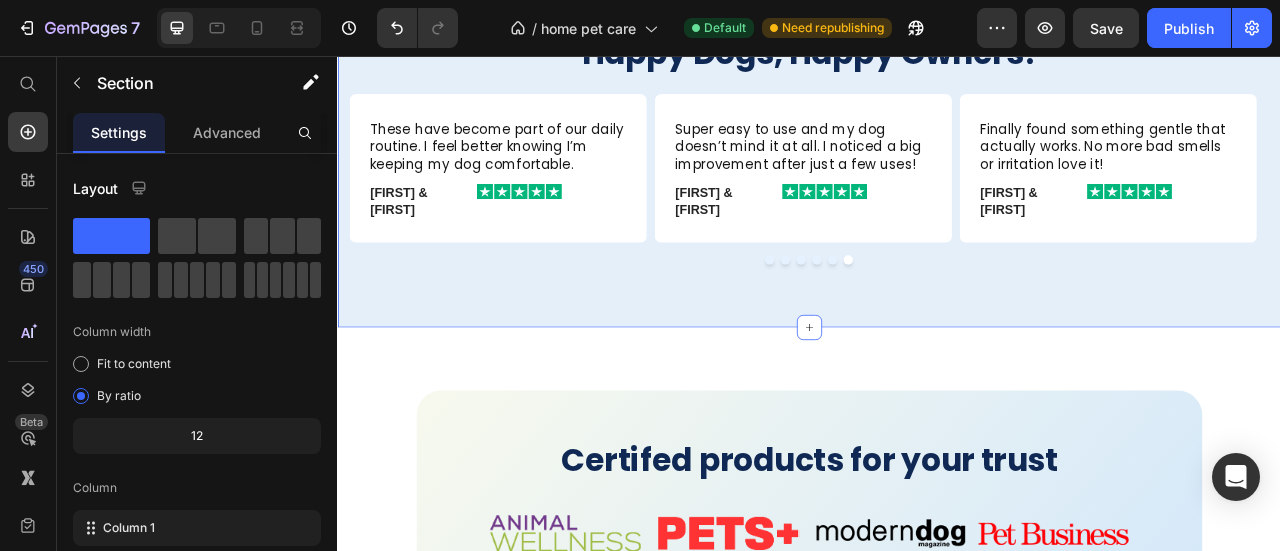 scroll, scrollTop: 4500, scrollLeft: 0, axis: vertical 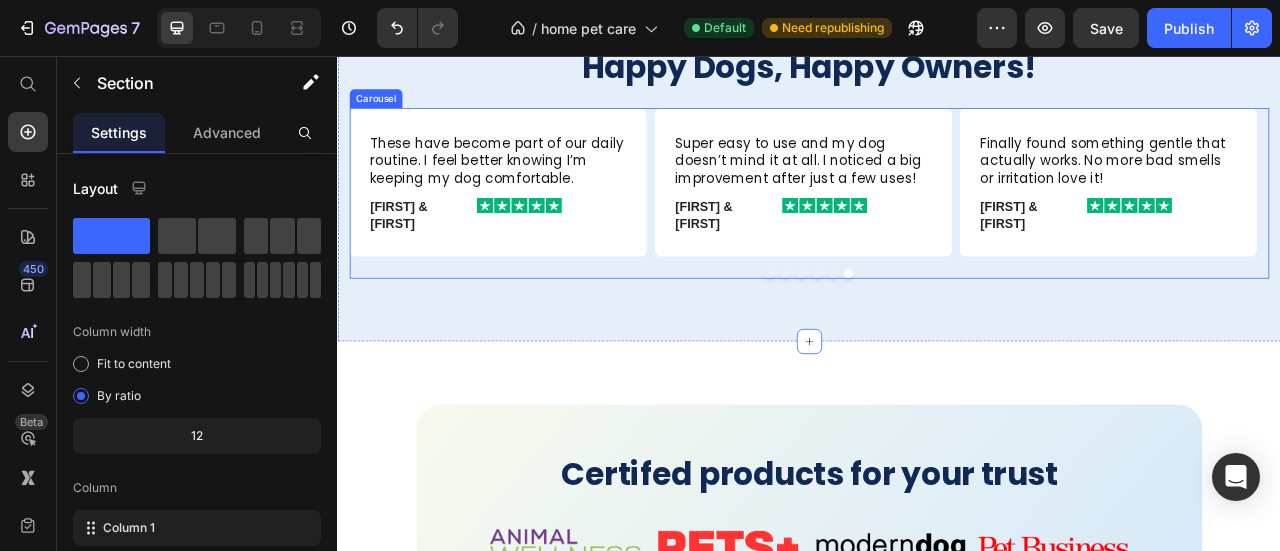 click at bounding box center [937, 333] 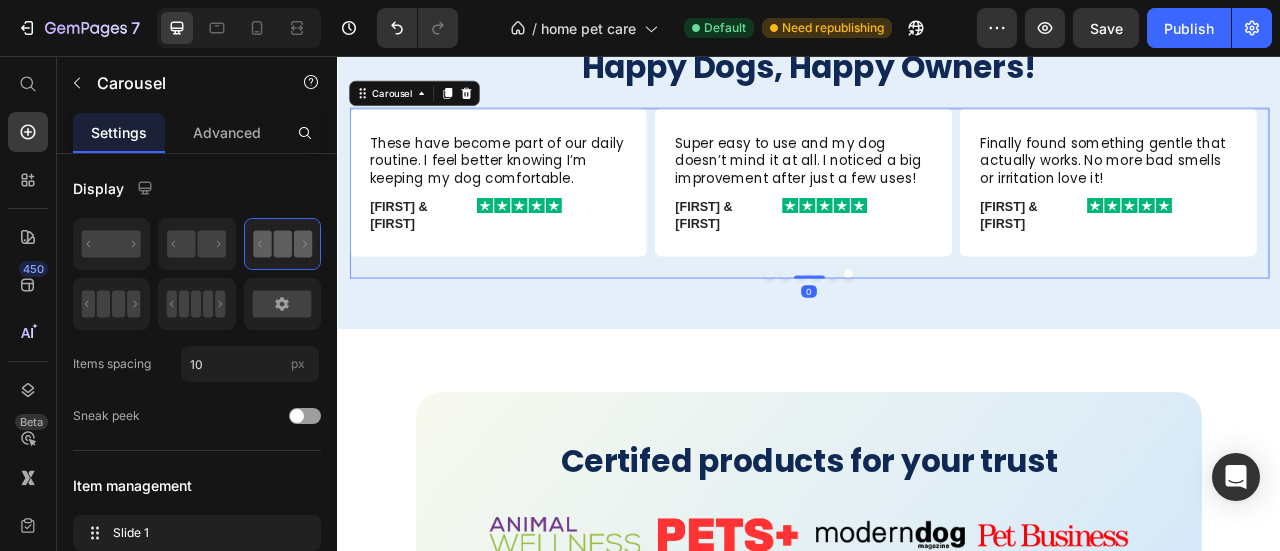 drag, startPoint x: 935, startPoint y: 527, endPoint x: 955, endPoint y: 467, distance: 63.245552 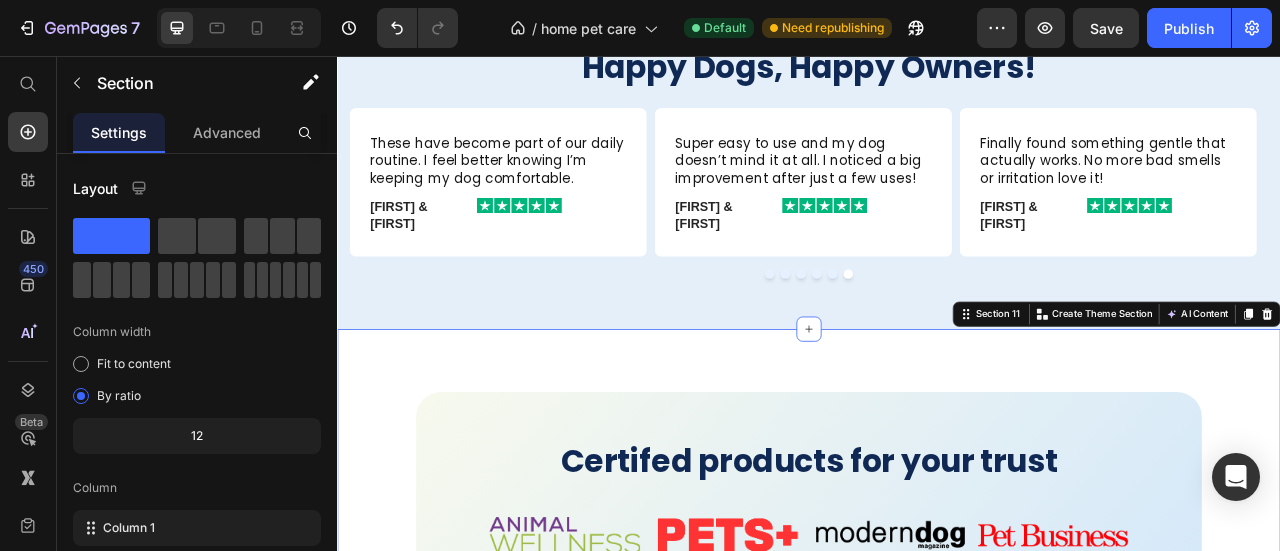 click on "Certifed products for your trust Heading Image Image Image Image Row Product Row Row Section 11   You can create reusable sections Create Theme Section AI Content Write with GemAI What would you like to describe here? Tone and Voice Persuasive Product Show more Generate" at bounding box center [937, 629] 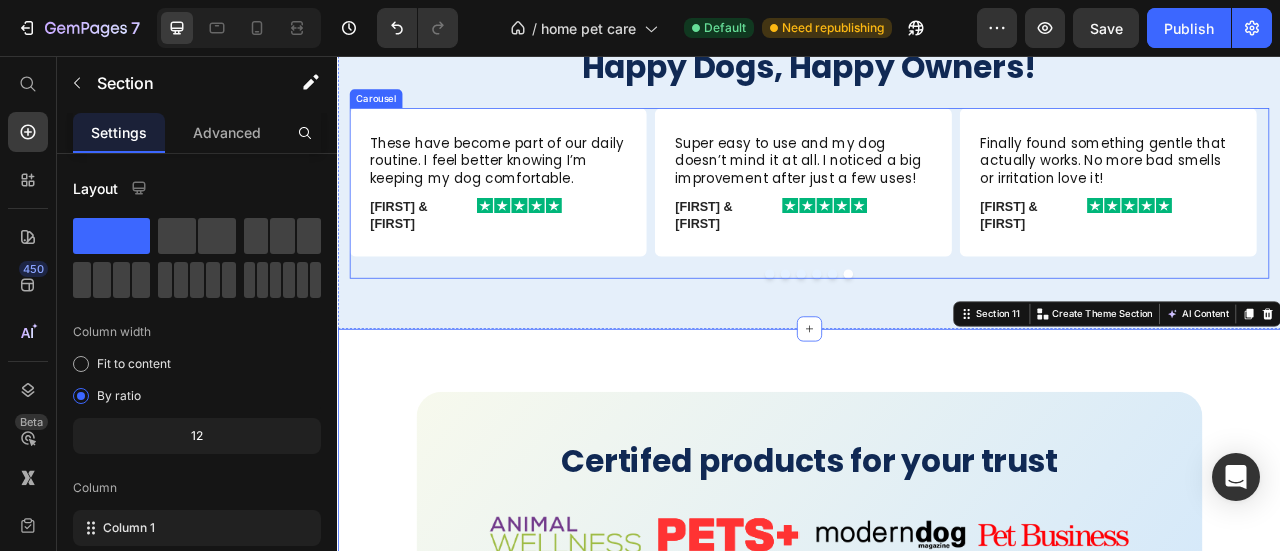 click at bounding box center [937, 333] 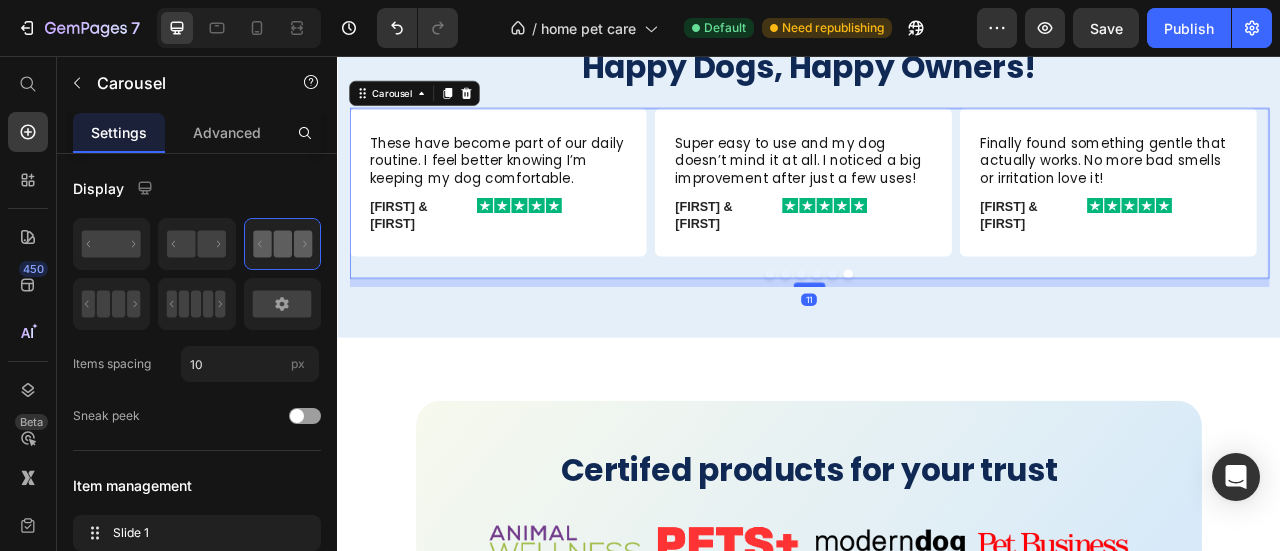 drag, startPoint x: 928, startPoint y: 511, endPoint x: 932, endPoint y: 522, distance: 11.7046995 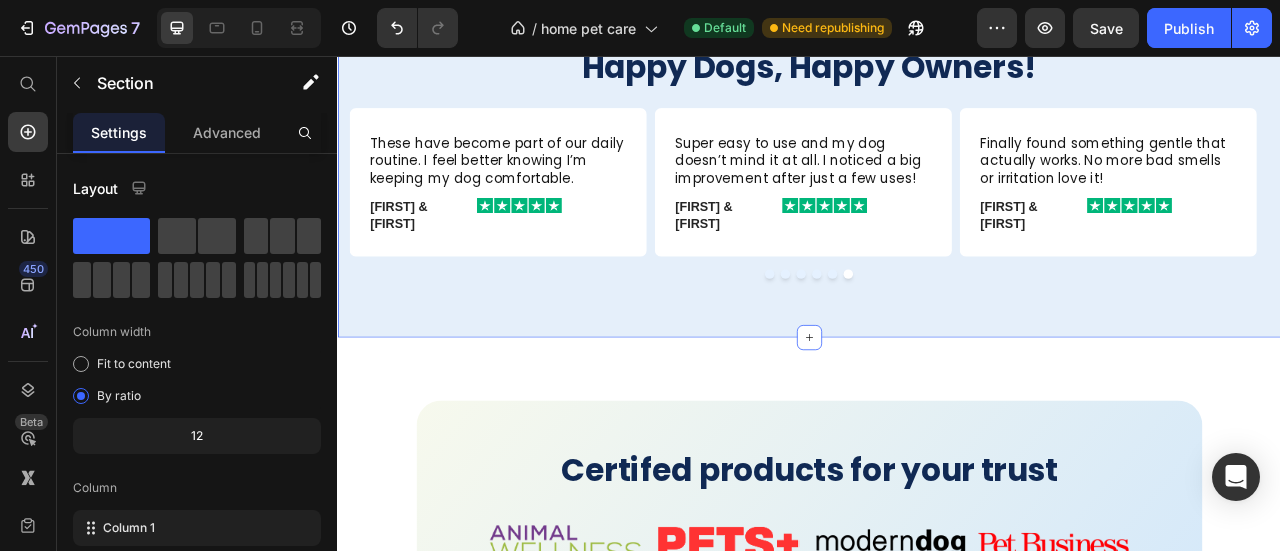 click on "Happy Dogs, Happy Owners! Heading Super easy to use and my dog doesn’t mind it at all. I noticed a big improvement after just a few uses! Text Block Image Row Row Finally found something gentle that actually works. No more bad smells or irritation love it! Text Block Image Row Row My vet even noticed the difference at our last check-up. Great product for keeping my pup healthy. Text Block Image Row Row I was skeptical at first, but it really does what it says. My dog’s hygiene has never been better. Text Block Image Row Row Smells fresh, feels gentle, and my dog doesn’t resist like with other products. Total win! Text Block Image Row Row These have become part of our daily routine. I feel better knowing I’m keeping my dog comfortable. Text Block Image Row Row Carousel Section 10   You can create reusable sections Create Theme Section AI Content Write with GemAI" at bounding box center (937, 197) 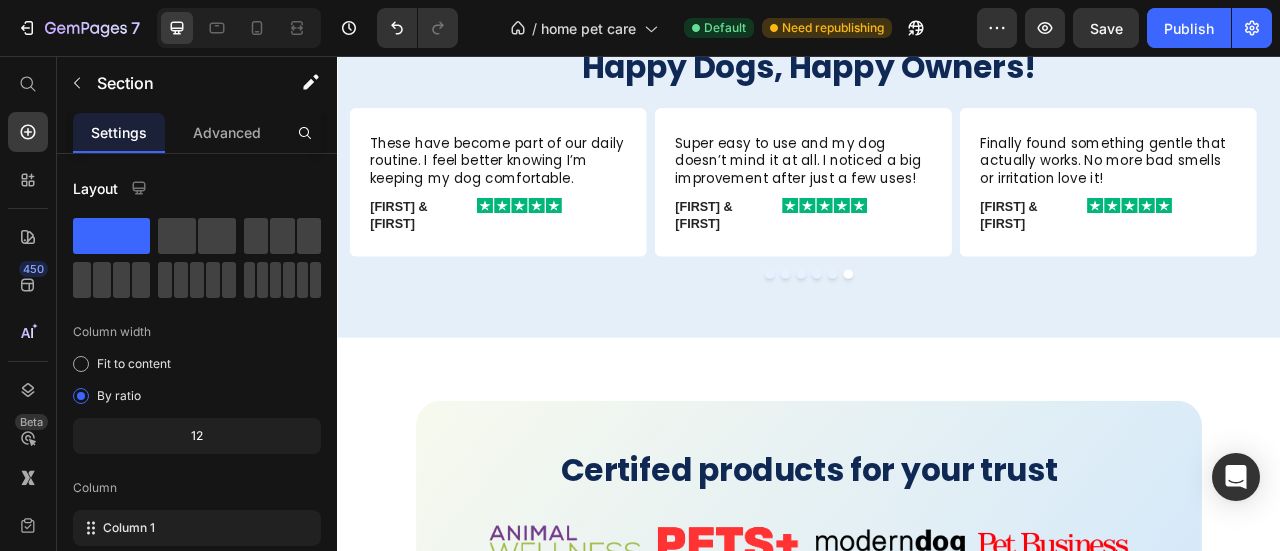 scroll, scrollTop: 4600, scrollLeft: 0, axis: vertical 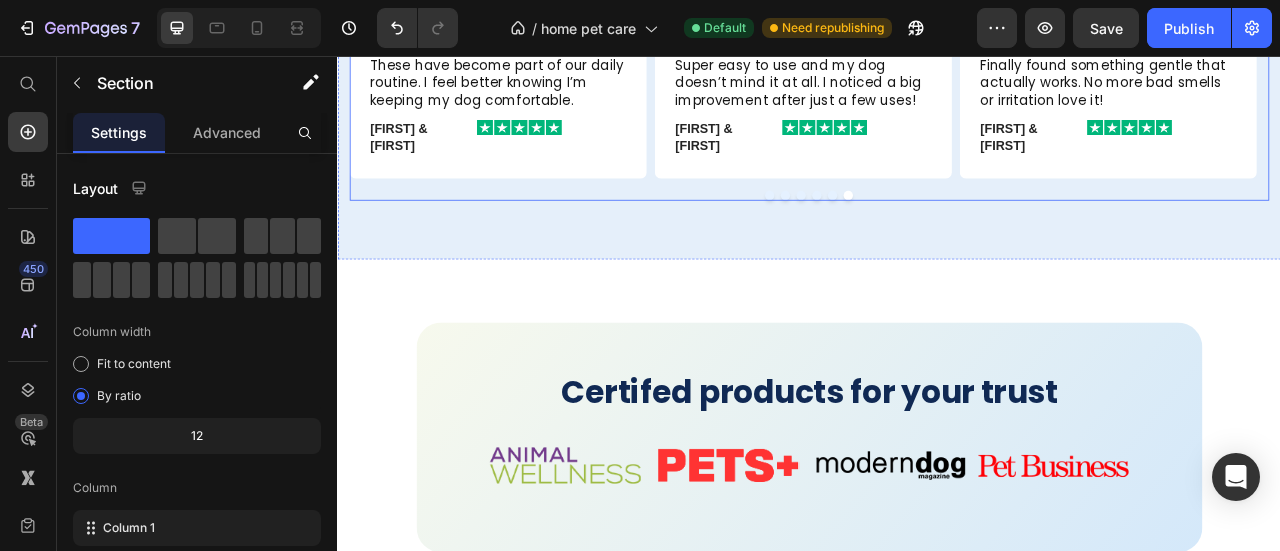 click on "Super easy to use and my dog doesn’t mind it at all. I noticed a big improvement after just a few uses! Text Block Image Row Row Finally found something gentle that actually works. No more bad smells or irritation love it! Text Block Image Row Row My vet even noticed the difference at our last check-up. Great product for keeping my pup healthy. Text Block Image Row Row I was skeptical at first, but it really does what it says. My dog’s hygiene has never been better. Text Block Image Row Row Smells fresh, feels gentle, and my dog doesn’t resist like with other products. Total win! Text Block Image Row Row These have become part of our daily routine. I feel better knowing I’m keeping my dog comfortable. Text Block Image Row Row" at bounding box center [937, 130] 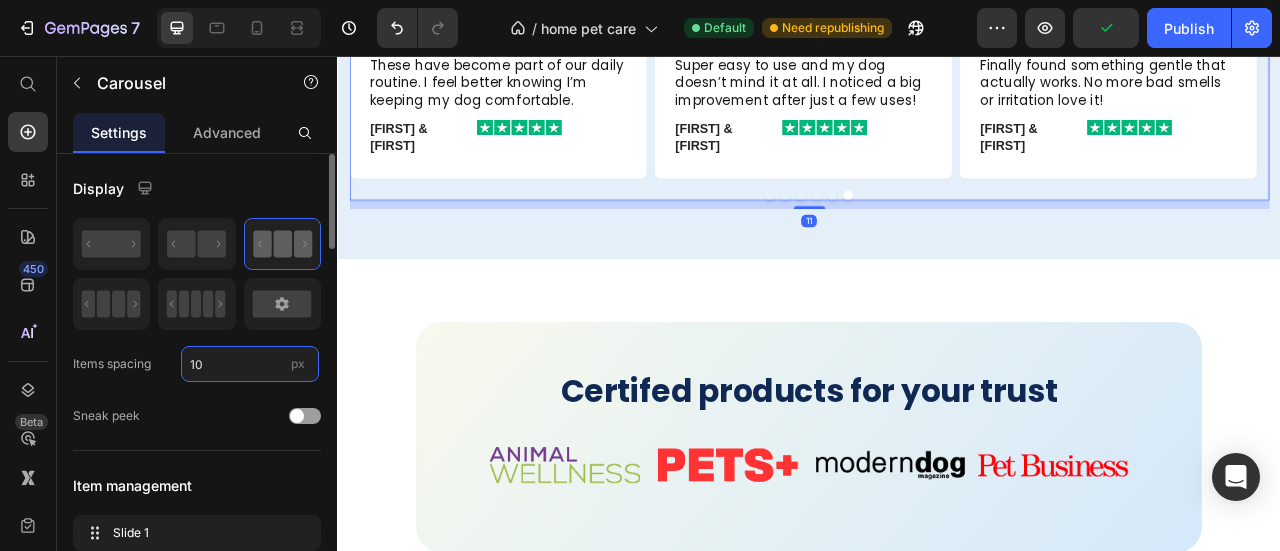 click on "10" at bounding box center (250, 364) 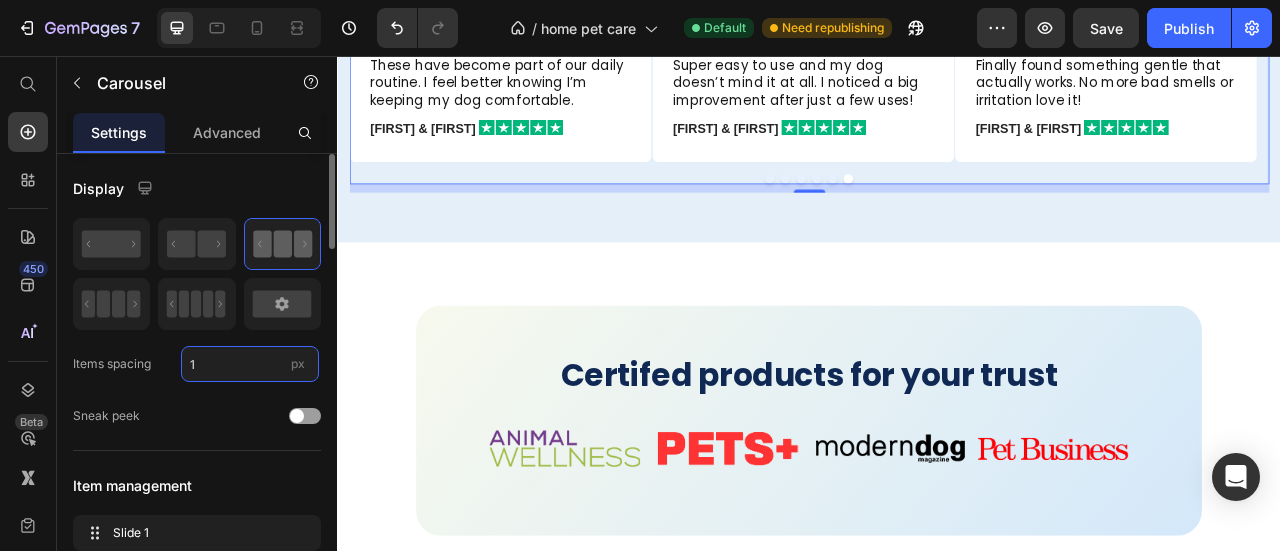 type on "18" 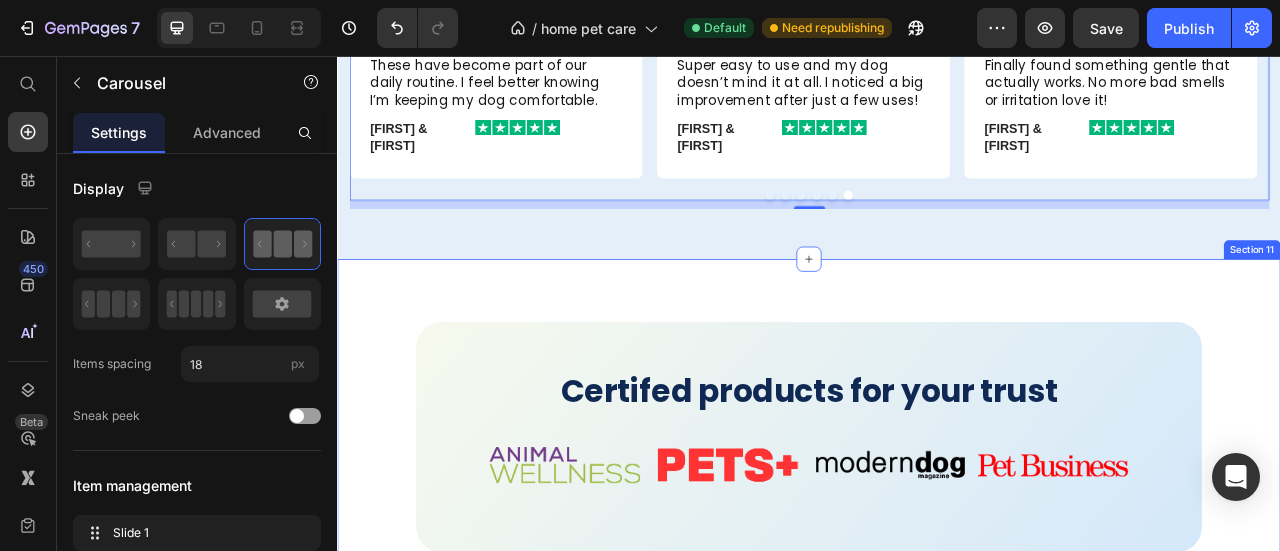 click on "Certifed products for your trust Heading Image Image Image Image Row Product Row Row Section 11" at bounding box center [937, 540] 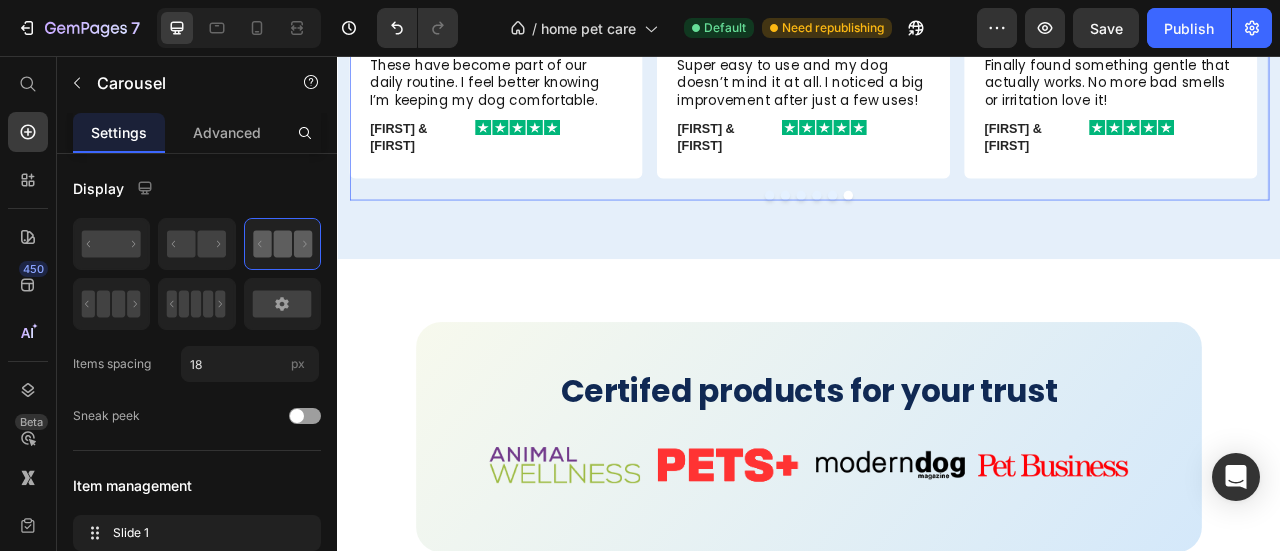 click on "Super easy to use and my dog doesn’t mind it at all. I noticed a big improvement after just a few uses! Text Block Image Row Row Finally found something gentle that actually works. No more bad smells or irritation love it! Text Block Image Row Row My vet even noticed the difference at our last check-up. Great product for keeping my pup healthy. Text Block Image Row Row I was skeptical at first, but it really does what it says. My dog’s hygiene has never been better. Text Block Image Row Row Smells fresh, feels gentle, and my dog doesn’t resist like with other products. Total win! Text Block Image Row Row These have become part of our daily routine. I feel better knowing I’m keeping my dog comfortable. Text Block Image Row Row" at bounding box center (937, 116) 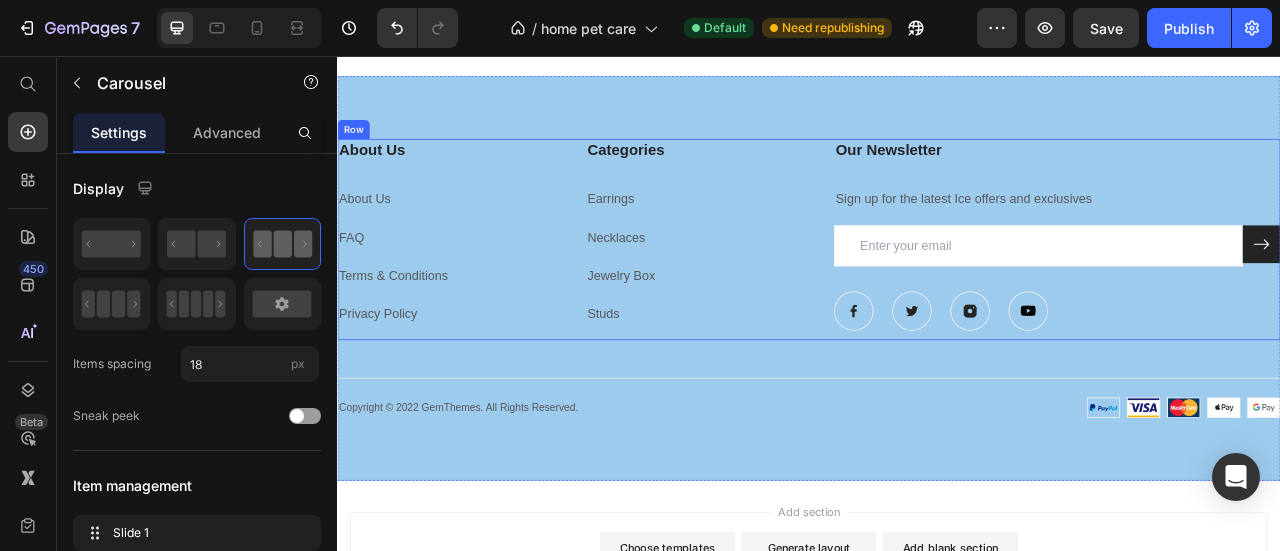 scroll, scrollTop: 5500, scrollLeft: 0, axis: vertical 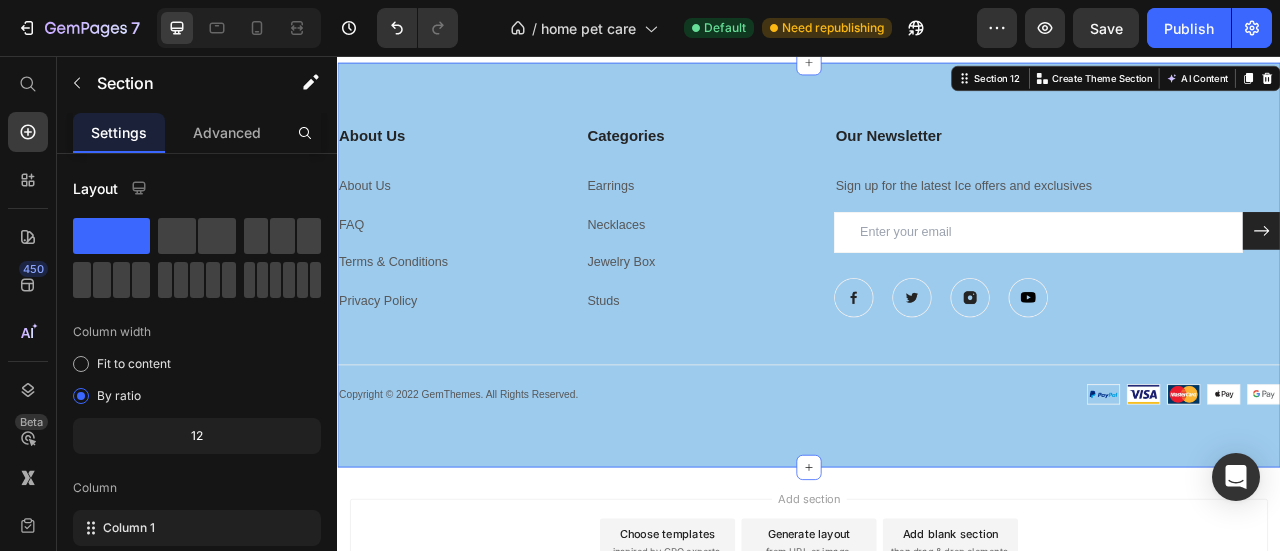 click on "About Us  Heading About Us Text block FAQ Text block Terms & Conditions Text block Privacy Policy Text block Categories Heading Earrings Text block Necklaces Text block Jewelry Box Text block Studs Text block Our Newsletter Heading Sign up for the latest Ice offers and exclusives Text block Email Field
Submit Button Row Newsletter Image Image Image Image Row Row                Title Line Image Copyright © 2022 GemThemes. All Rights Reserved. Text block Row Copyright © 2022 GemThemes. All Rights Reserved. Text block Image Row" at bounding box center (937, 321) 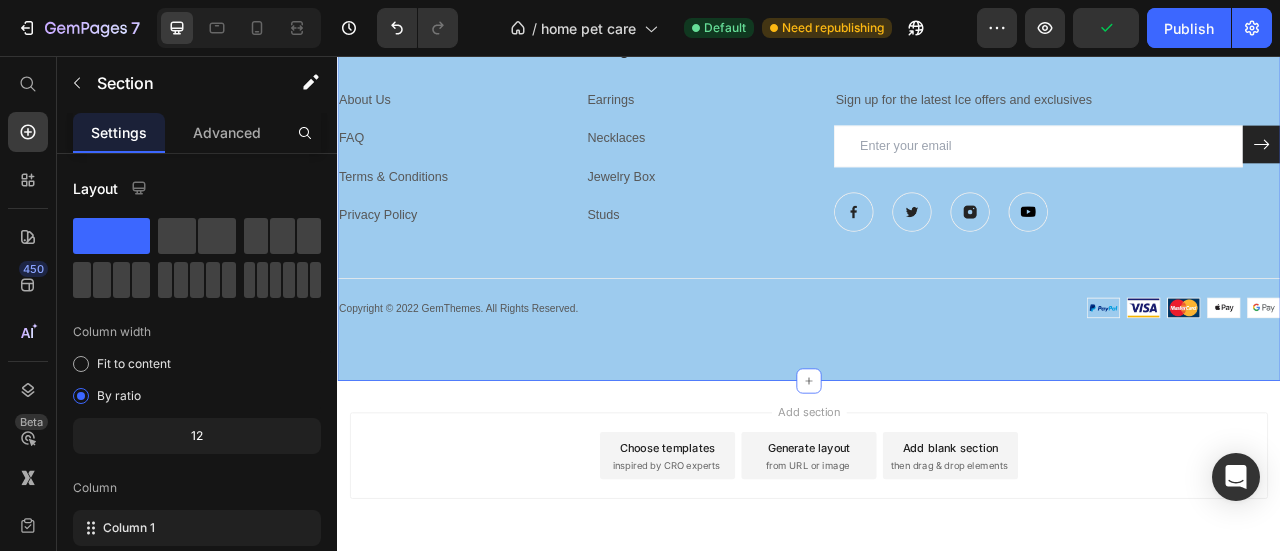 scroll, scrollTop: 5656, scrollLeft: 0, axis: vertical 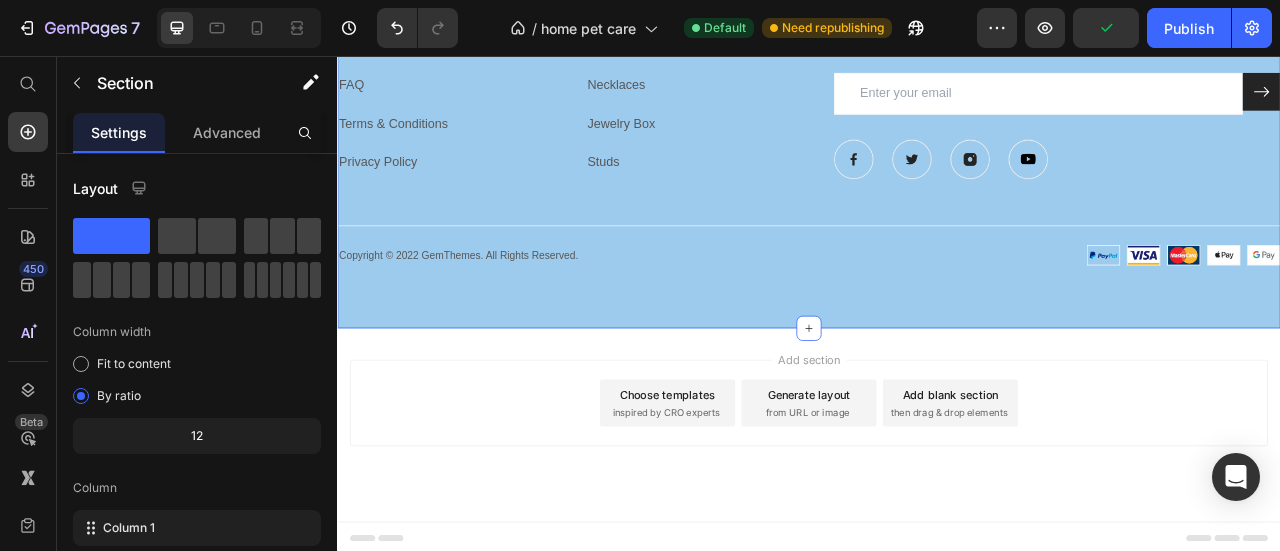 click on "About Us  Heading About Us Text block FAQ Text block Terms & Conditions Text block Privacy Policy Text block Categories Heading Earrings Text block Necklaces Text block Jewelry Box Text block Studs Text block Our Newsletter Heading Sign up for the latest Ice offers and exclusives Text block Email Field
Submit Button Row Newsletter Image Image Image Image Row Row                Title Line Image Copyright © 2022 GemThemes. All Rights Reserved. Text block Row Copyright © 2022 GemThemes. All Rights Reserved. Text block Image Row" at bounding box center (937, 144) 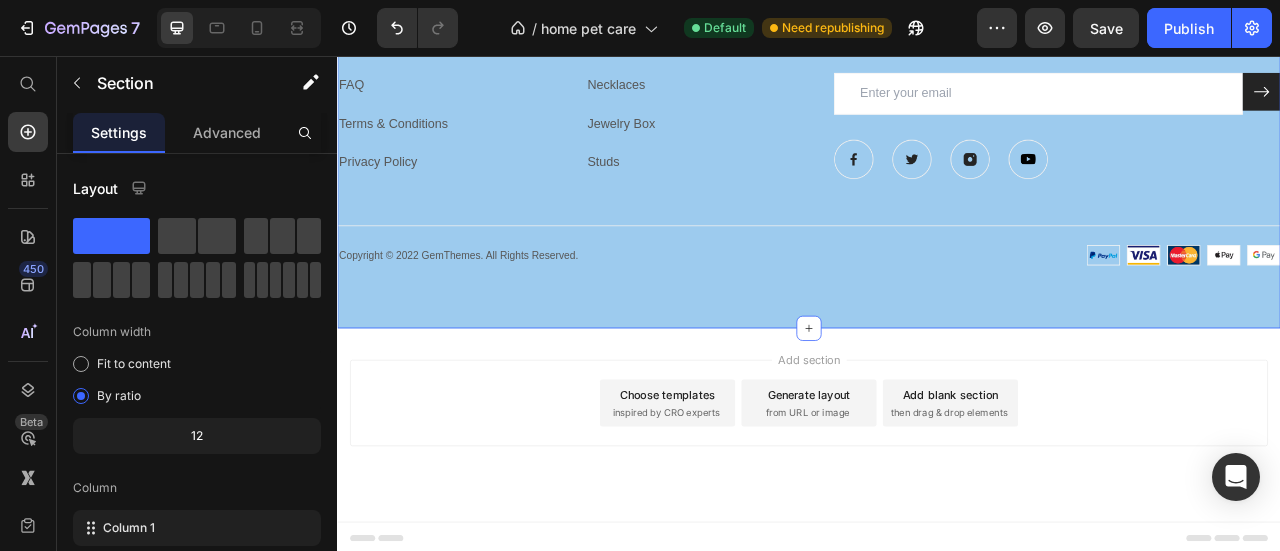 click on "About Us  Heading About Us Text block FAQ Text block Terms & Conditions Text block Privacy Policy Text block Categories Heading Earrings Text block Necklaces Text block Jewelry Box Text block Studs Text block Our Newsletter Heading Sign up for the latest Ice offers and exclusives Text block Email Field
Submit Button Row Newsletter Image Image Image Image Row Row                Title Line Image Copyright © 2022 GemThemes. All Rights Reserved. Text block Row Copyright © 2022 GemThemes. All Rights Reserved. Text block Image Row" at bounding box center [937, 144] 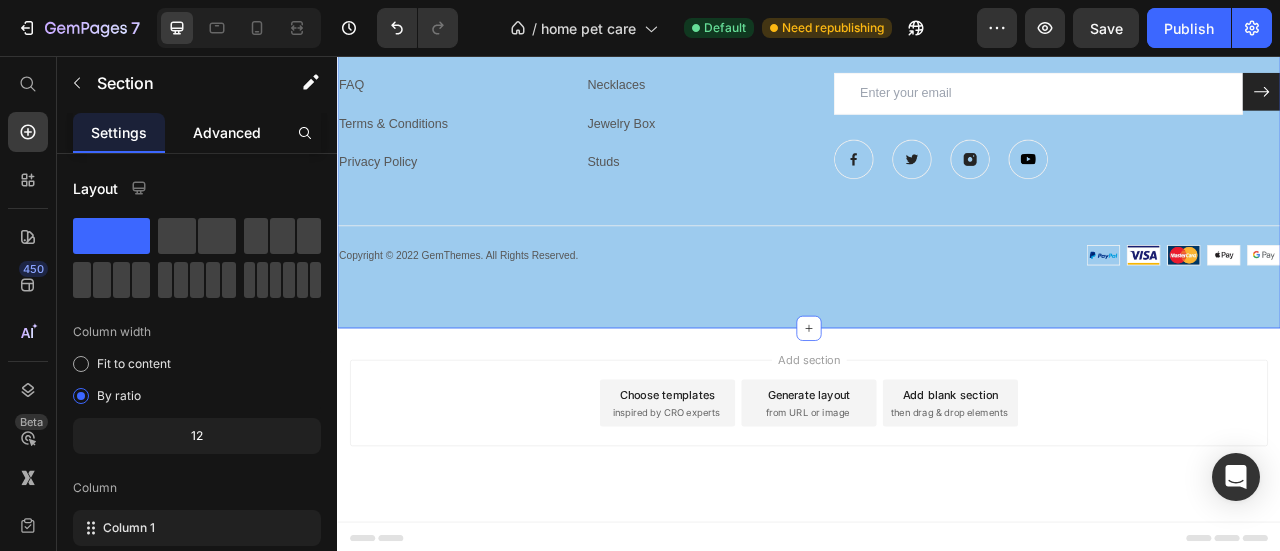 click on "Advanced" at bounding box center [227, 132] 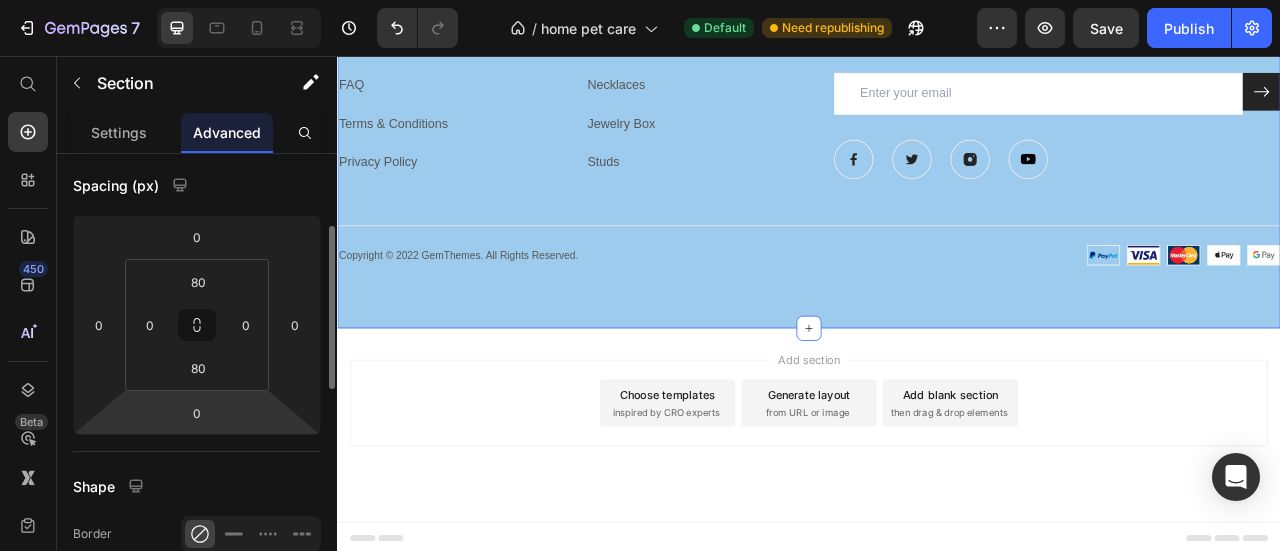 scroll, scrollTop: 400, scrollLeft: 0, axis: vertical 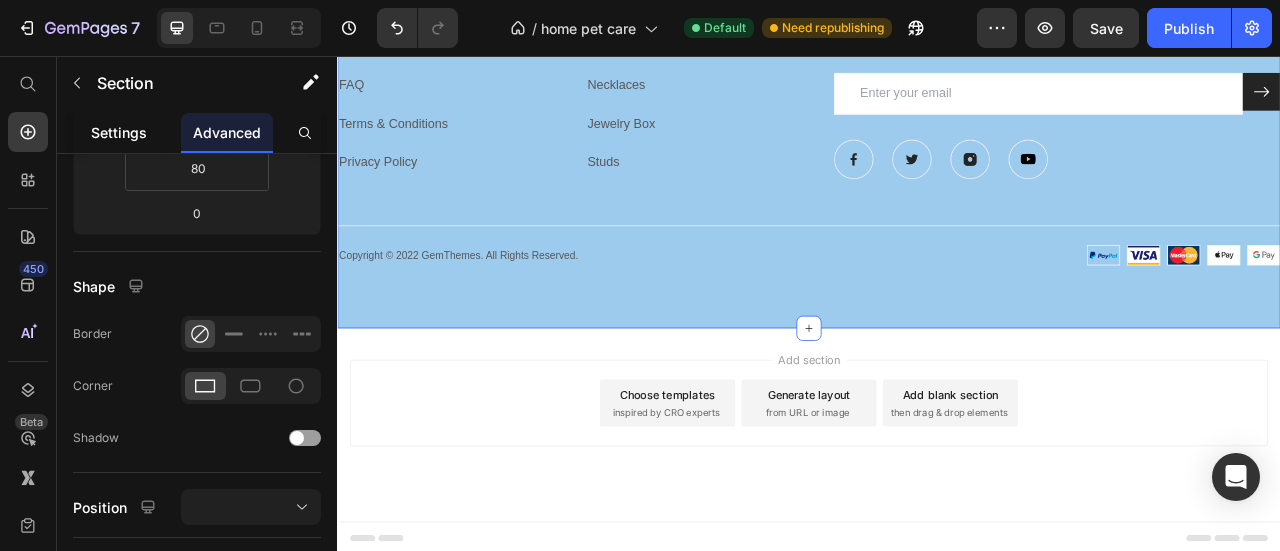 click on "Settings" at bounding box center (119, 132) 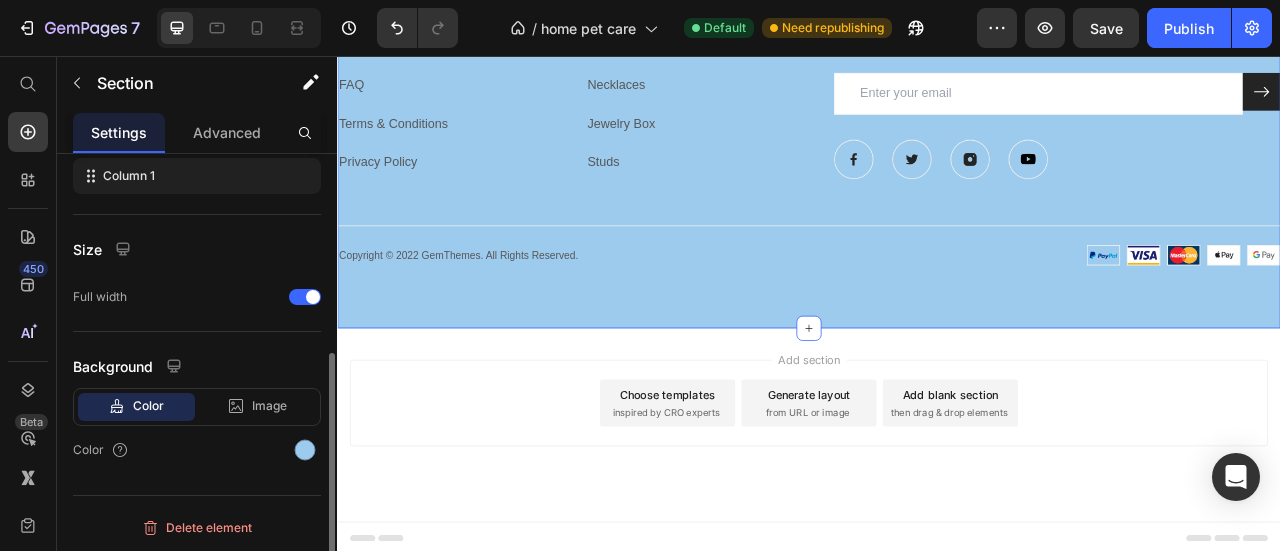 scroll, scrollTop: 352, scrollLeft: 0, axis: vertical 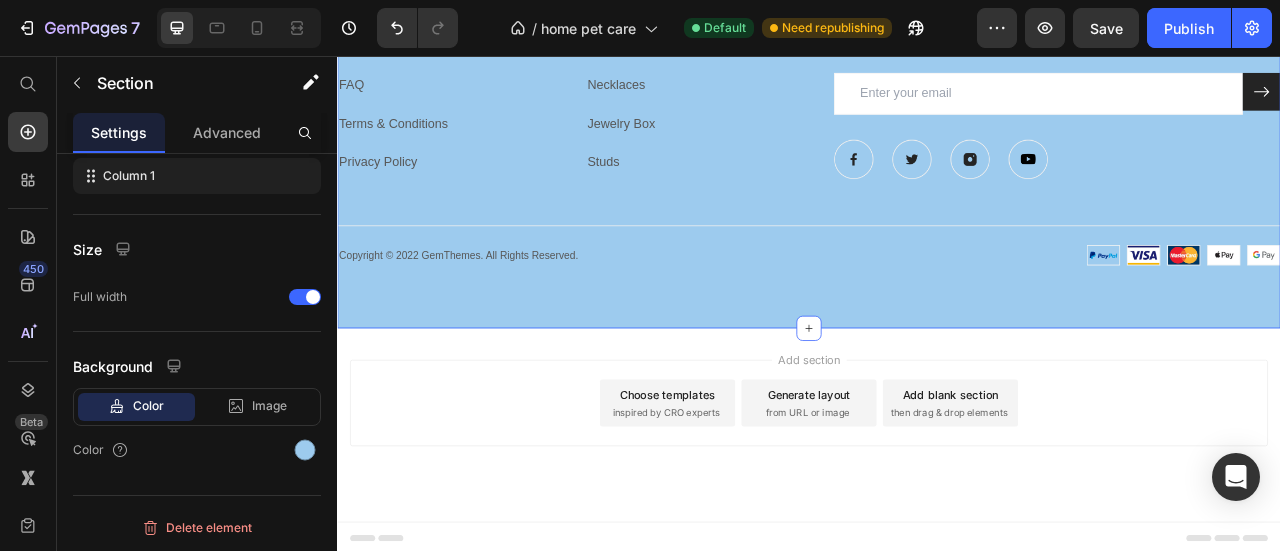 click on "About Us  Heading About Us Text block FAQ Text block Terms & Conditions Text block Privacy Policy Text block Categories Heading Earrings Text block Necklaces Text block Jewelry Box Text block Studs Text block Our Newsletter Heading Sign up for the latest Ice offers and exclusives Text block Email Field
Submit Button Row Newsletter Image Image Image Image Row Row                Title Line Image Copyright © 2022 GemThemes. All Rights Reserved. Text block Row Copyright © 2022 GemThemes. All Rights Reserved. Text block Image Row Section 12   You can create reusable sections Create Theme Section AI Content Write with GemAI What would you like to describe here? Tone and Voice Persuasive Product Dog Eye Wipes Show more Generate" at bounding box center [937, 144] 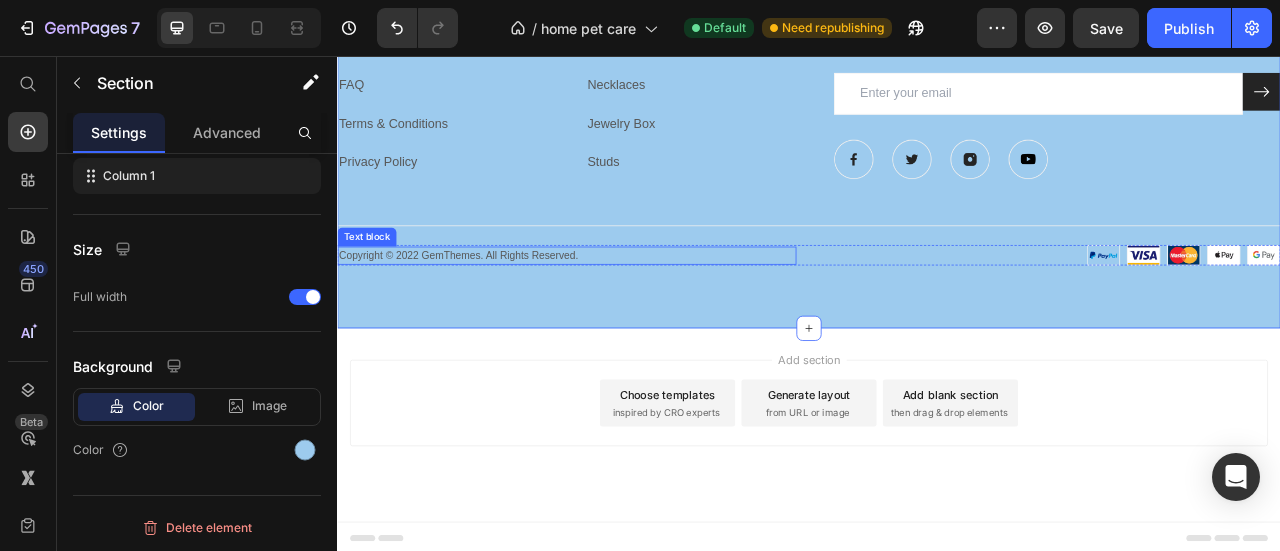 click on "Copyright © 2022 GemThemes. All Rights Reserved." at bounding box center (629, 310) 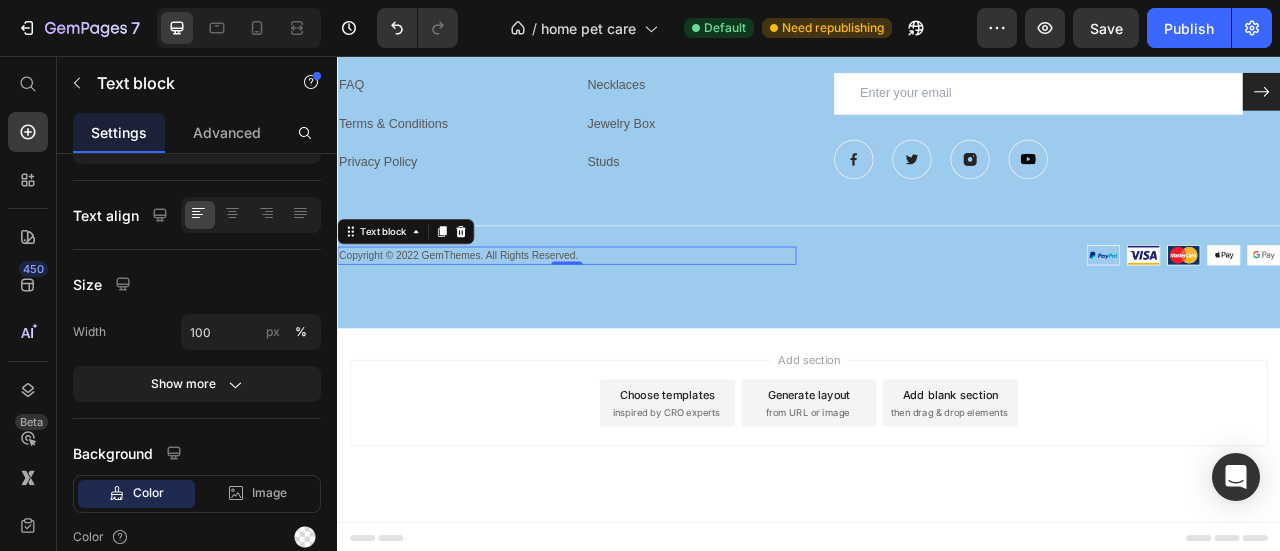 scroll, scrollTop: 0, scrollLeft: 0, axis: both 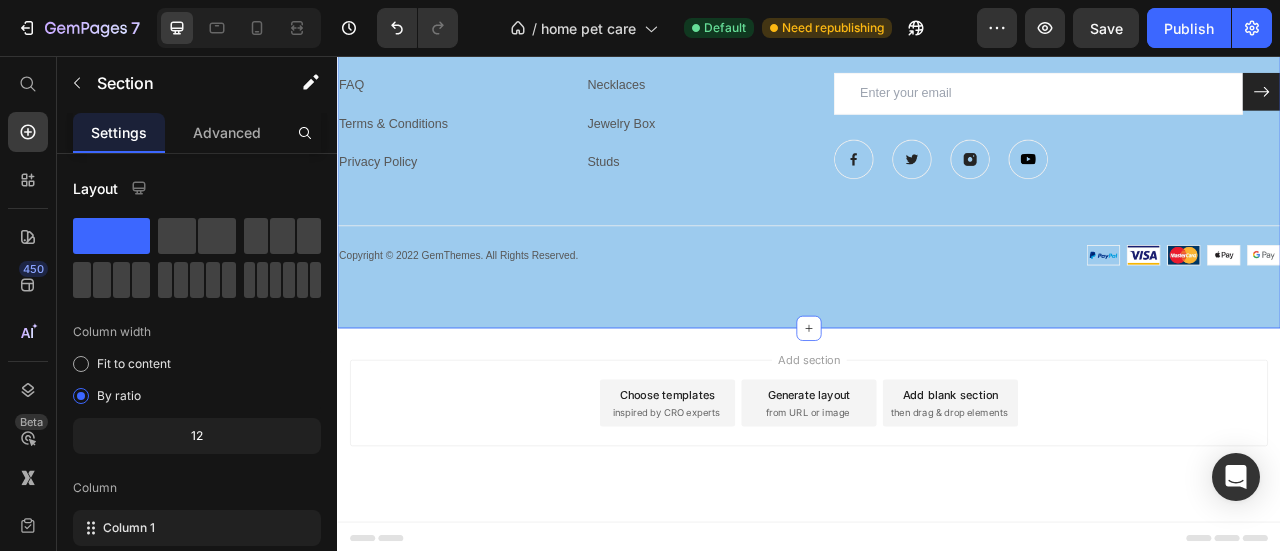 click on "Copyright © 2022 GemThemes. All Rights Reserved." at bounding box center [629, 310] 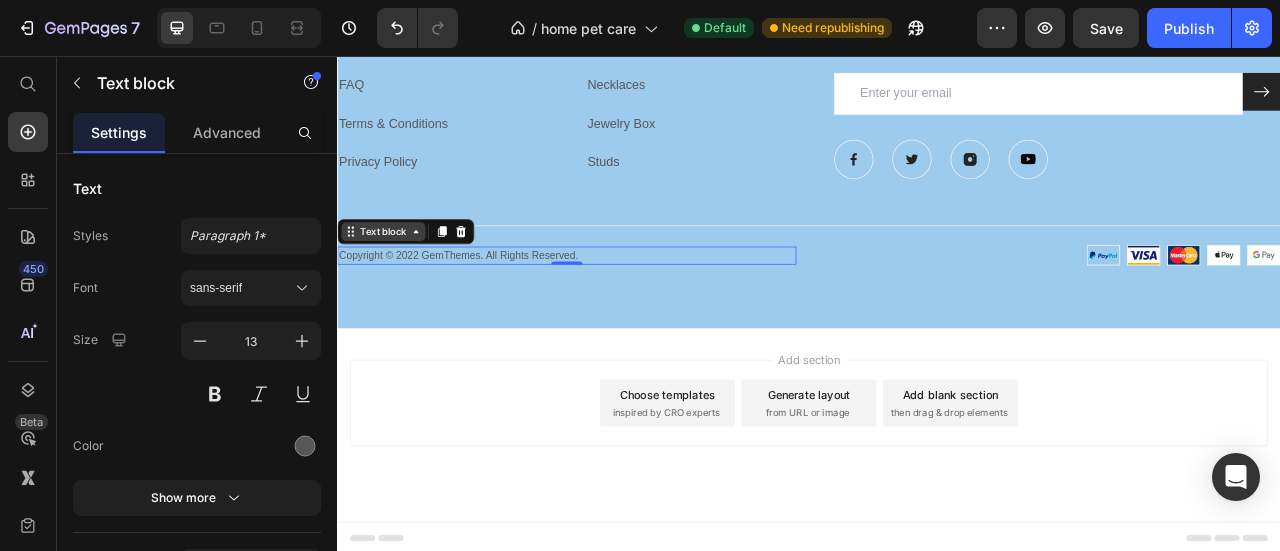 click on "Text block" at bounding box center (395, 279) 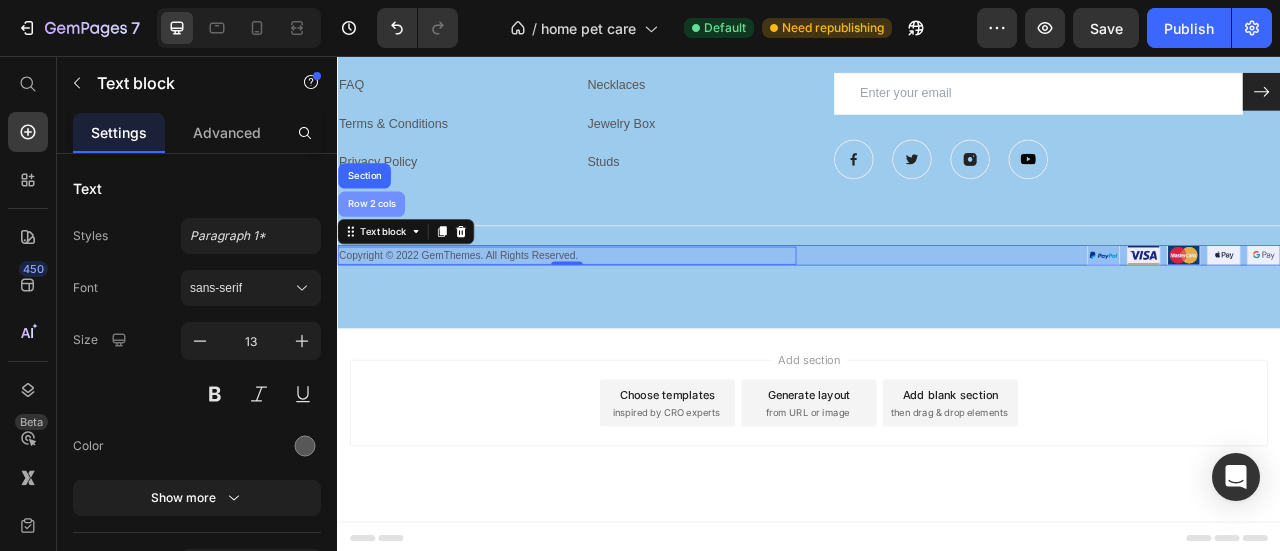 click on "Row 2 cols" at bounding box center (380, 244) 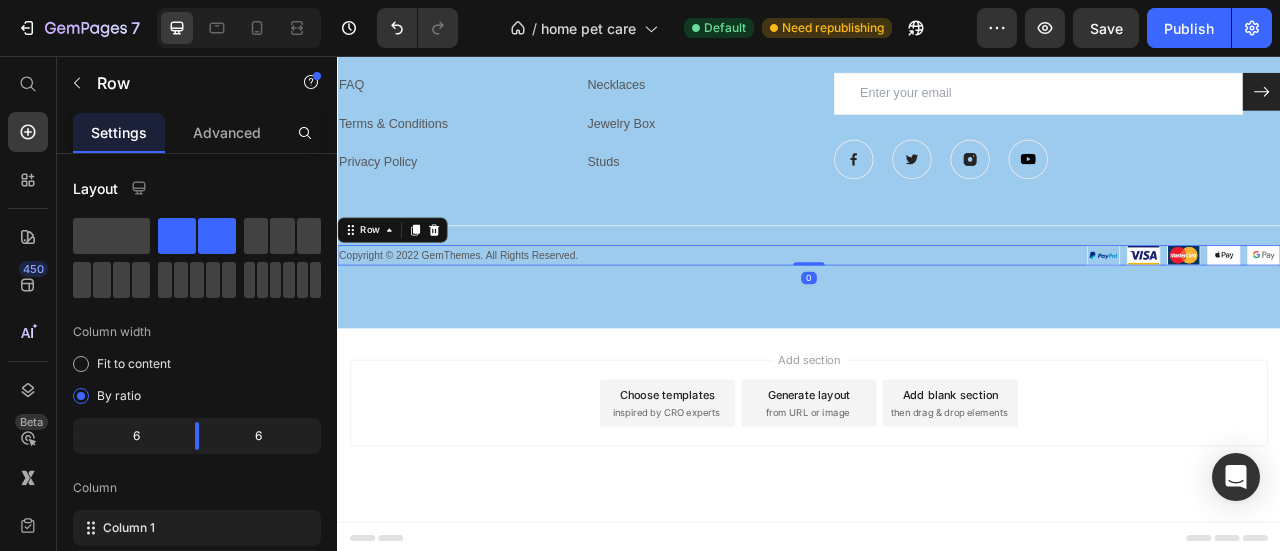 scroll, scrollTop: 500, scrollLeft: 0, axis: vertical 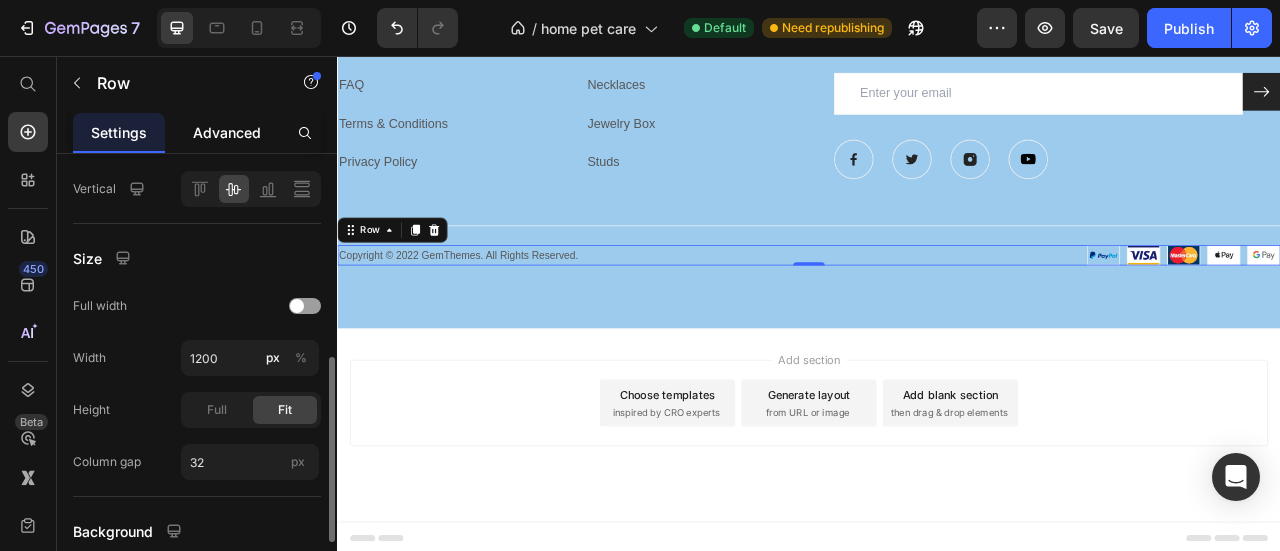 click on "Advanced" at bounding box center (227, 132) 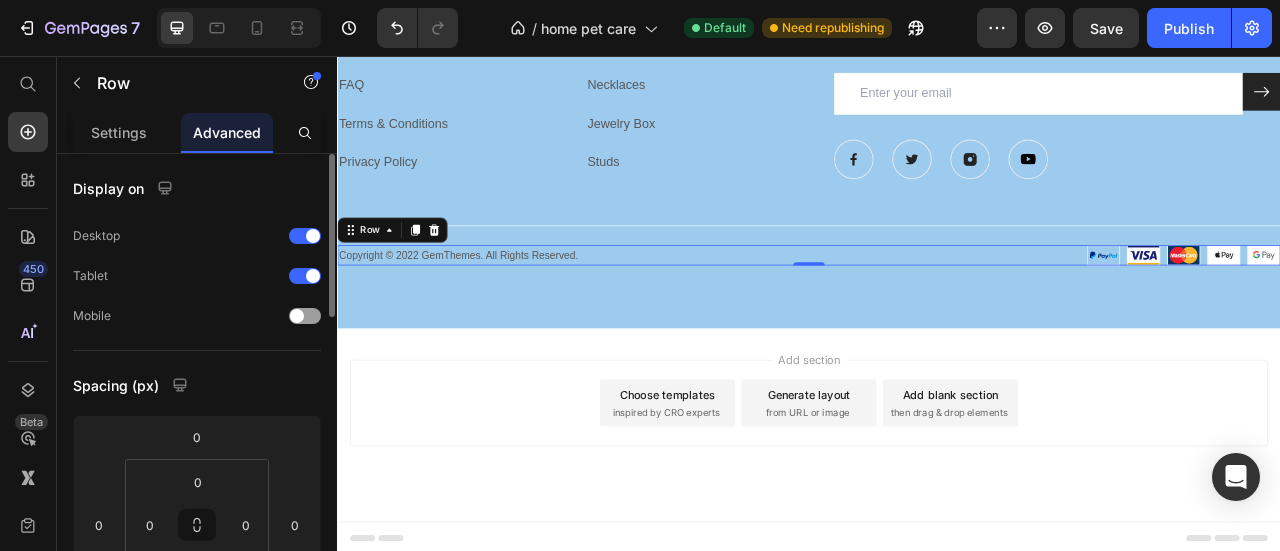 scroll, scrollTop: 400, scrollLeft: 0, axis: vertical 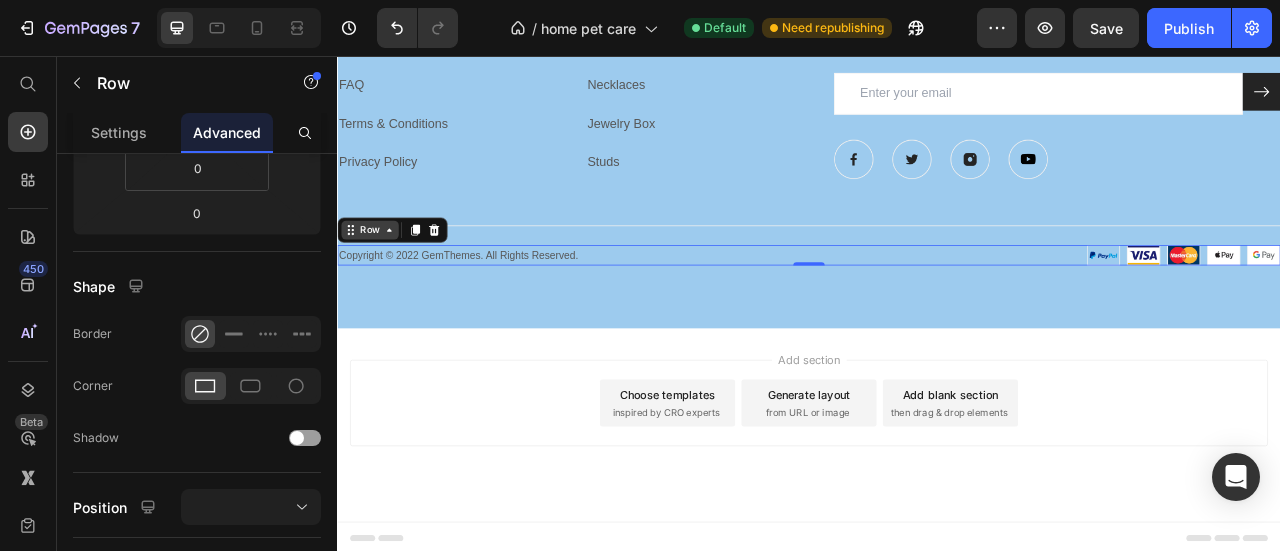 click on "Row" at bounding box center [378, 277] 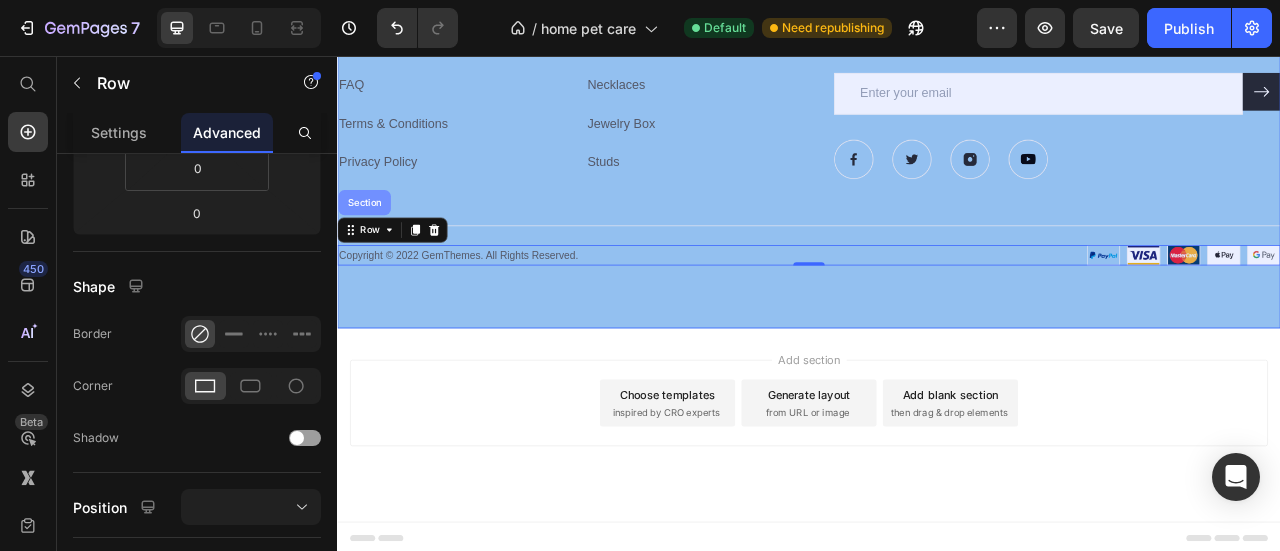click on "Section" at bounding box center (371, 242) 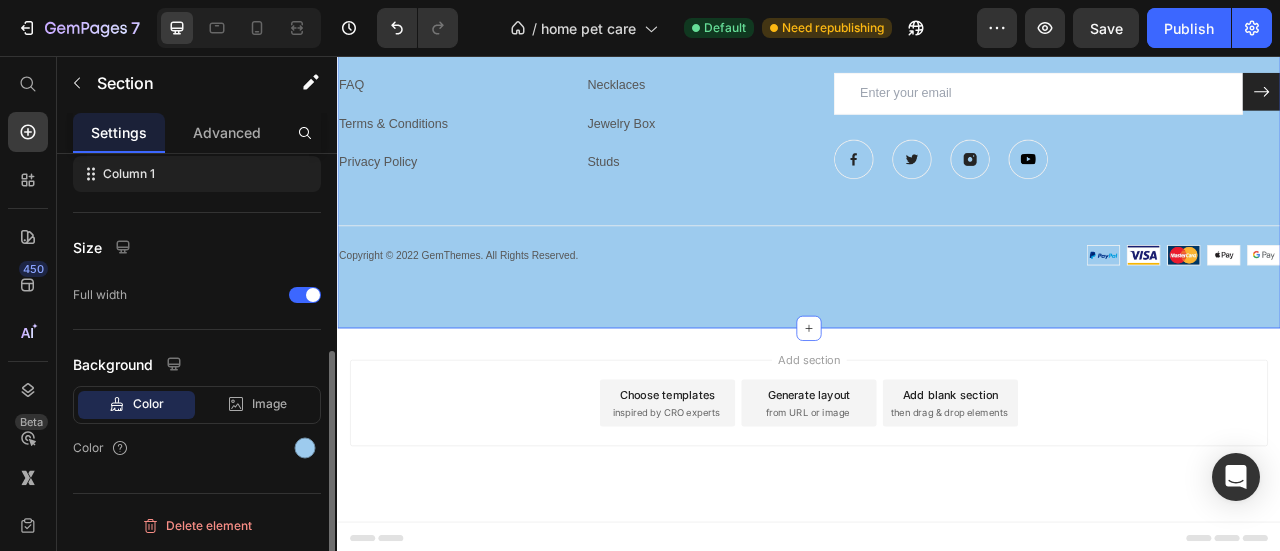 scroll, scrollTop: 0, scrollLeft: 0, axis: both 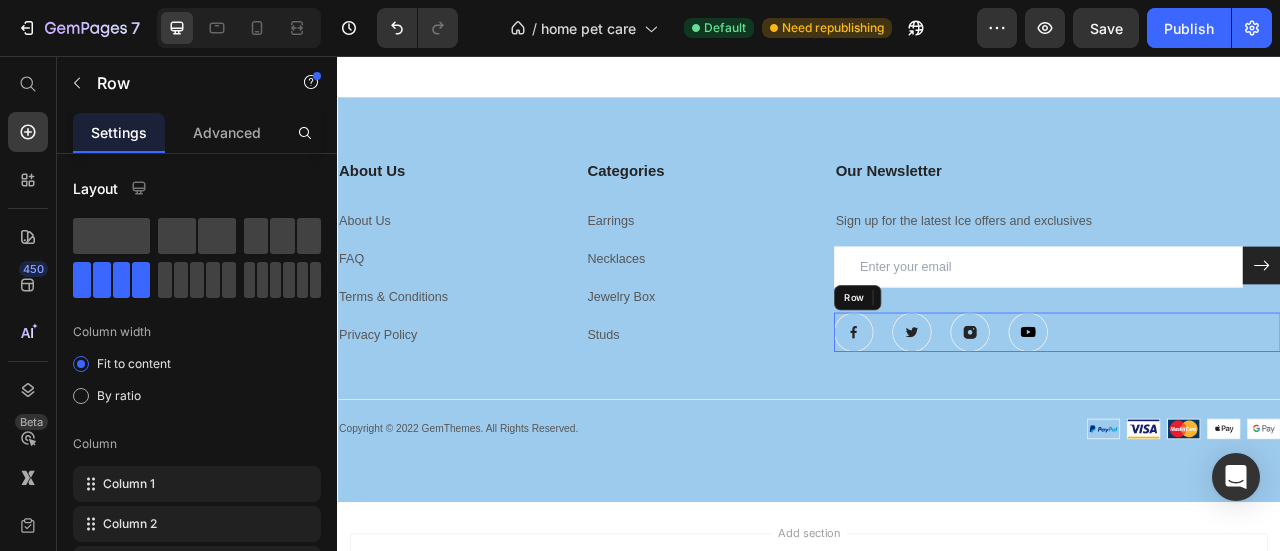 click on "Image Image Image Image Row" at bounding box center [1253, 407] 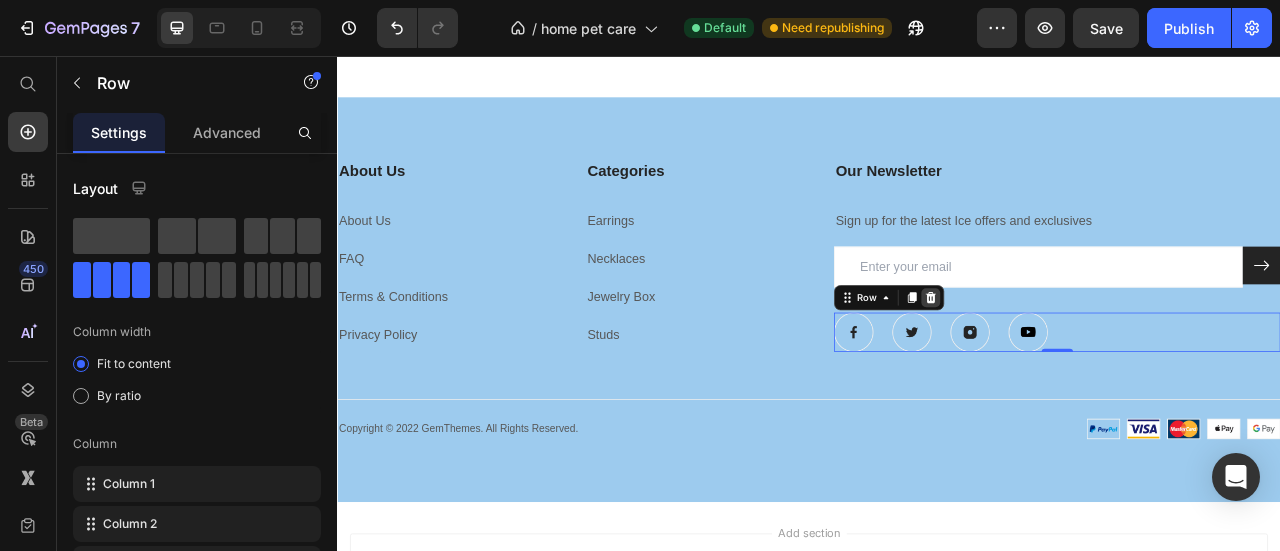 click 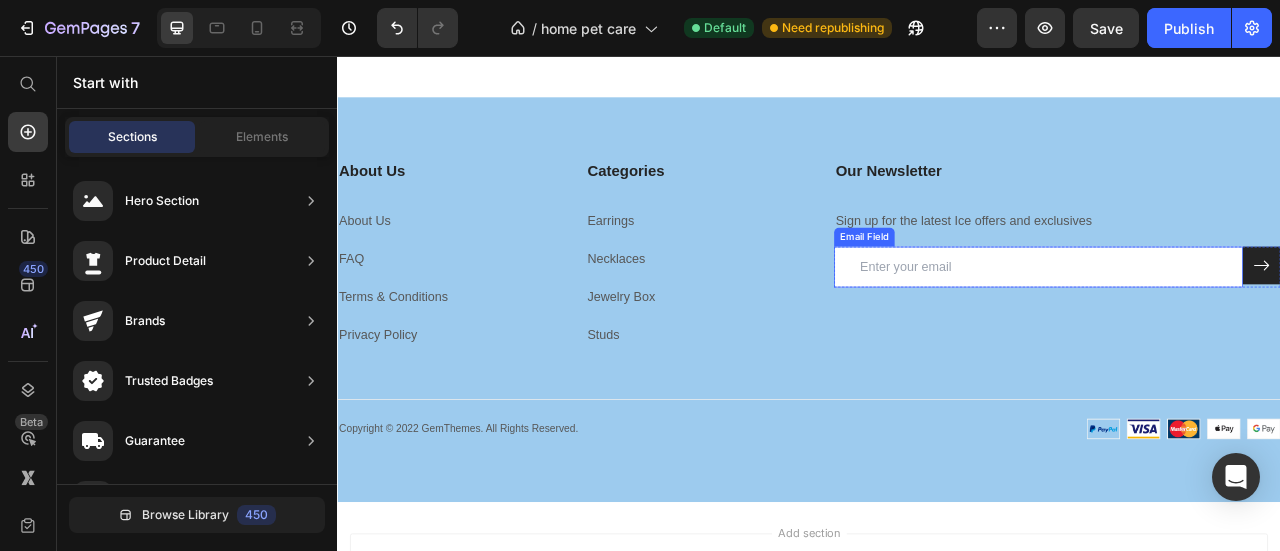 click on "Email Field" at bounding box center (1229, 324) 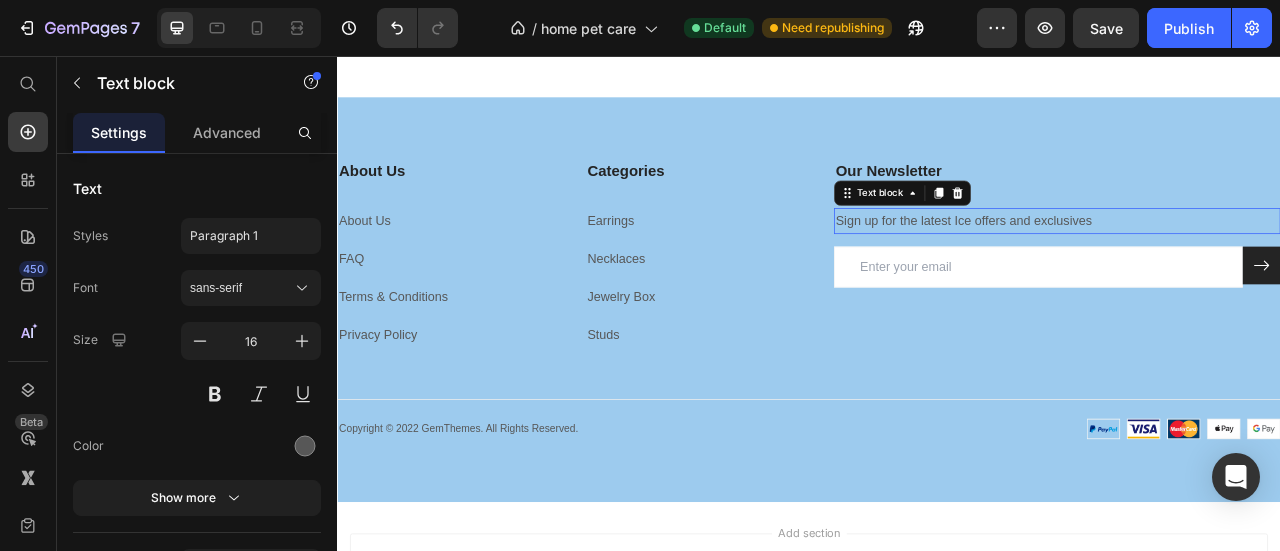 click on "Sign up for the latest Ice offers and exclusives" at bounding box center (1253, 265) 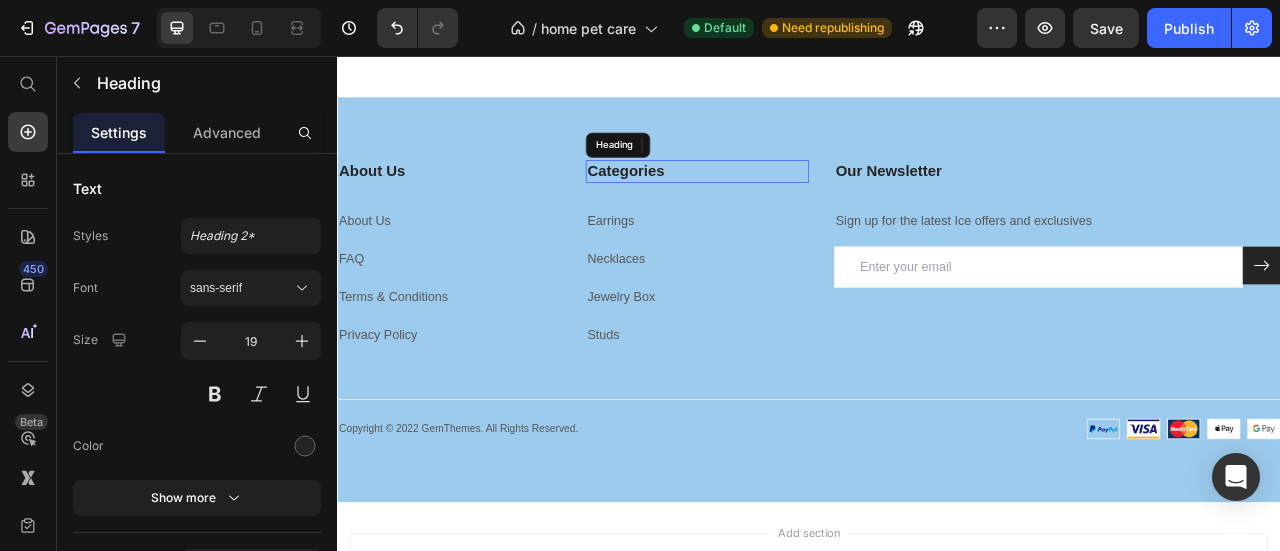 click on "Categories" at bounding box center [795, 202] 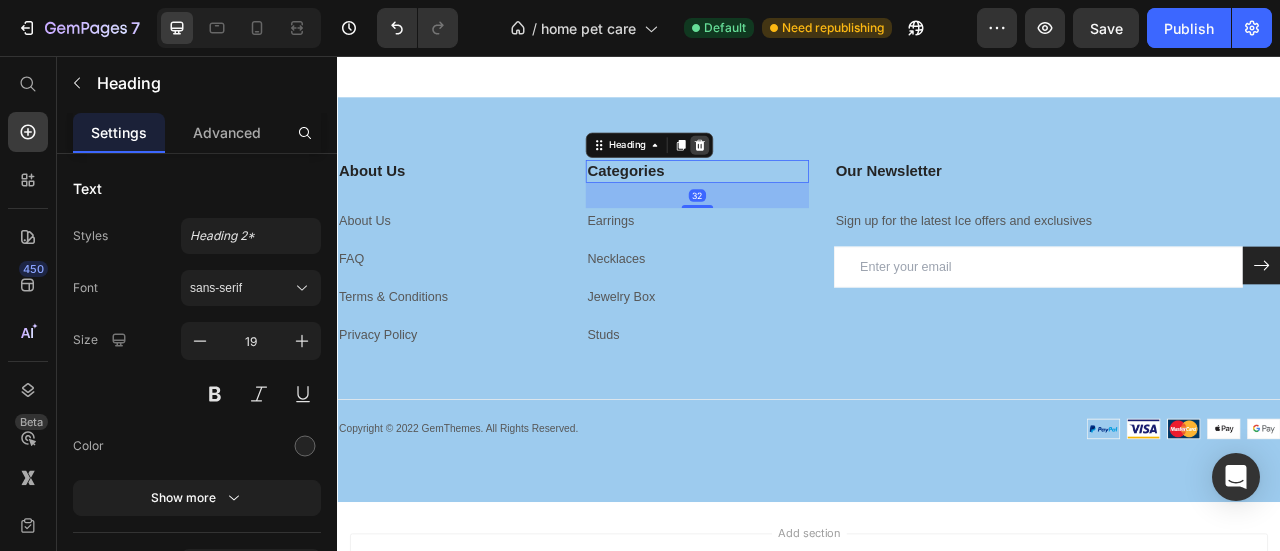click 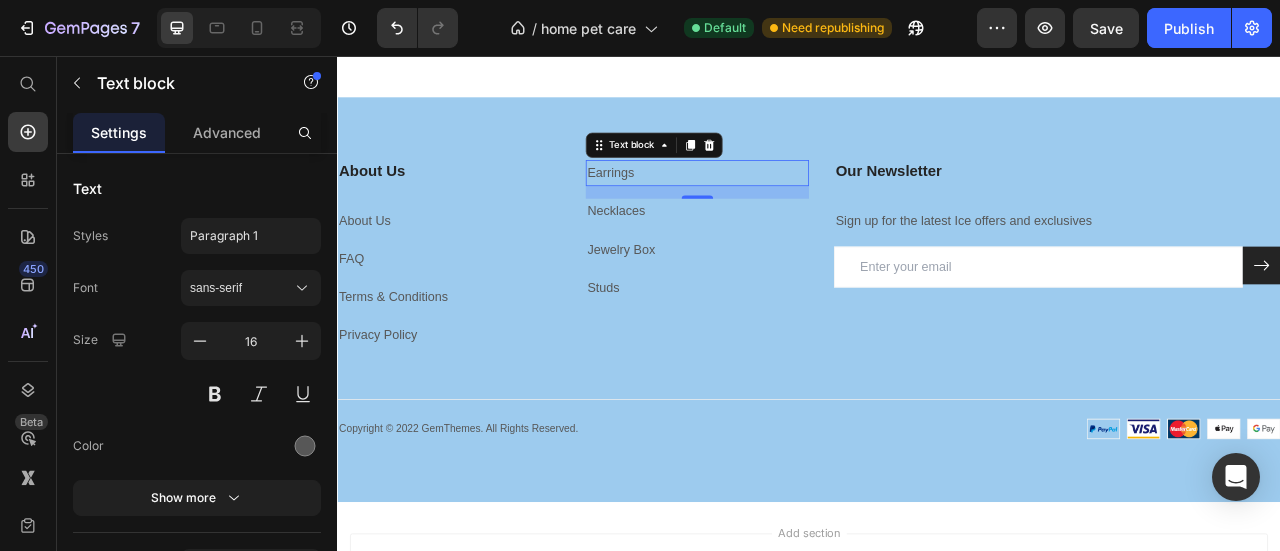 click on "Earrings" at bounding box center (795, 204) 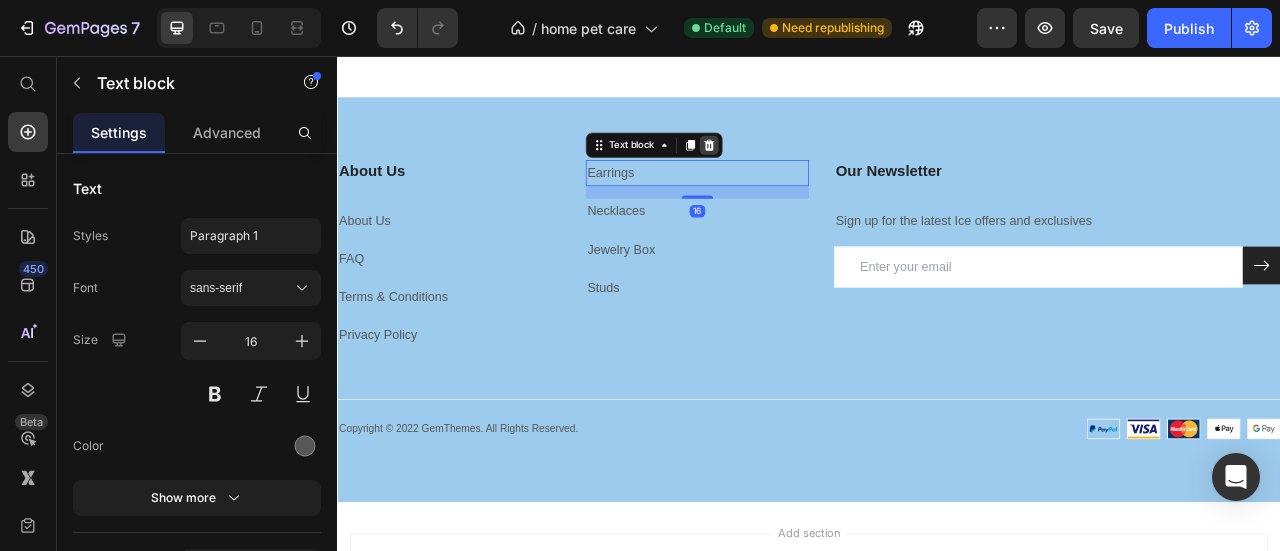 click at bounding box center [810, 169] 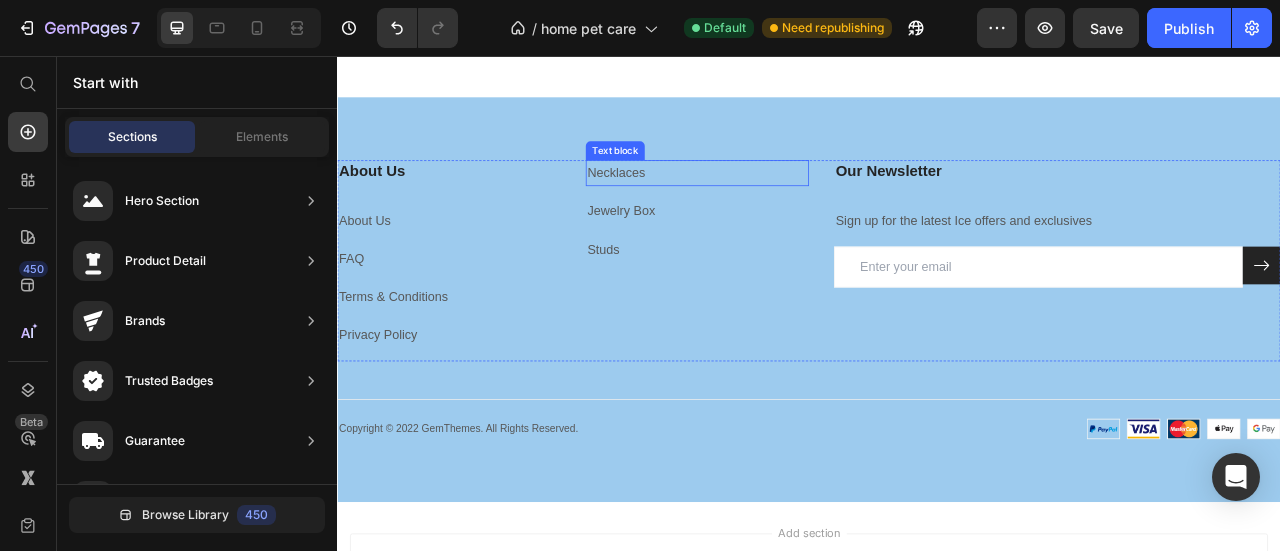 click on "Necklaces" at bounding box center [692, 203] 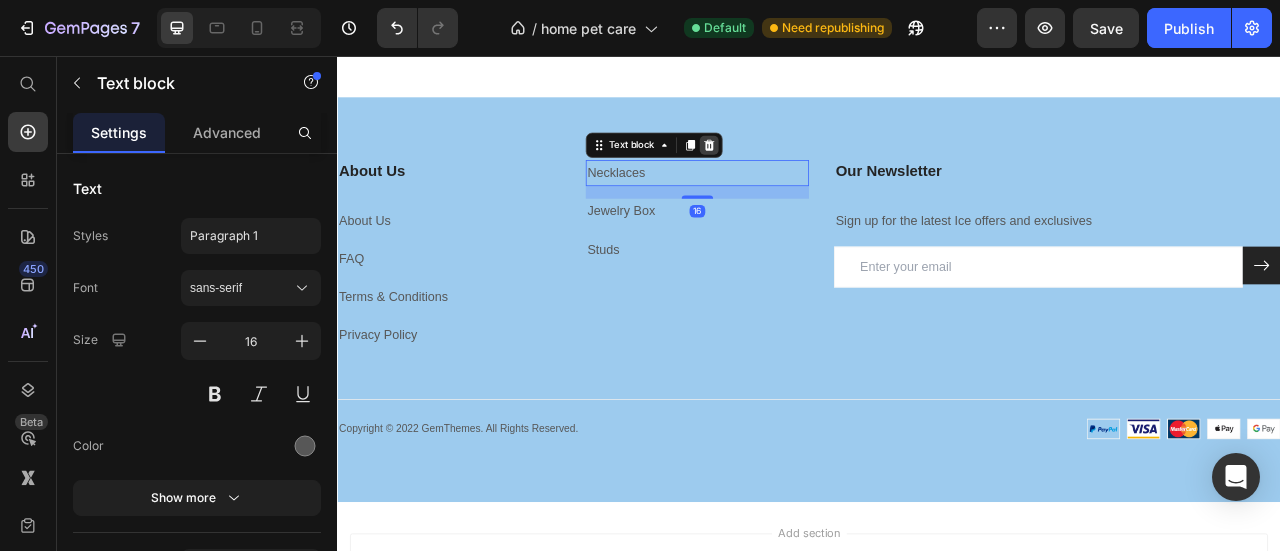 click 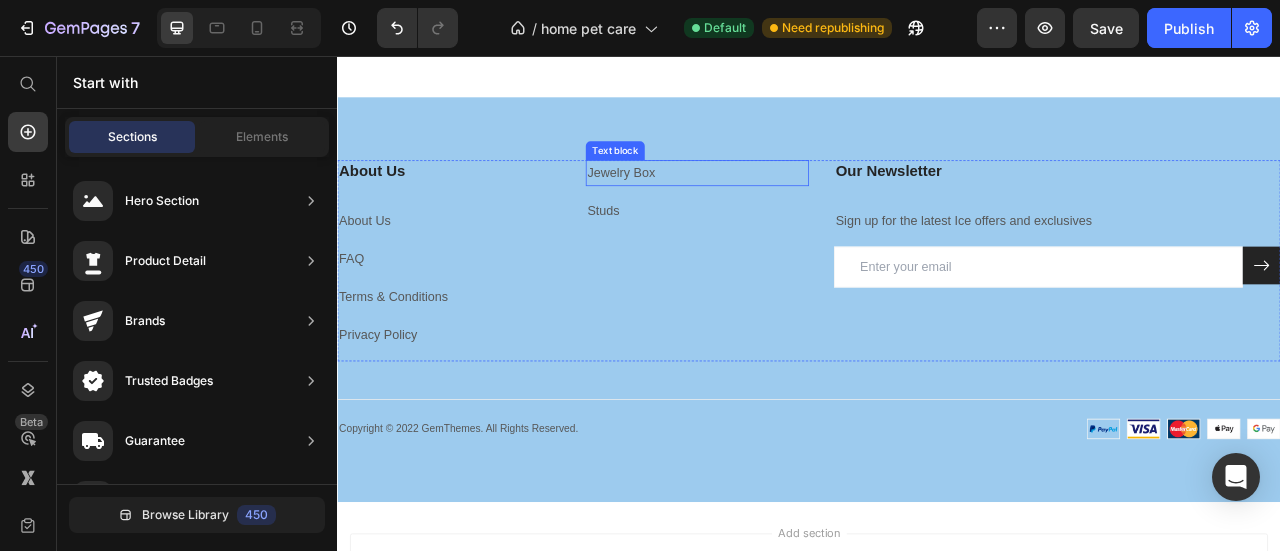 click on "Jewelry Box" at bounding box center (795, 204) 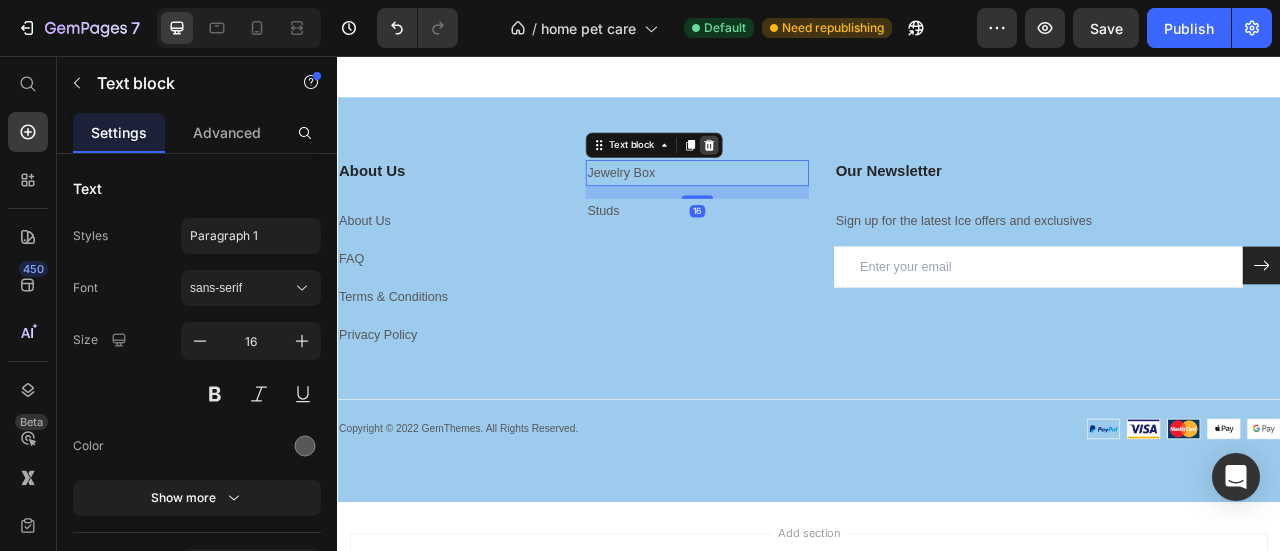 click 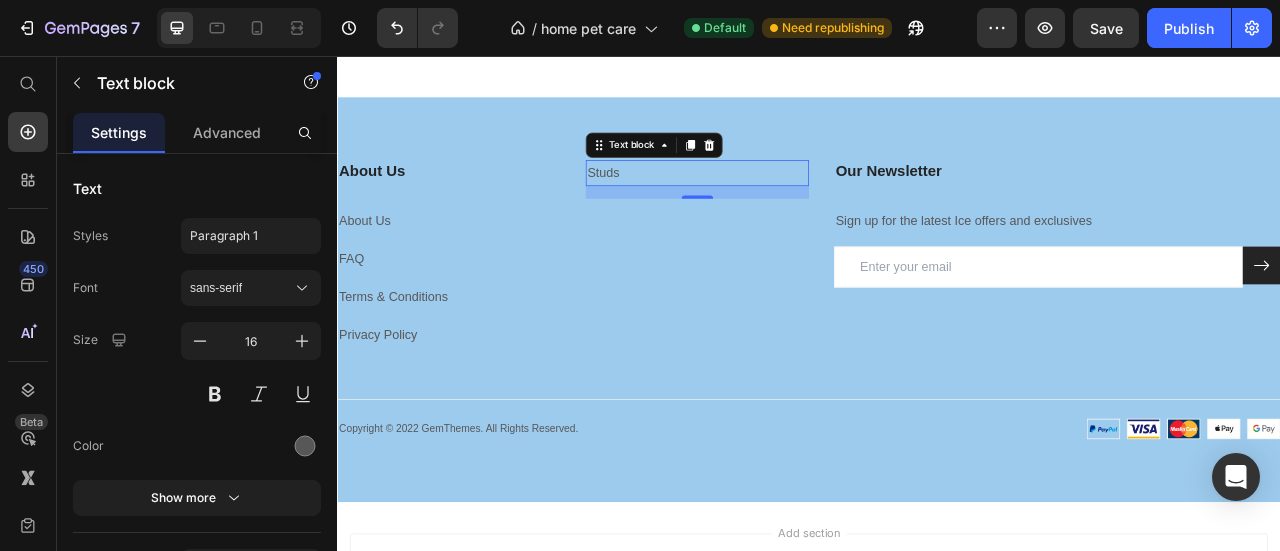 click on "Studs" at bounding box center (795, 204) 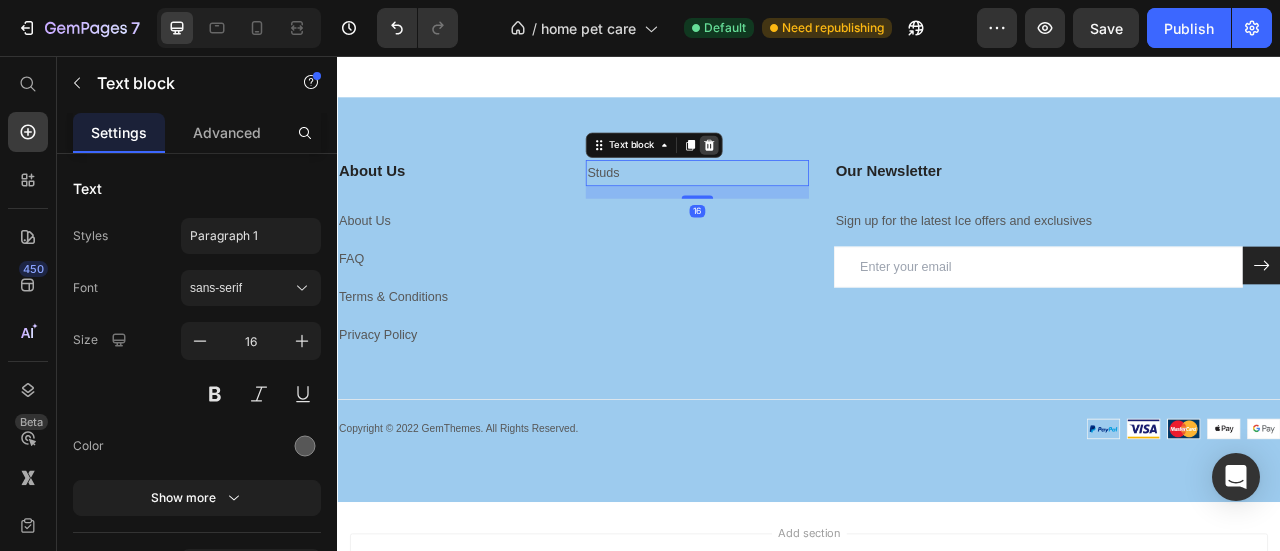 click at bounding box center (810, 169) 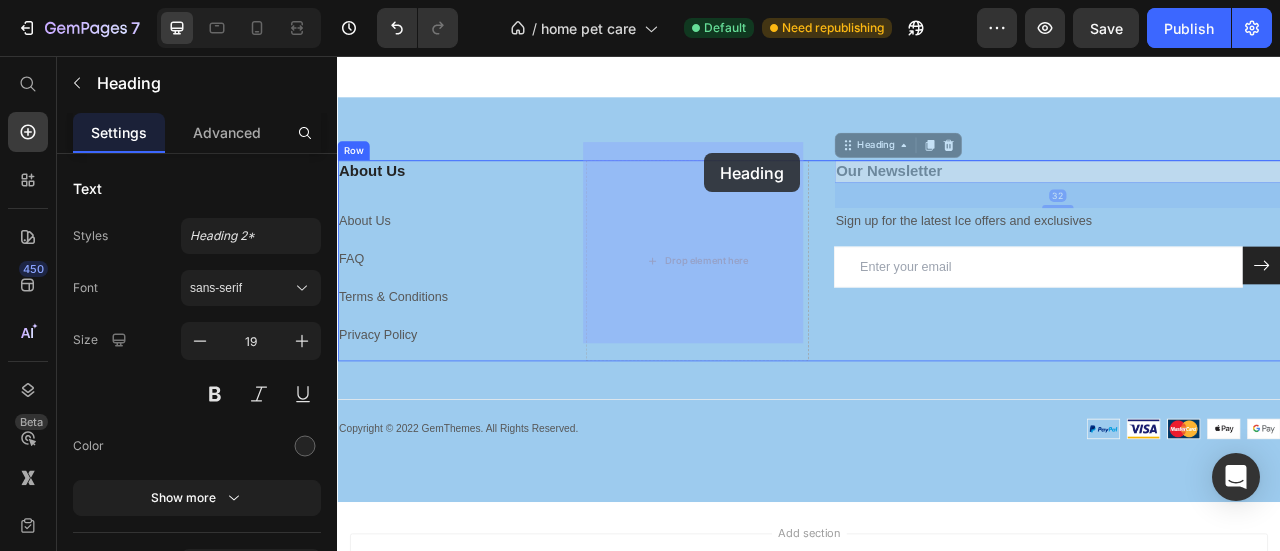 drag, startPoint x: 1099, startPoint y: 189, endPoint x: 802, endPoint y: 180, distance: 297.13632 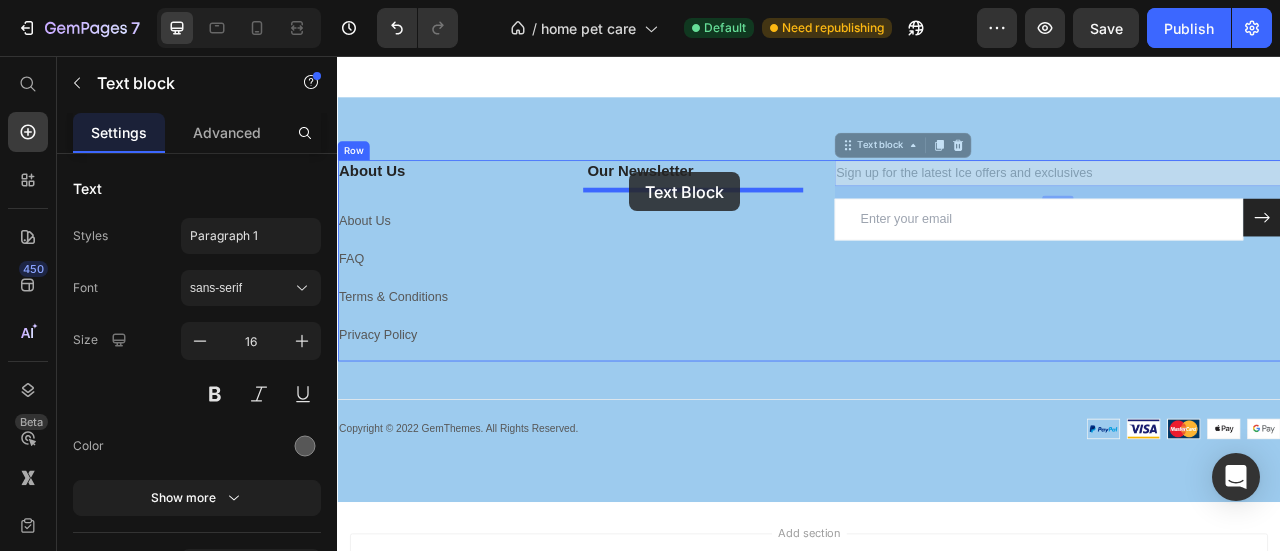 drag, startPoint x: 1116, startPoint y: 184, endPoint x: 709, endPoint y: 204, distance: 407.49112 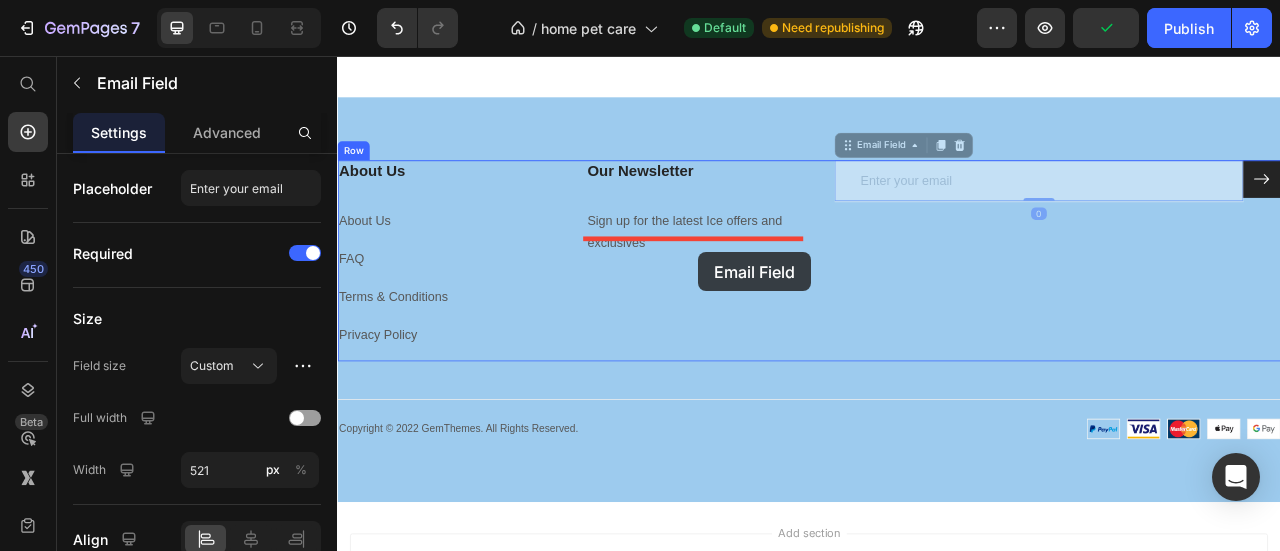 drag, startPoint x: 1119, startPoint y: 207, endPoint x: 784, endPoint y: 302, distance: 348.20972 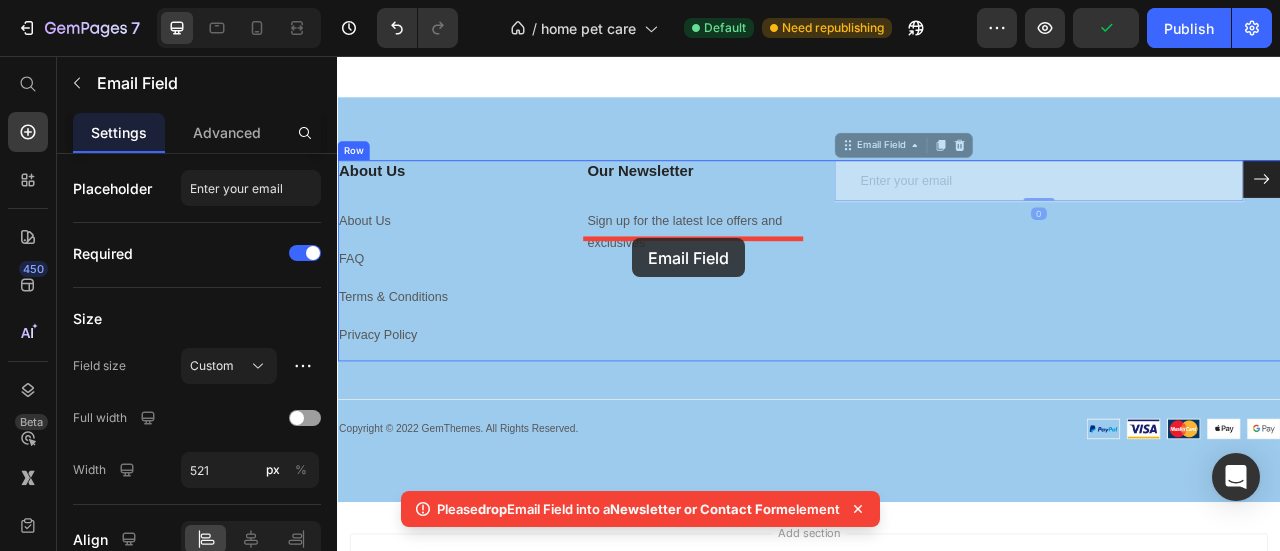 drag, startPoint x: 1037, startPoint y: 188, endPoint x: 819, endPoint y: 265, distance: 231.19905 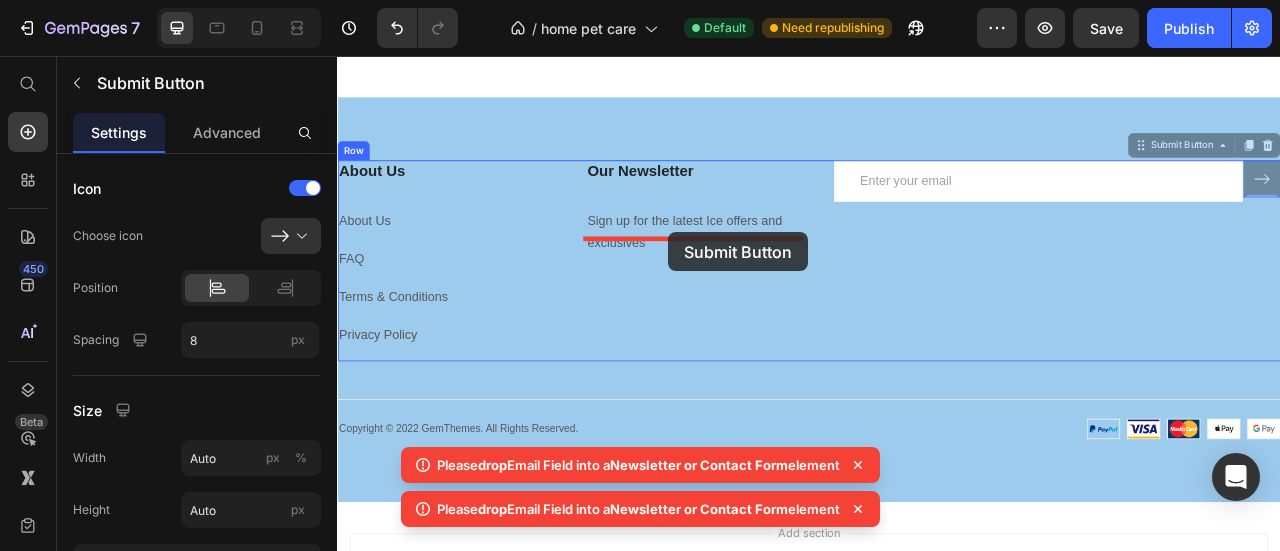 drag, startPoint x: 1498, startPoint y: 181, endPoint x: 724, endPoint y: 271, distance: 779.21497 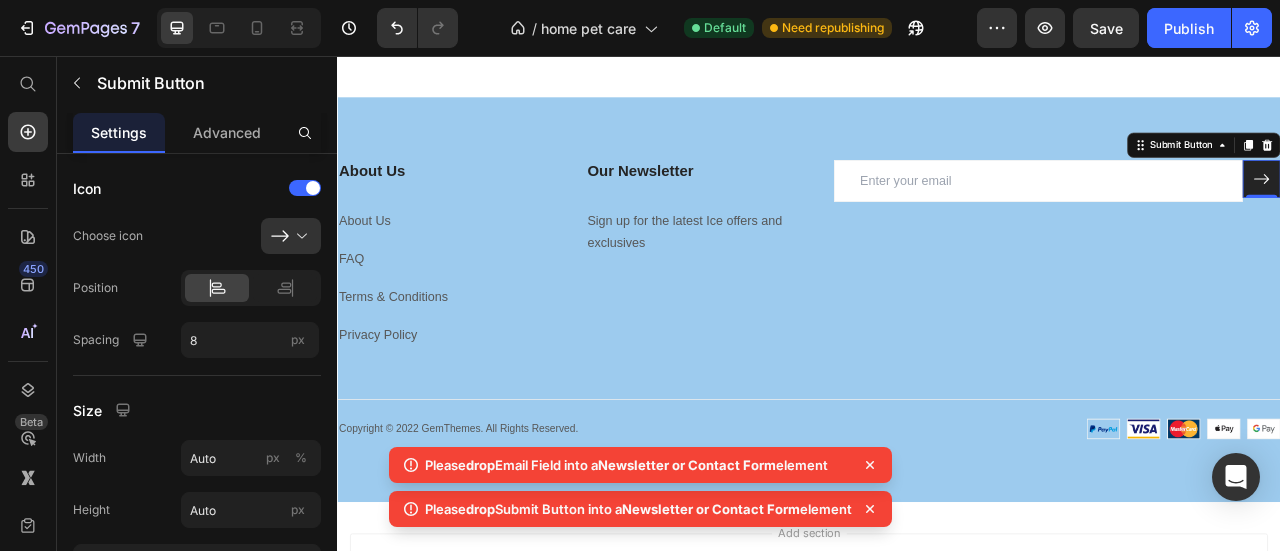 click on "Submit Button" at bounding box center (1439, 169) 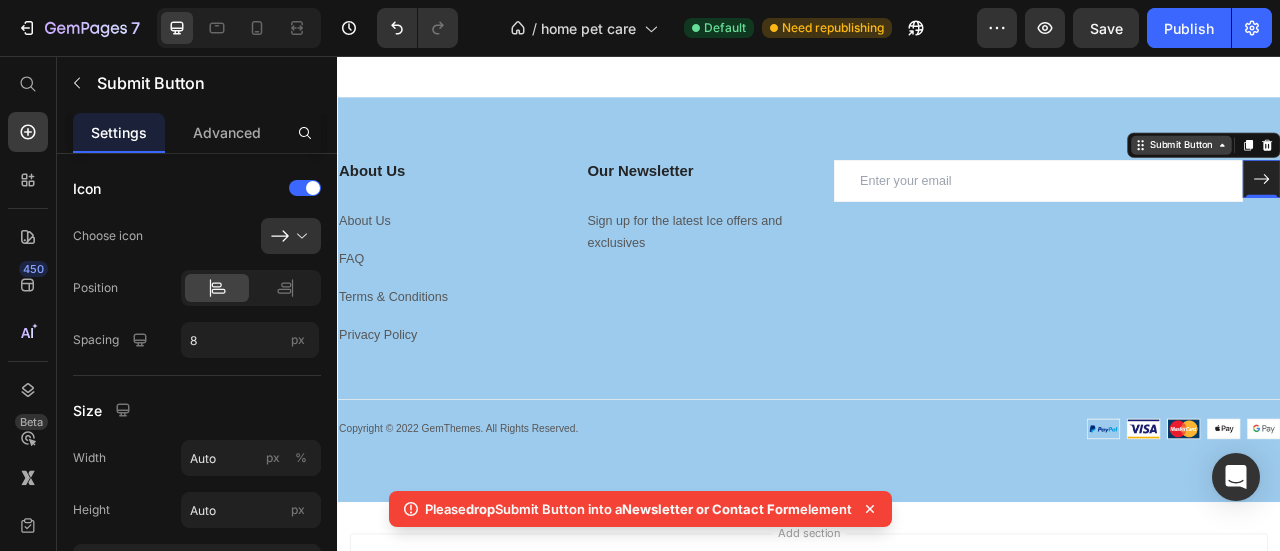 click on "Submit Button" at bounding box center (1411, 169) 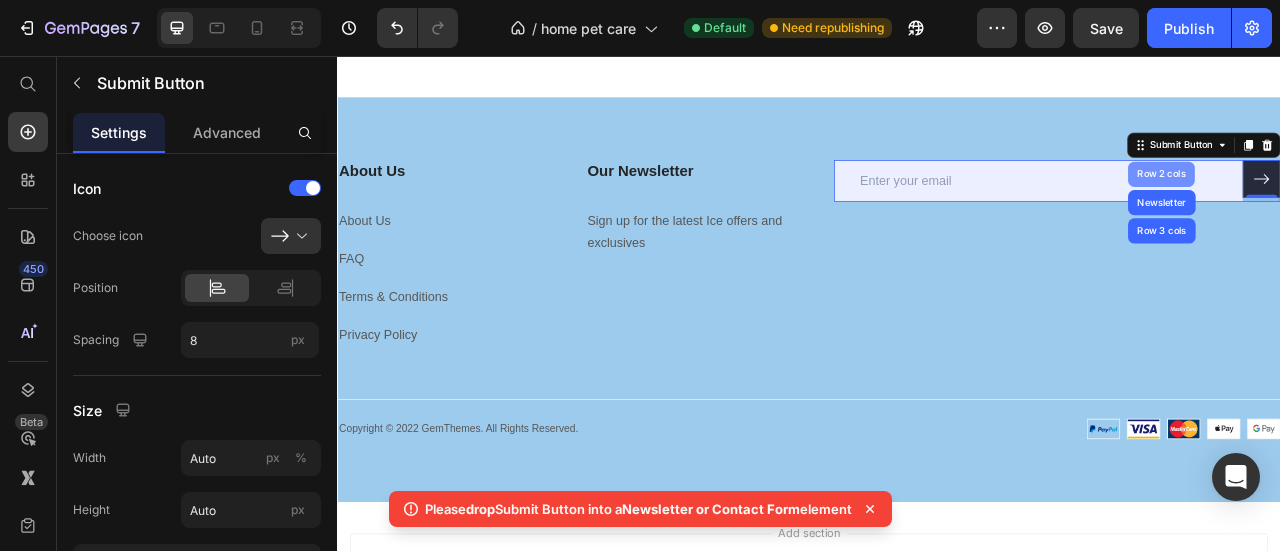 click on "Row 2 cols" at bounding box center (1385, 206) 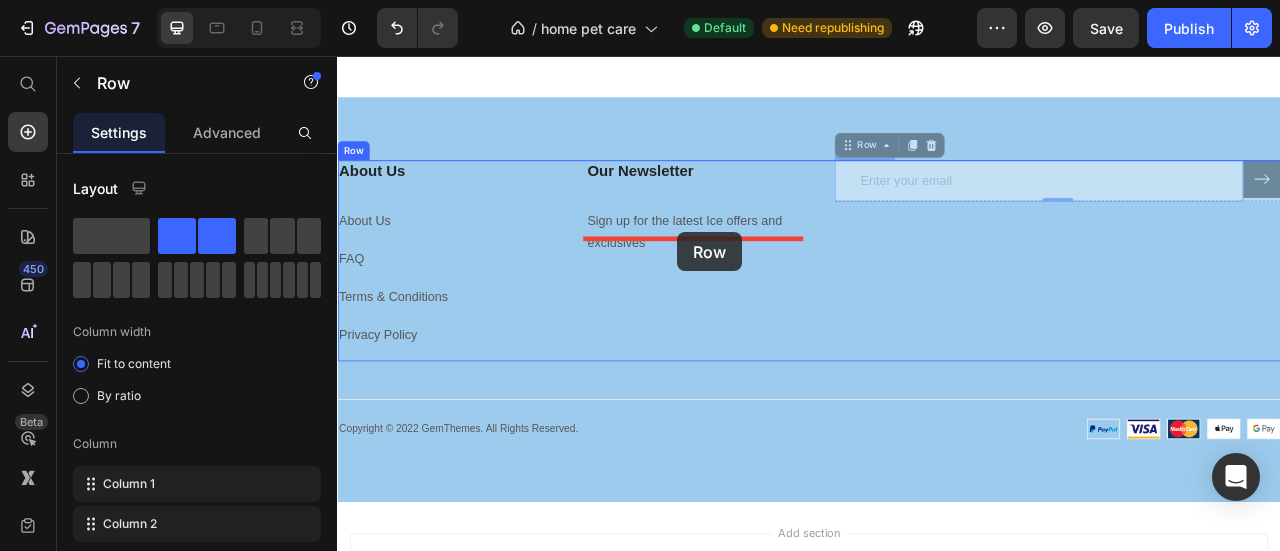 drag, startPoint x: 995, startPoint y: 149, endPoint x: 770, endPoint y: 280, distance: 260.35745 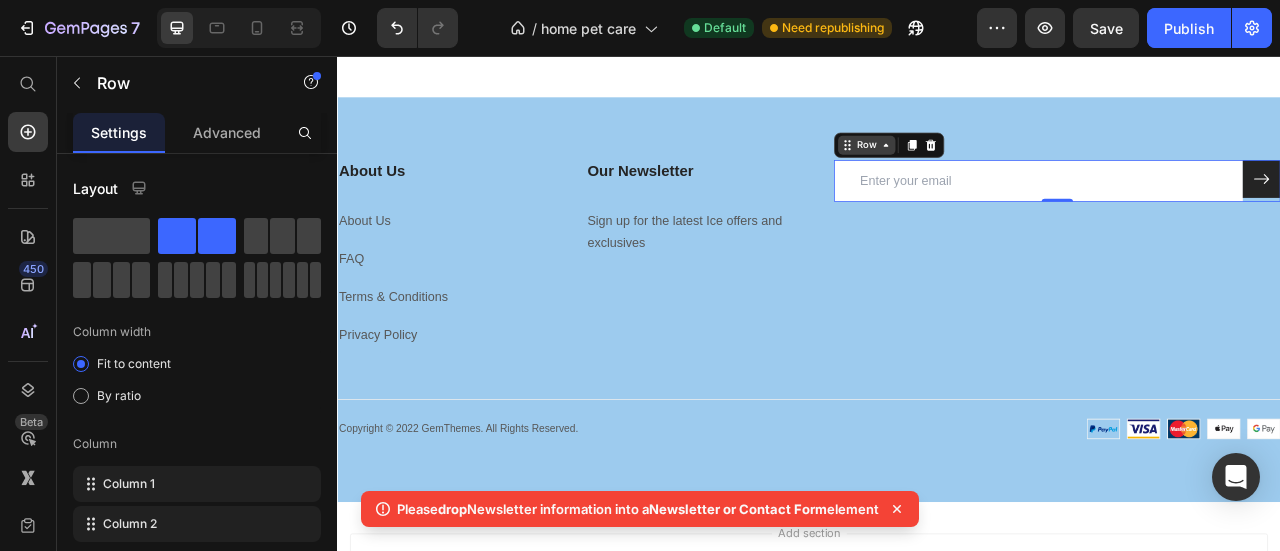click on "Row" at bounding box center (1010, 169) 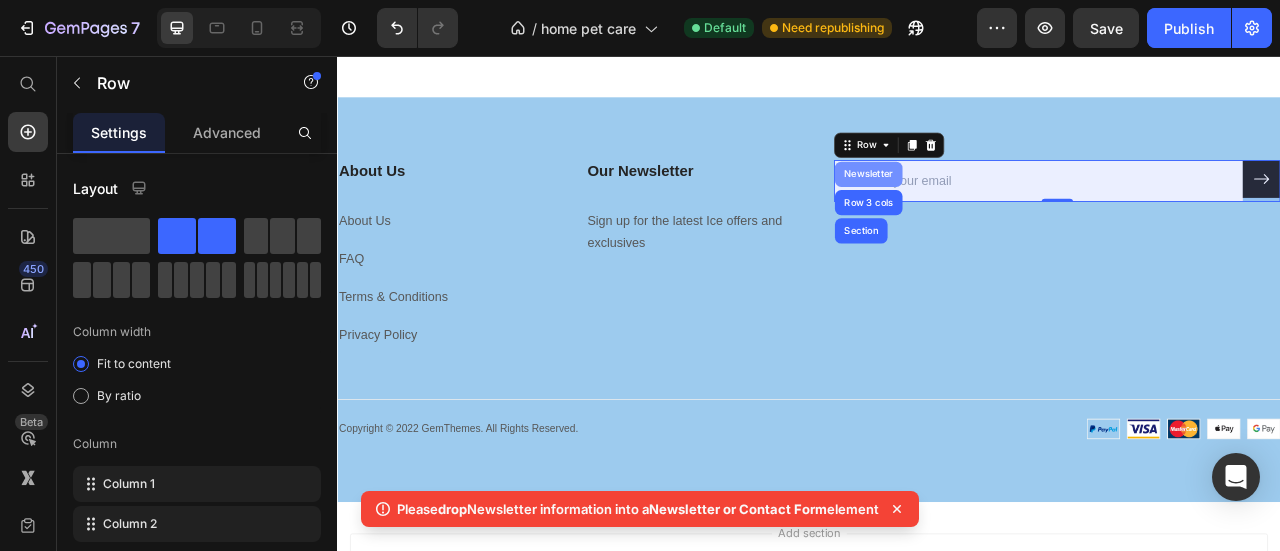 click on "Newsletter" at bounding box center [1013, 206] 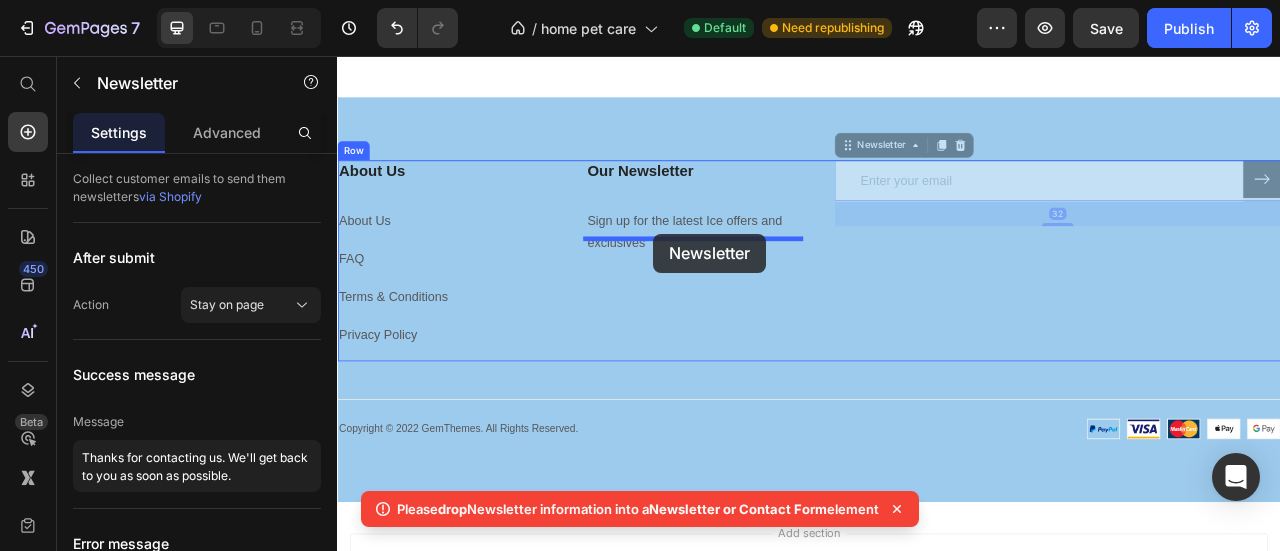 drag, startPoint x: 1009, startPoint y: 152, endPoint x: 737, endPoint y: 282, distance: 301.46973 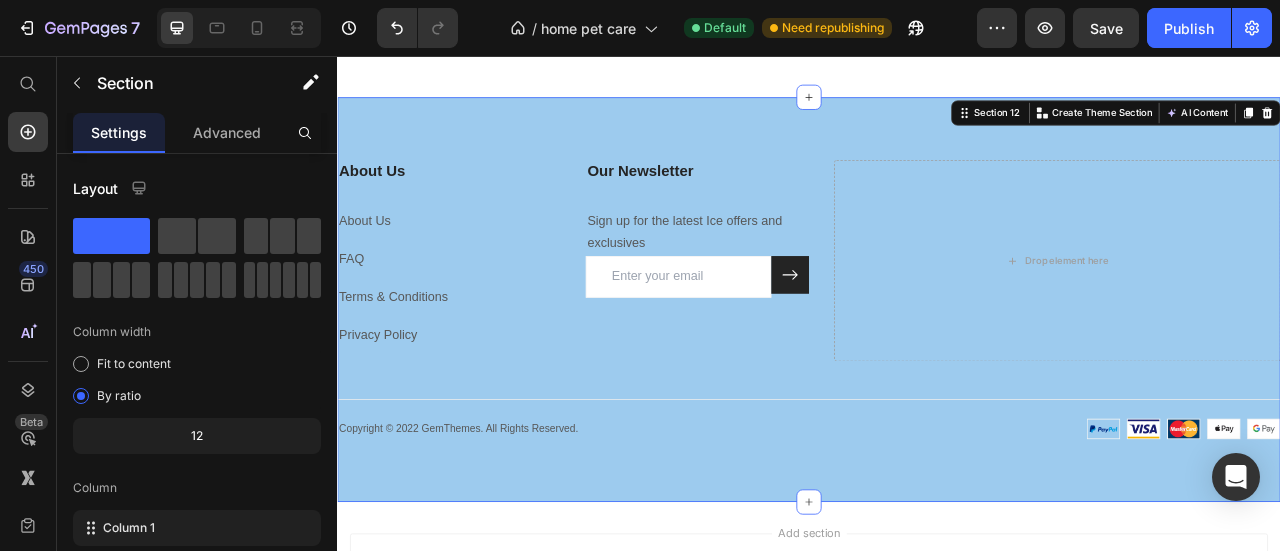 click on "About Us  Heading About Us Text block FAQ Text block Terms & Conditions Text block Privacy Policy Text block Our Newsletter Heading Sign up for the latest Ice offers and exclusives Text block Email Field
Submit Button Row Newsletter
Drop element here Row                Title Line Image Copyright © 2022 GemThemes. All Rights Reserved. Text block Row Copyright © 2022 GemThemes. All Rights Reserved. Text block Image Row Section 12   You can create reusable sections Create Theme Section AI Content Write with GemAI What would you like to describe here? Tone and Voice Persuasive Product Show more Generate" at bounding box center (937, 365) 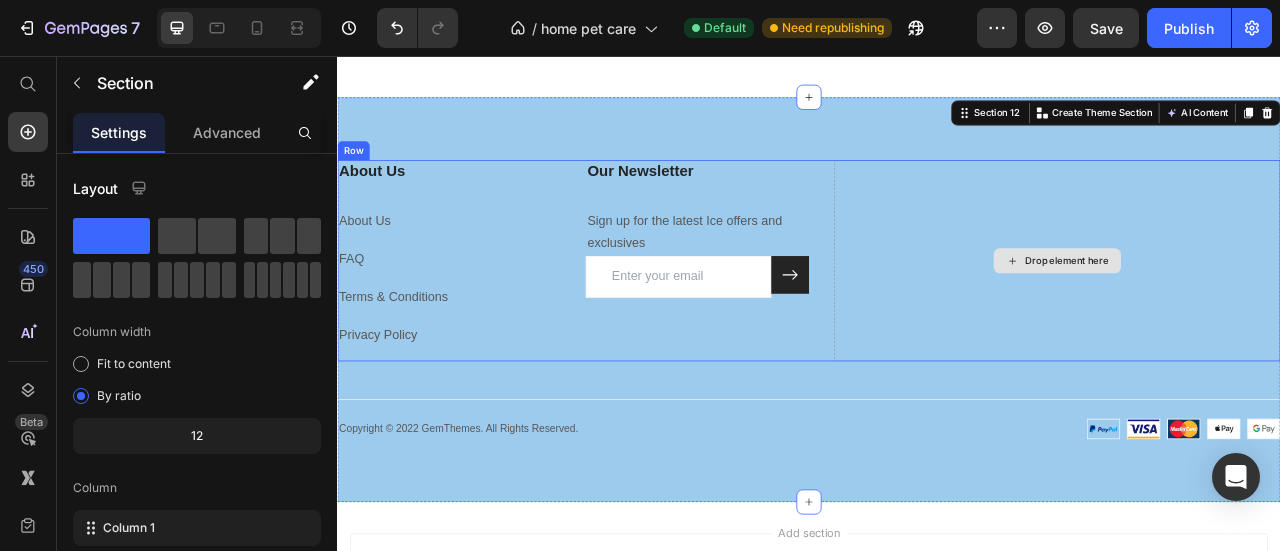 click on "Drop element here" at bounding box center (1253, 316) 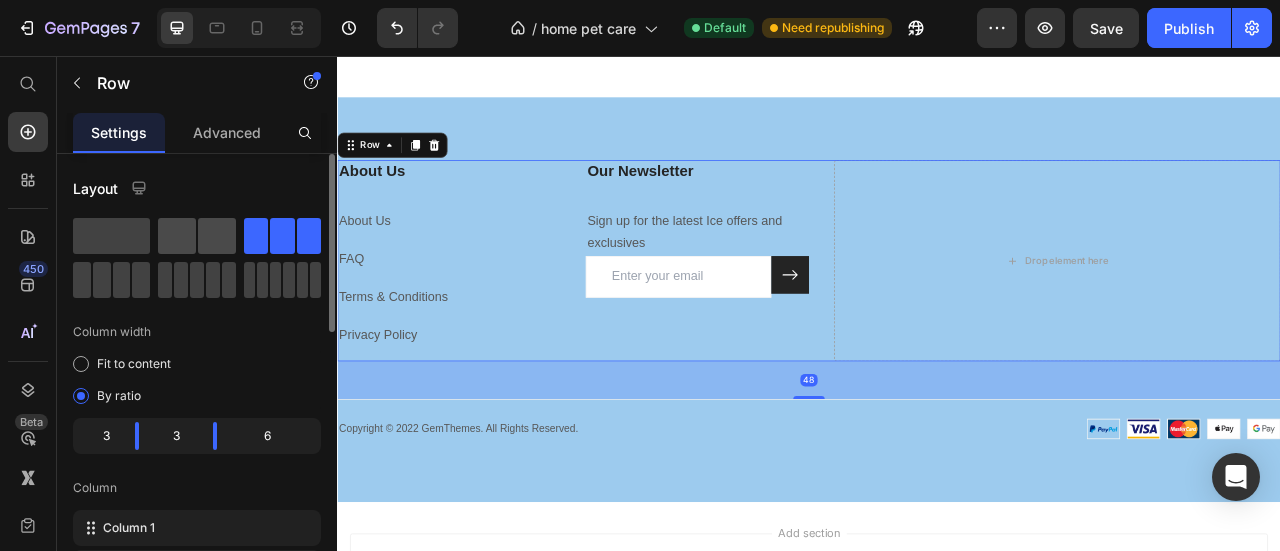 click 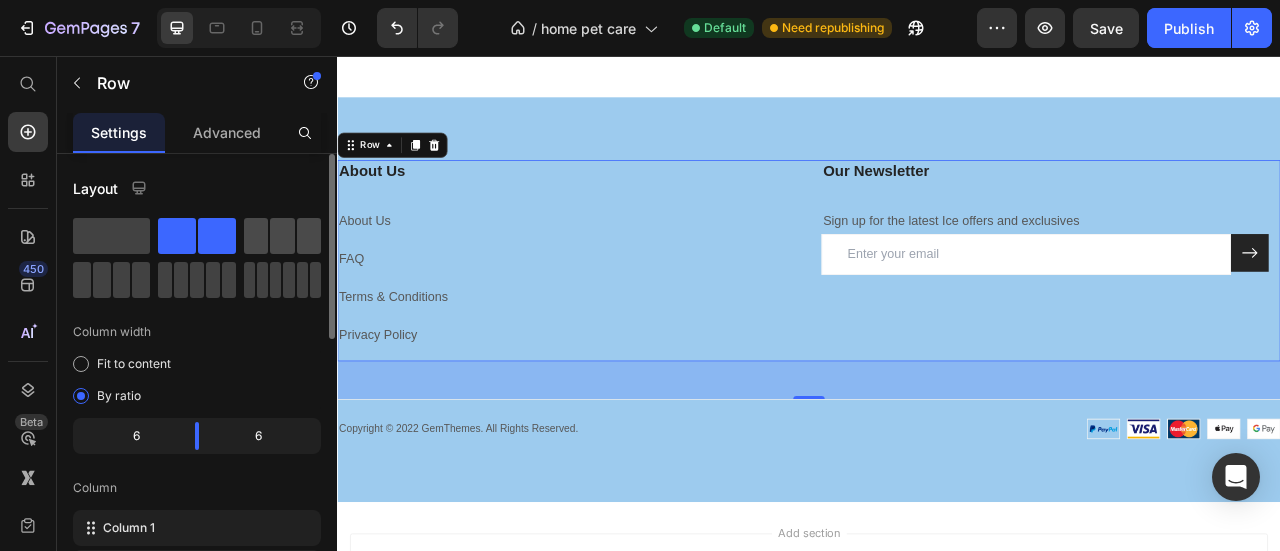 click 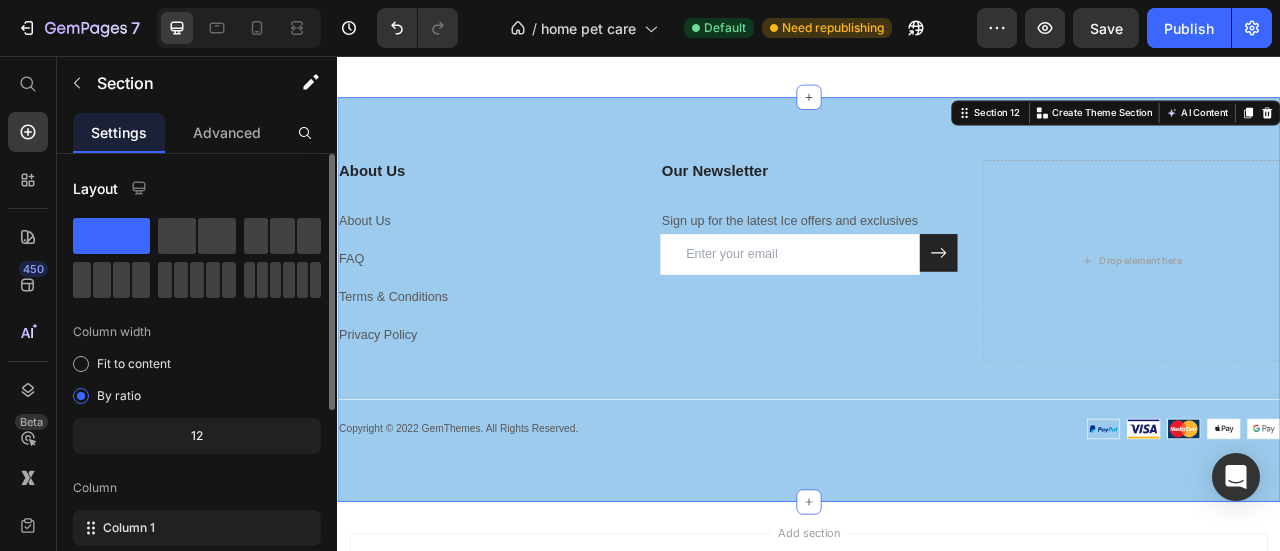 click on "About Us  Heading About Us Text block FAQ Text block Terms & Conditions Text block Privacy Policy Text block Our Newsletter Heading Sign up for the latest Ice offers and exclusives Text block Email Field
Submit Button Row Newsletter
Drop element here Row                Title Line Image Copyright © 2022 GemThemes. All Rights Reserved. Text block Row Copyright © 2022 GemThemes. All Rights Reserved. Text block Image Row Section 12   You can create reusable sections Create Theme Section AI Content Write with GemAI What would you like to describe here? Tone and Voice Persuasive Product Show more Generate" at bounding box center (937, 365) 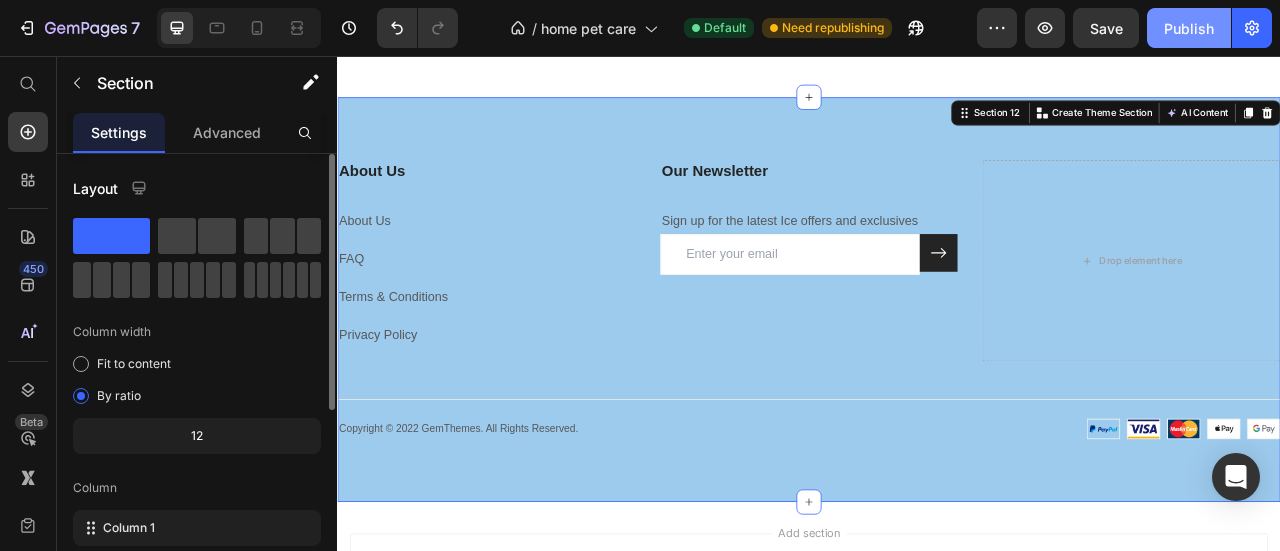 click on "Publish" at bounding box center (1189, 28) 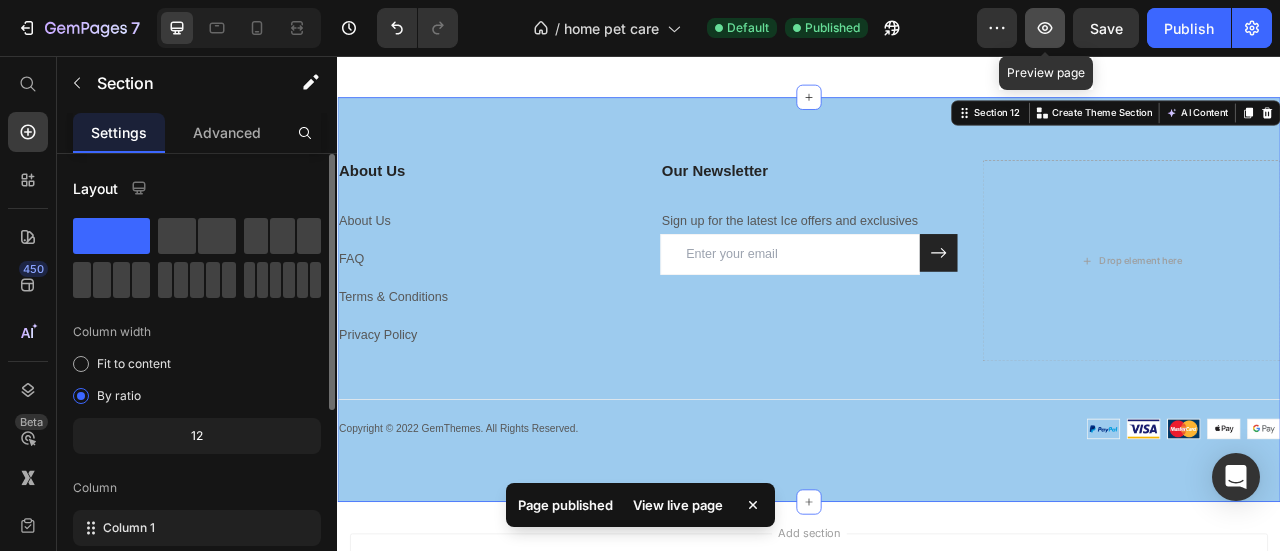 click 